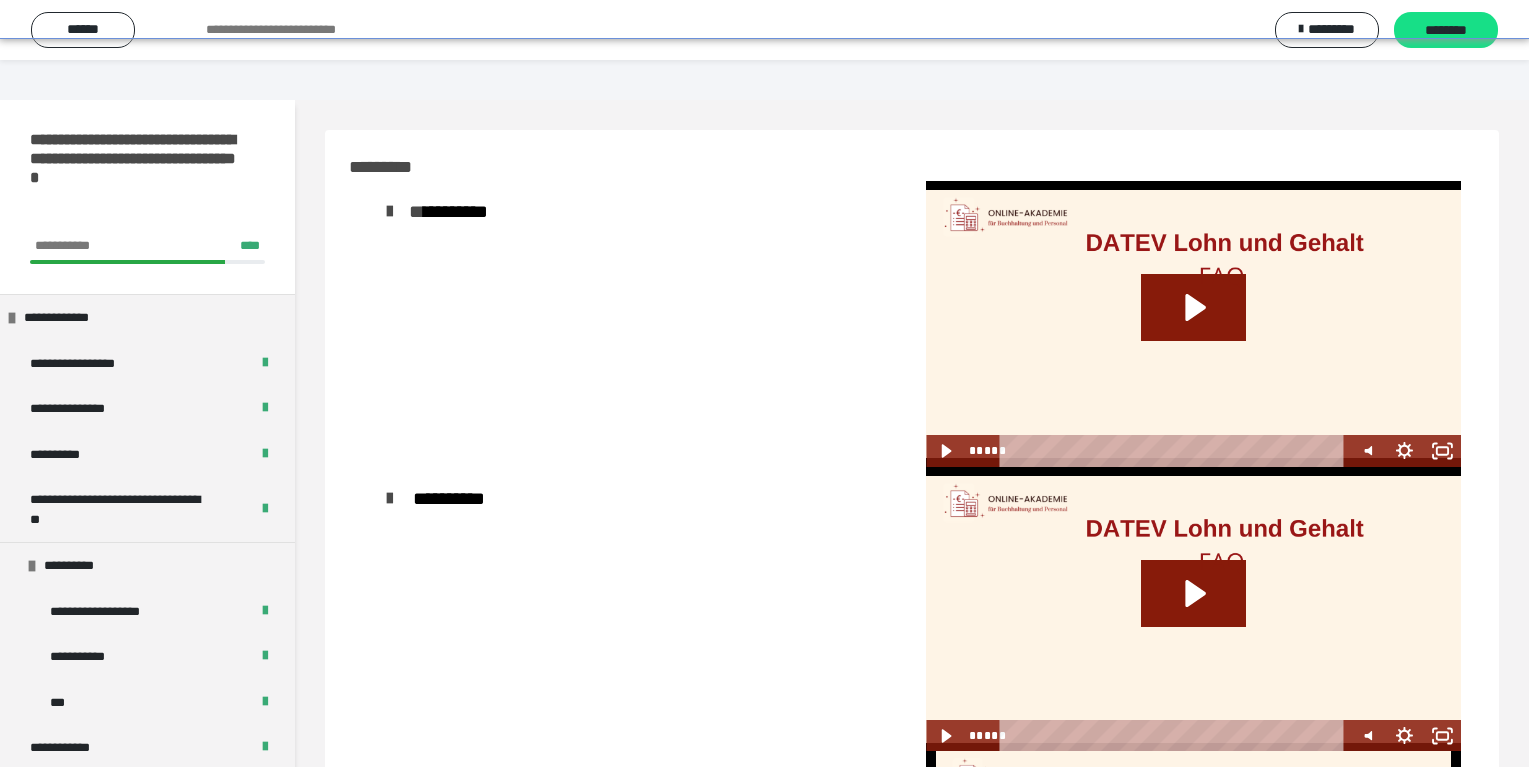 scroll, scrollTop: 0, scrollLeft: 0, axis: both 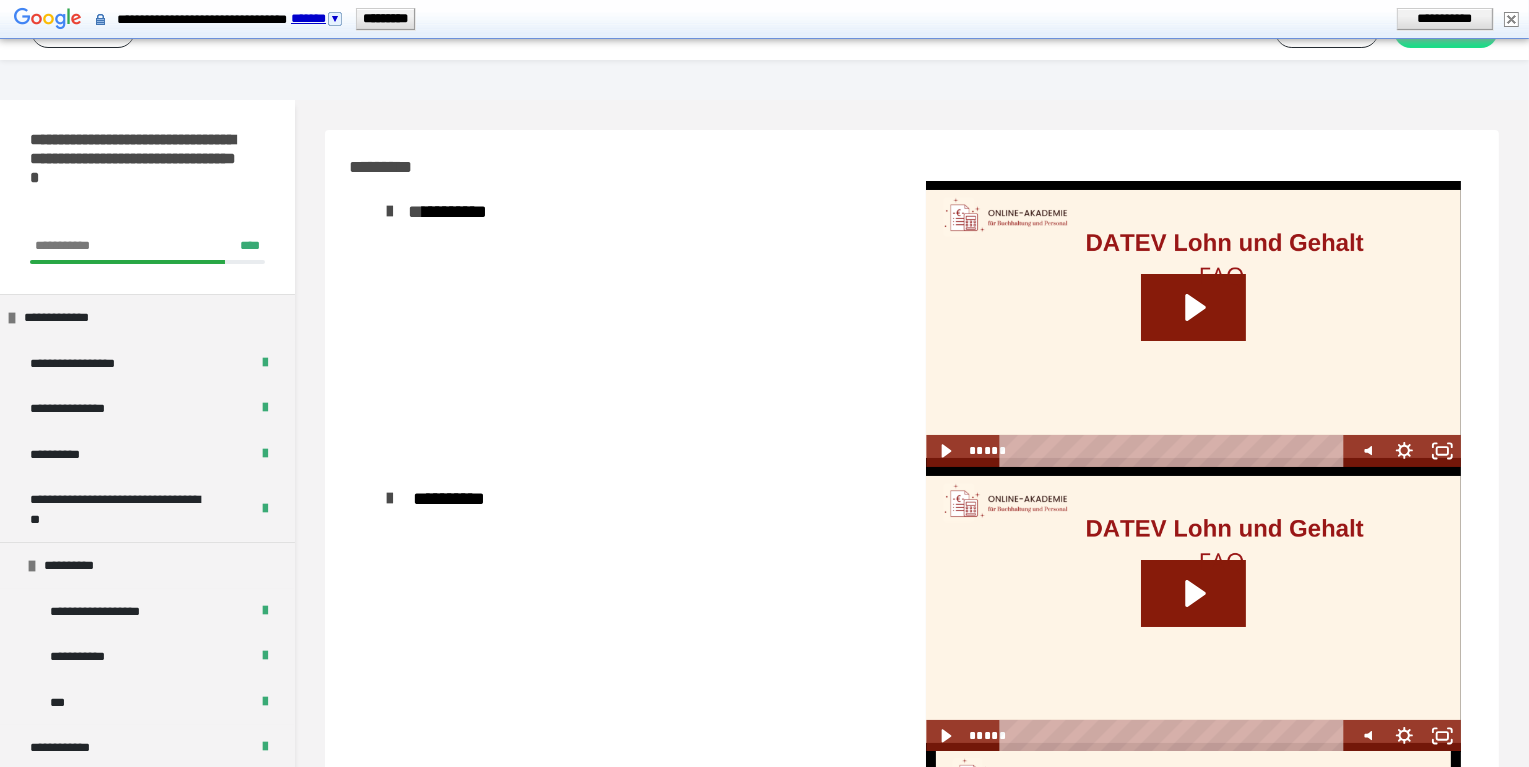 click on "**********" at bounding box center (764, 383) 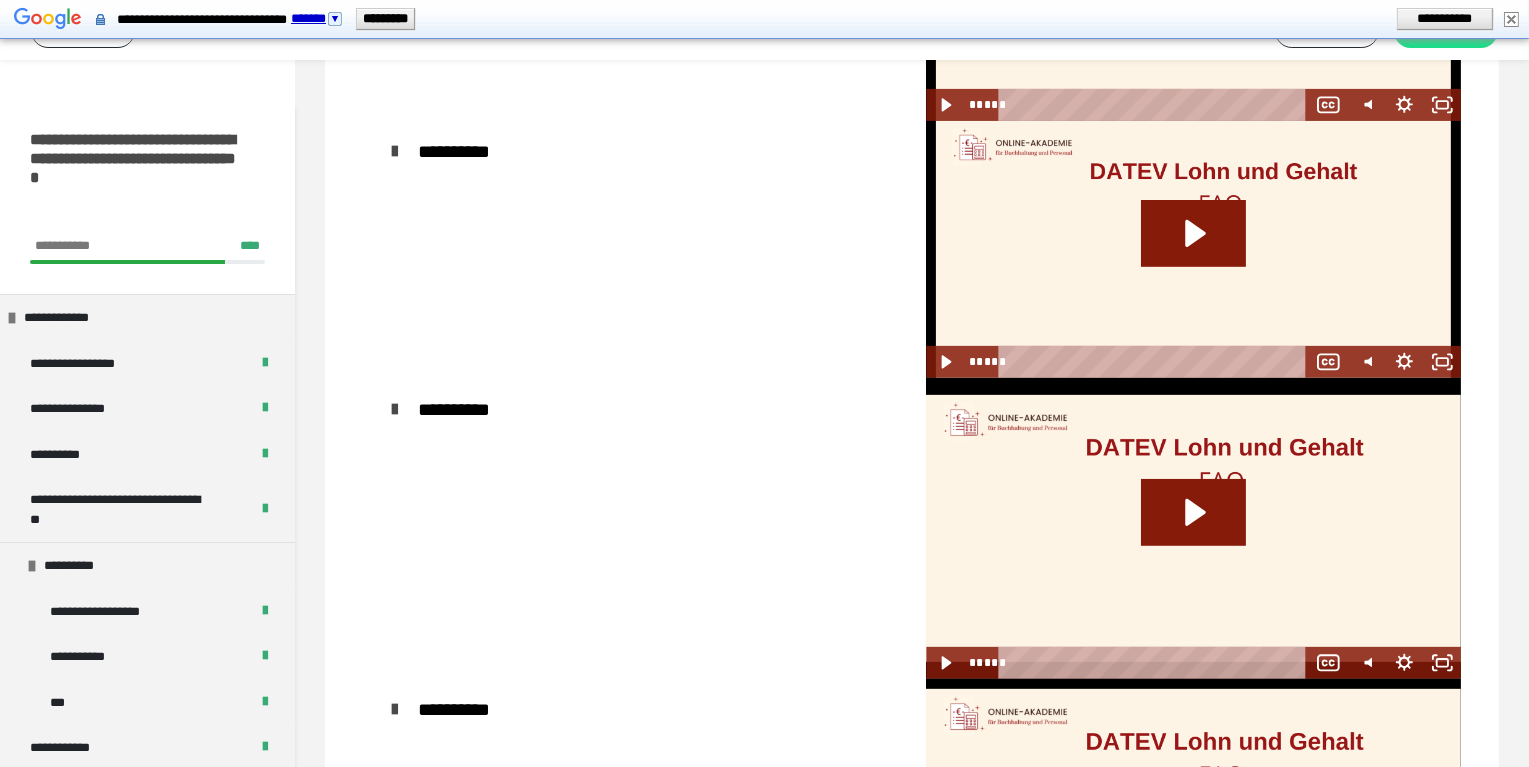 scroll, scrollTop: 1216, scrollLeft: 0, axis: vertical 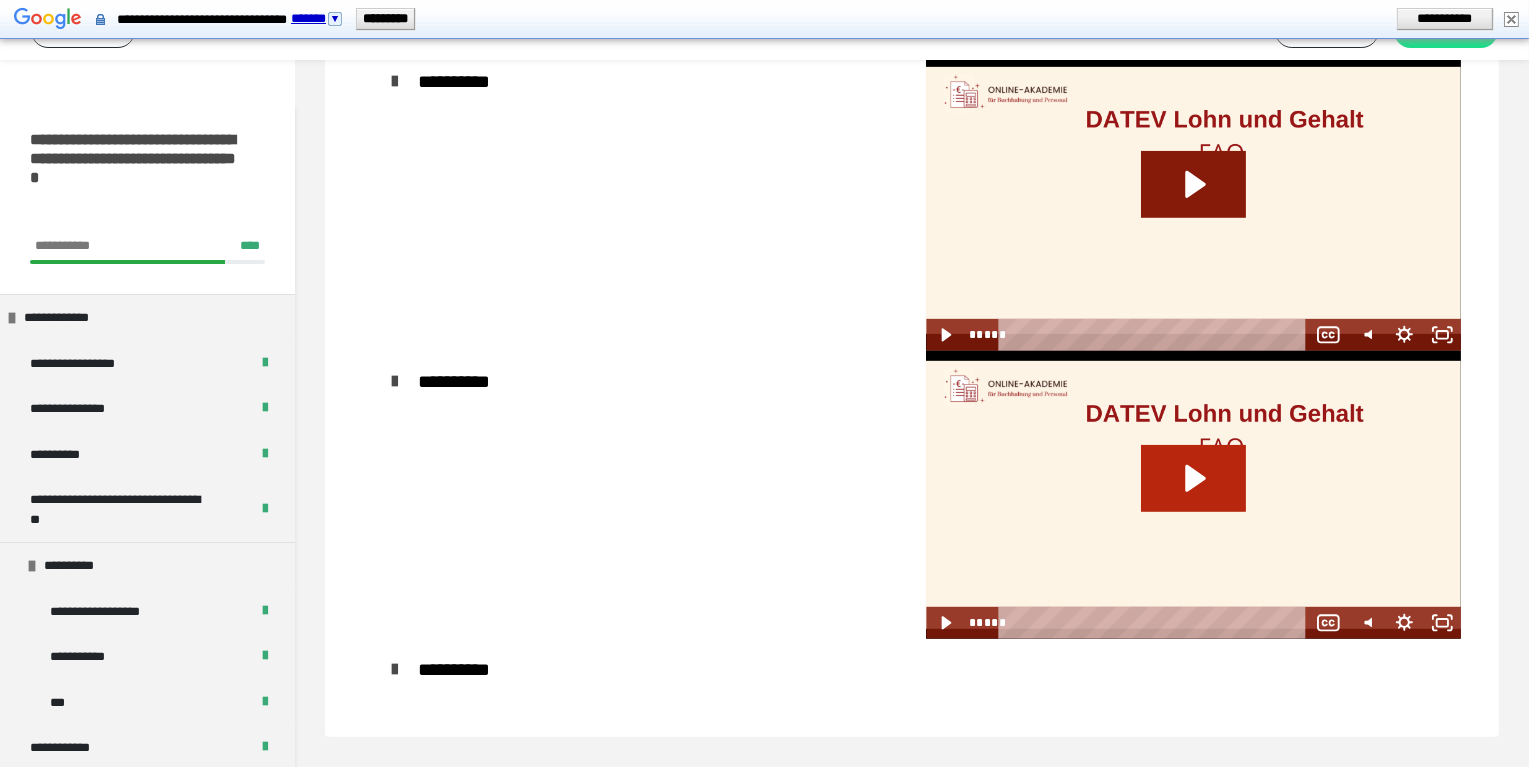 click 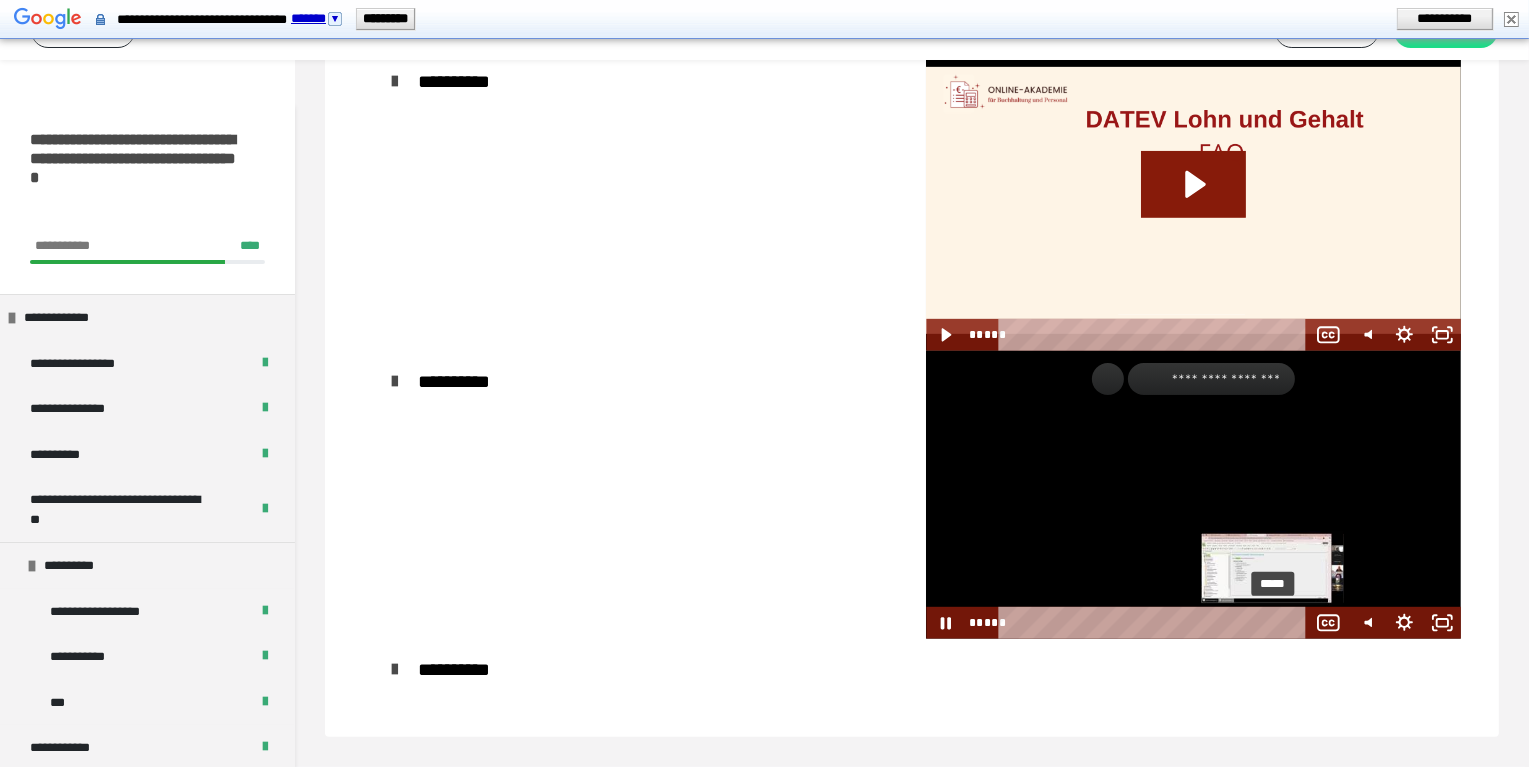 click on "*****" at bounding box center (1156, 623) 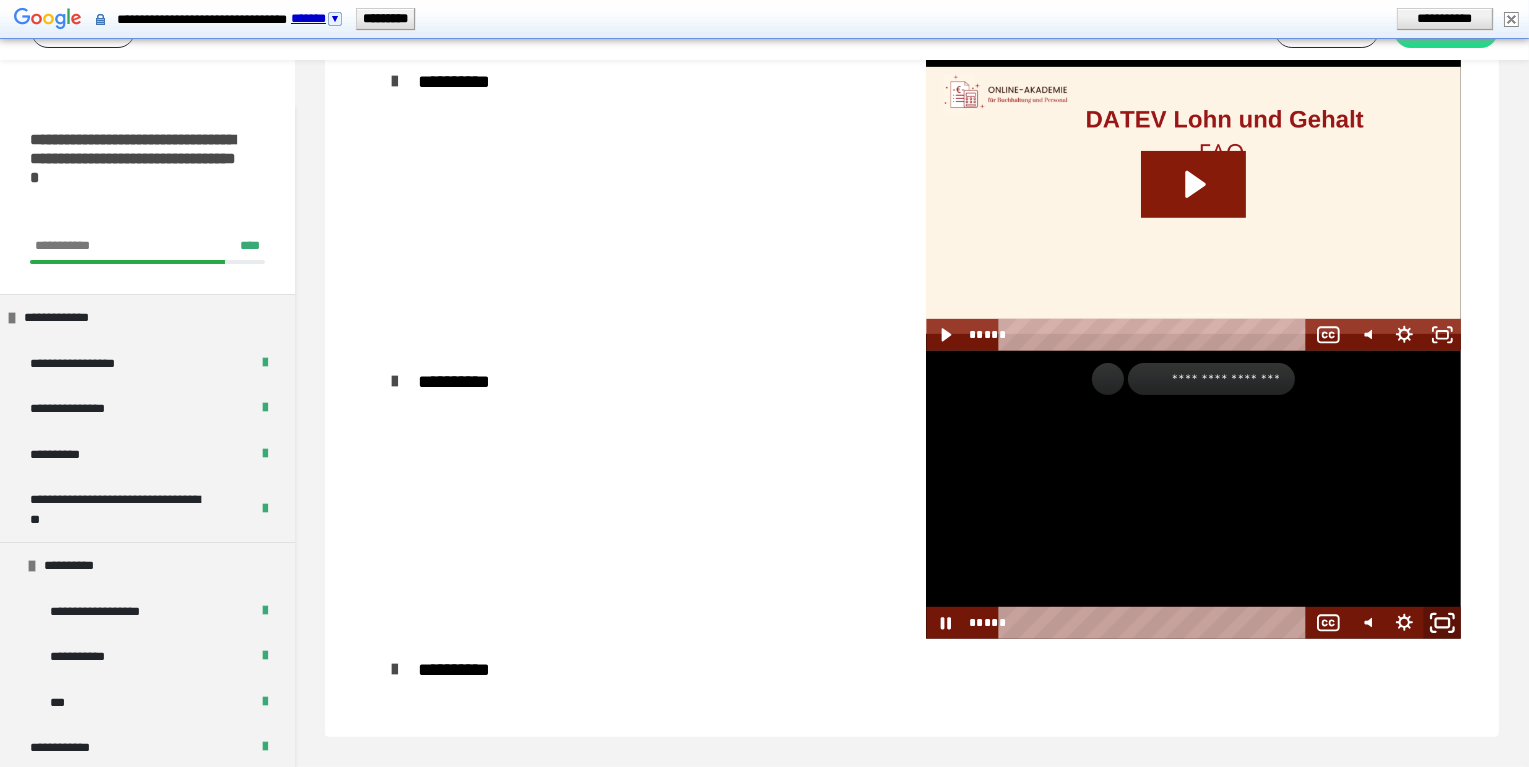 click 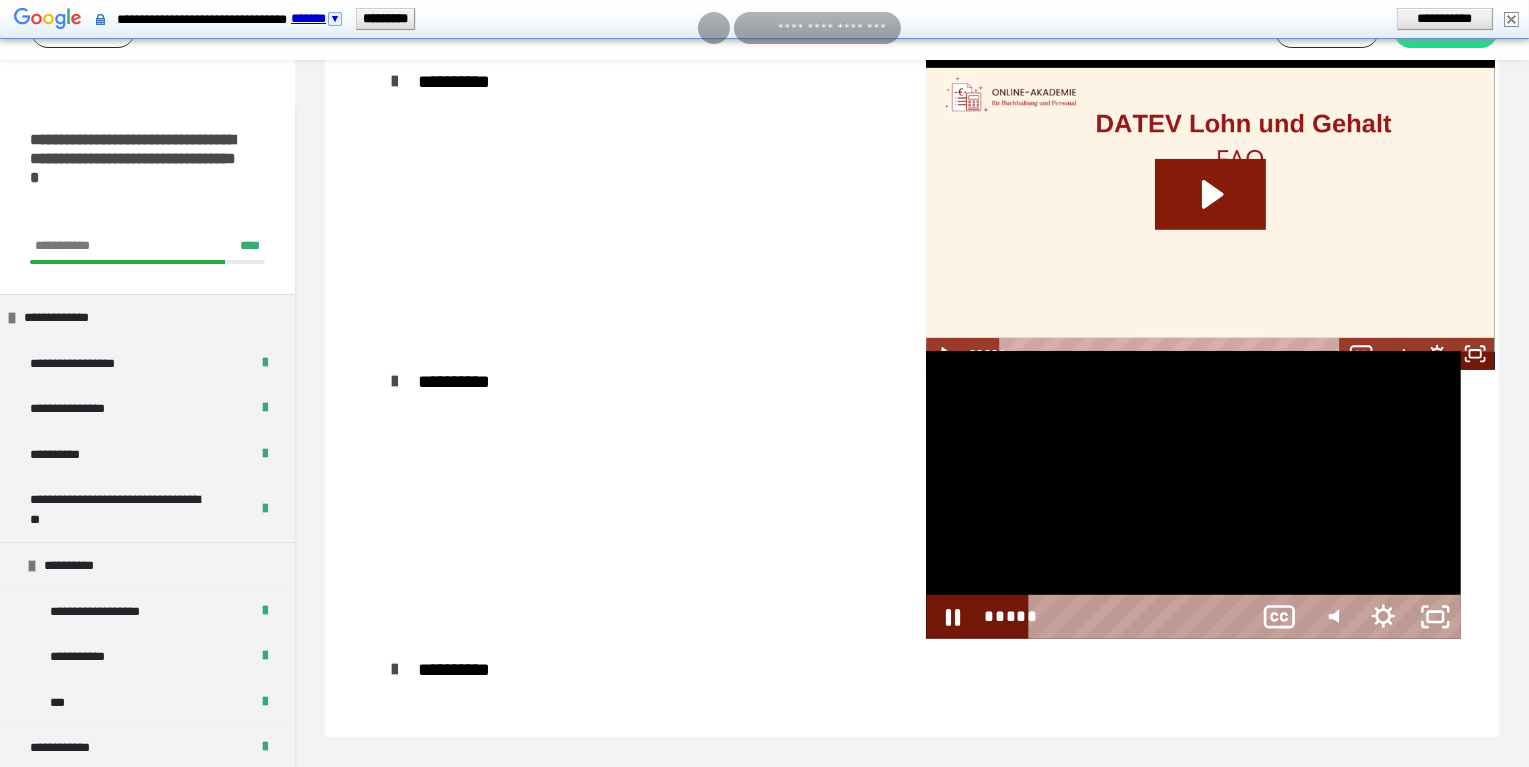 scroll, scrollTop: 1190, scrollLeft: 0, axis: vertical 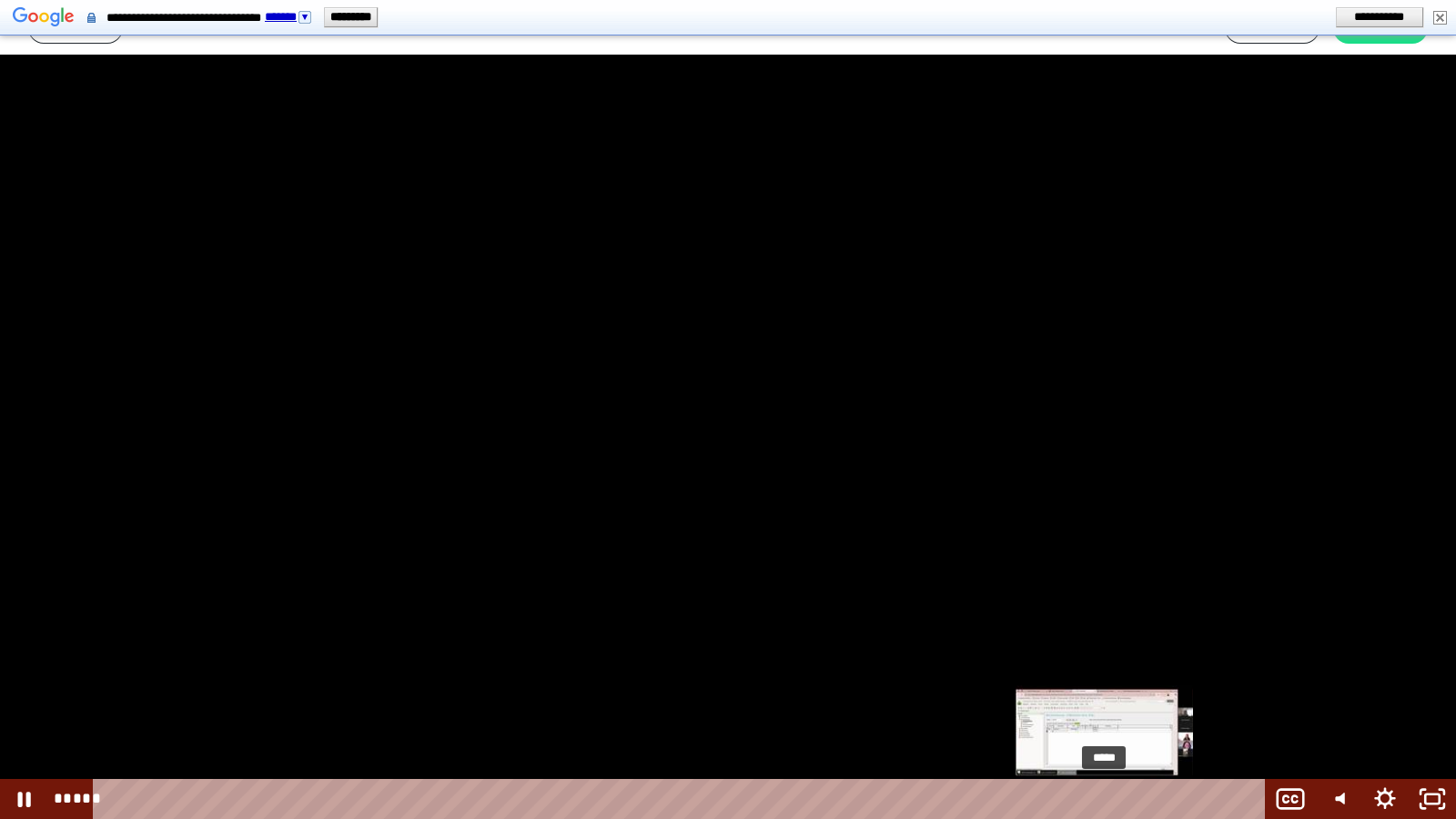 click on "*****" at bounding box center (682, 799) 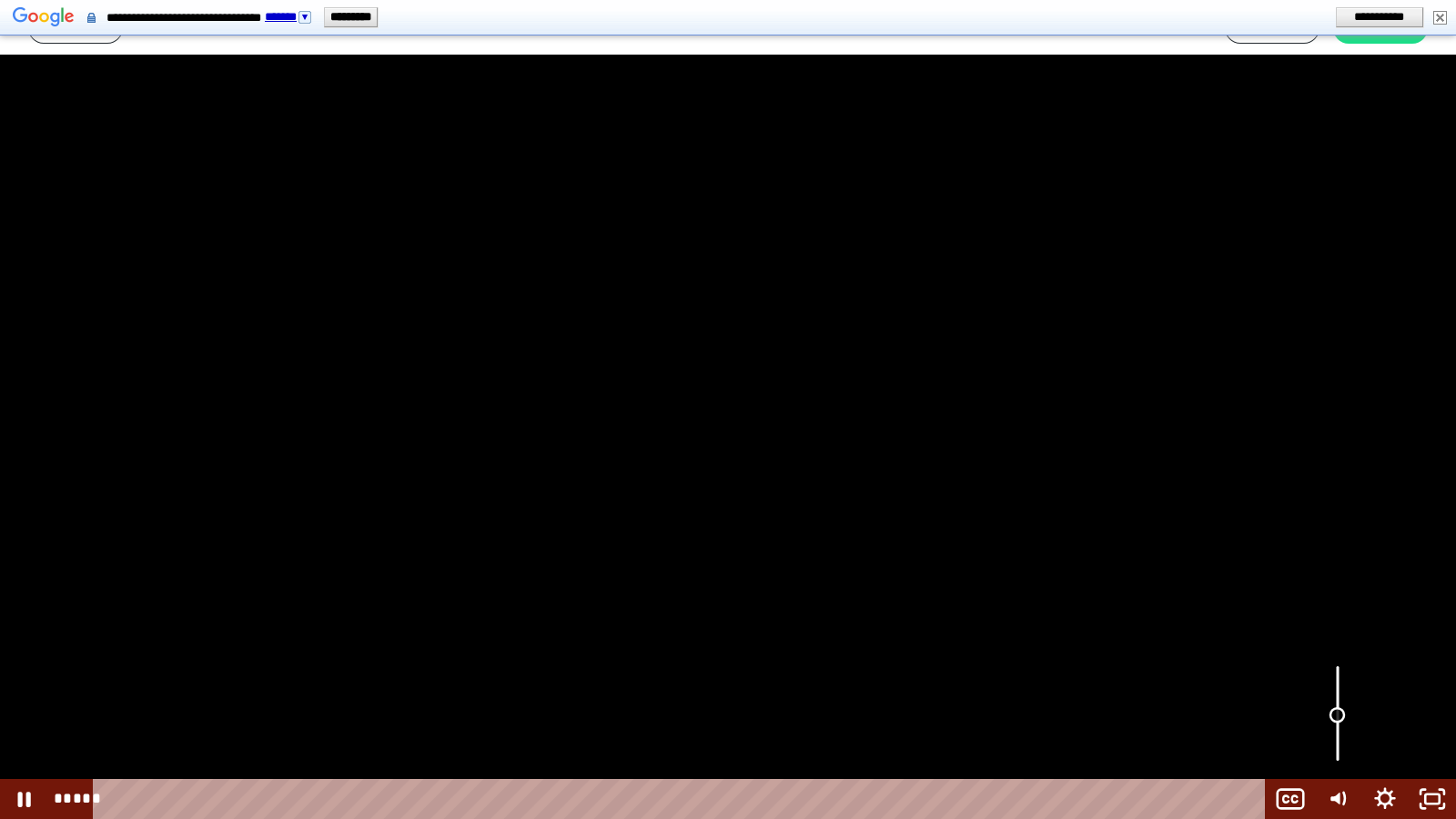 drag, startPoint x: 1338, startPoint y: 737, endPoint x: 1343, endPoint y: 715, distance: 22.561028 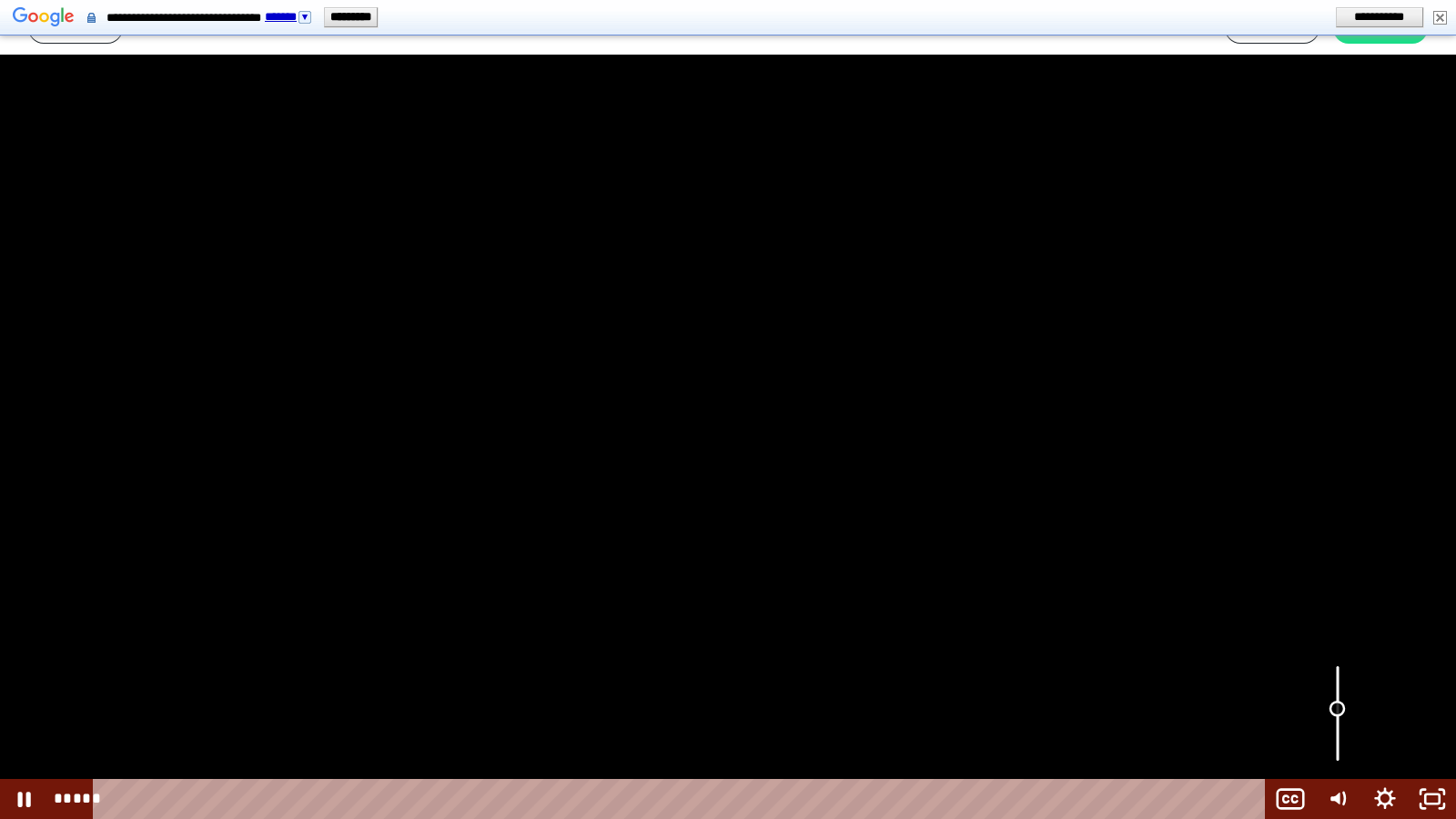 click at bounding box center (1338, 709) 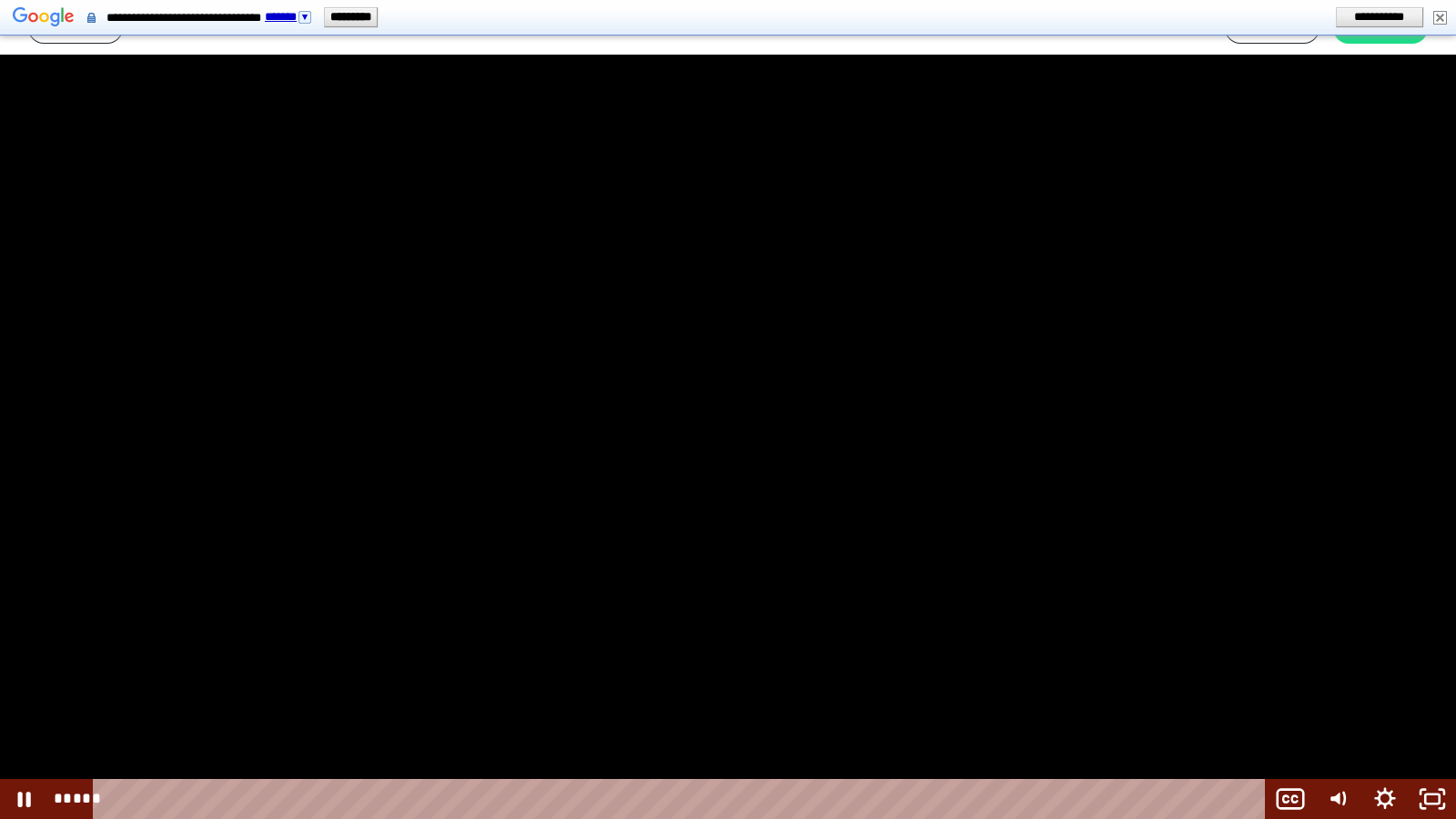 click at bounding box center [728, 410] 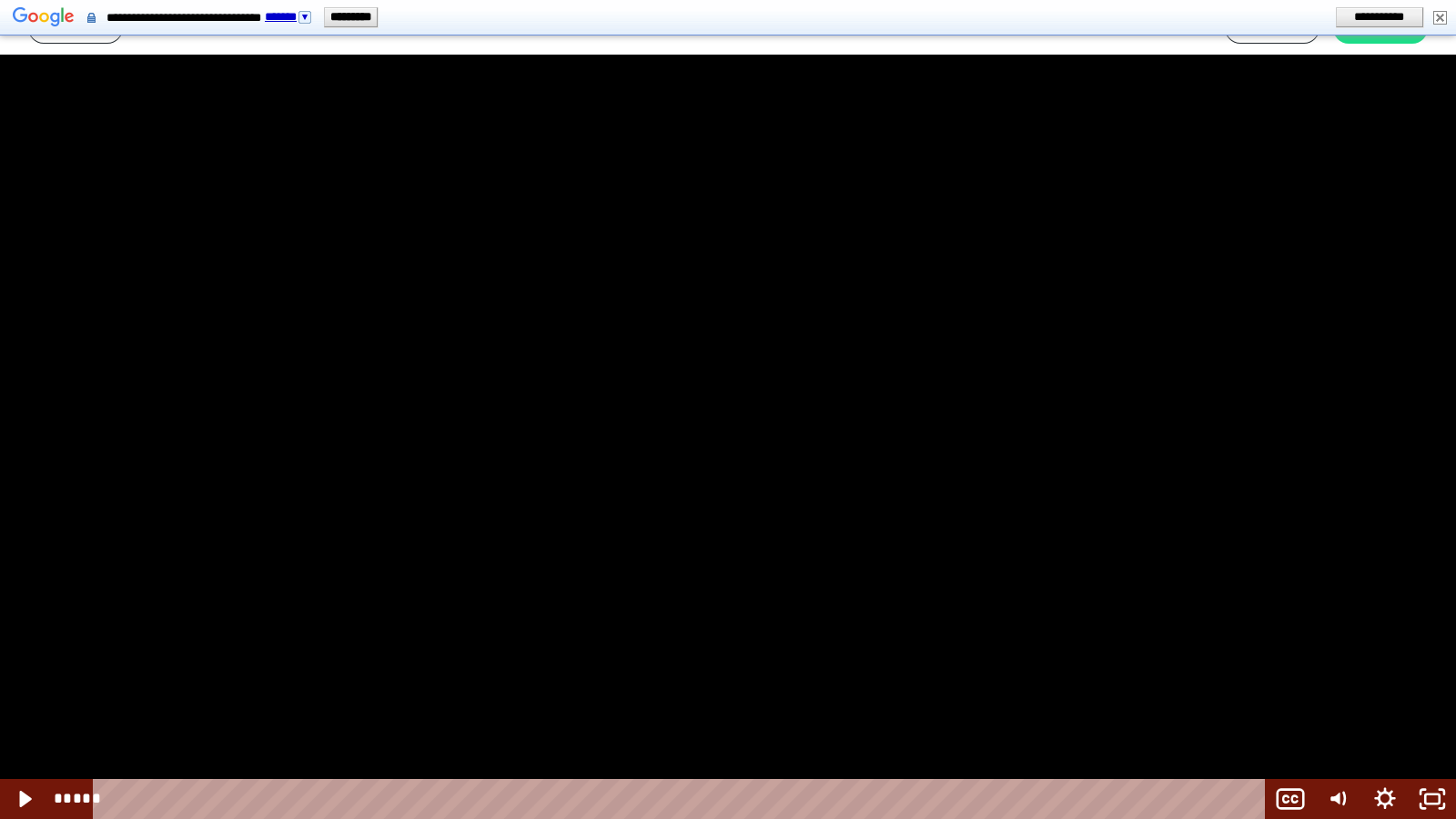 click at bounding box center [728, 410] 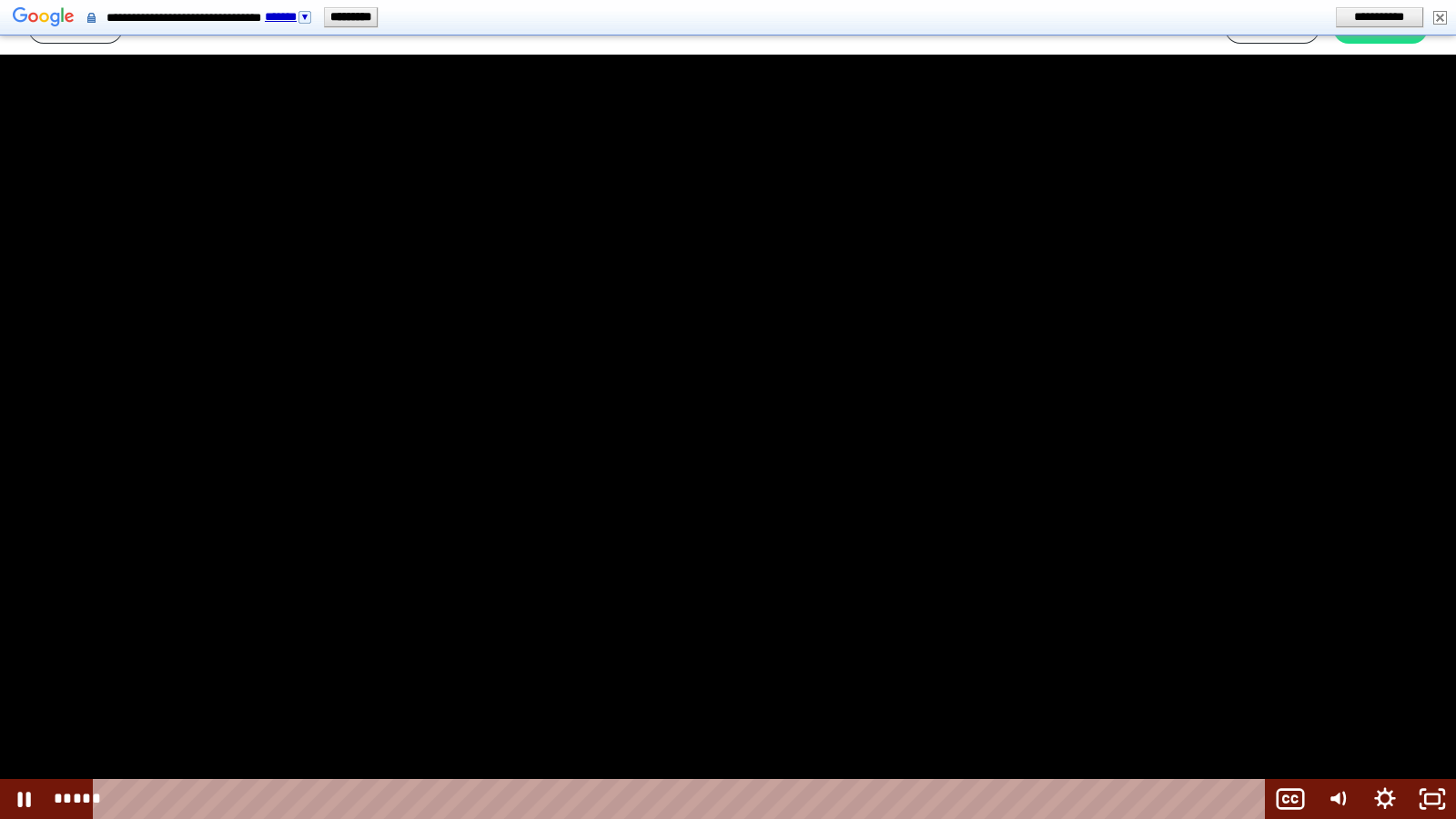 click at bounding box center (728, 410) 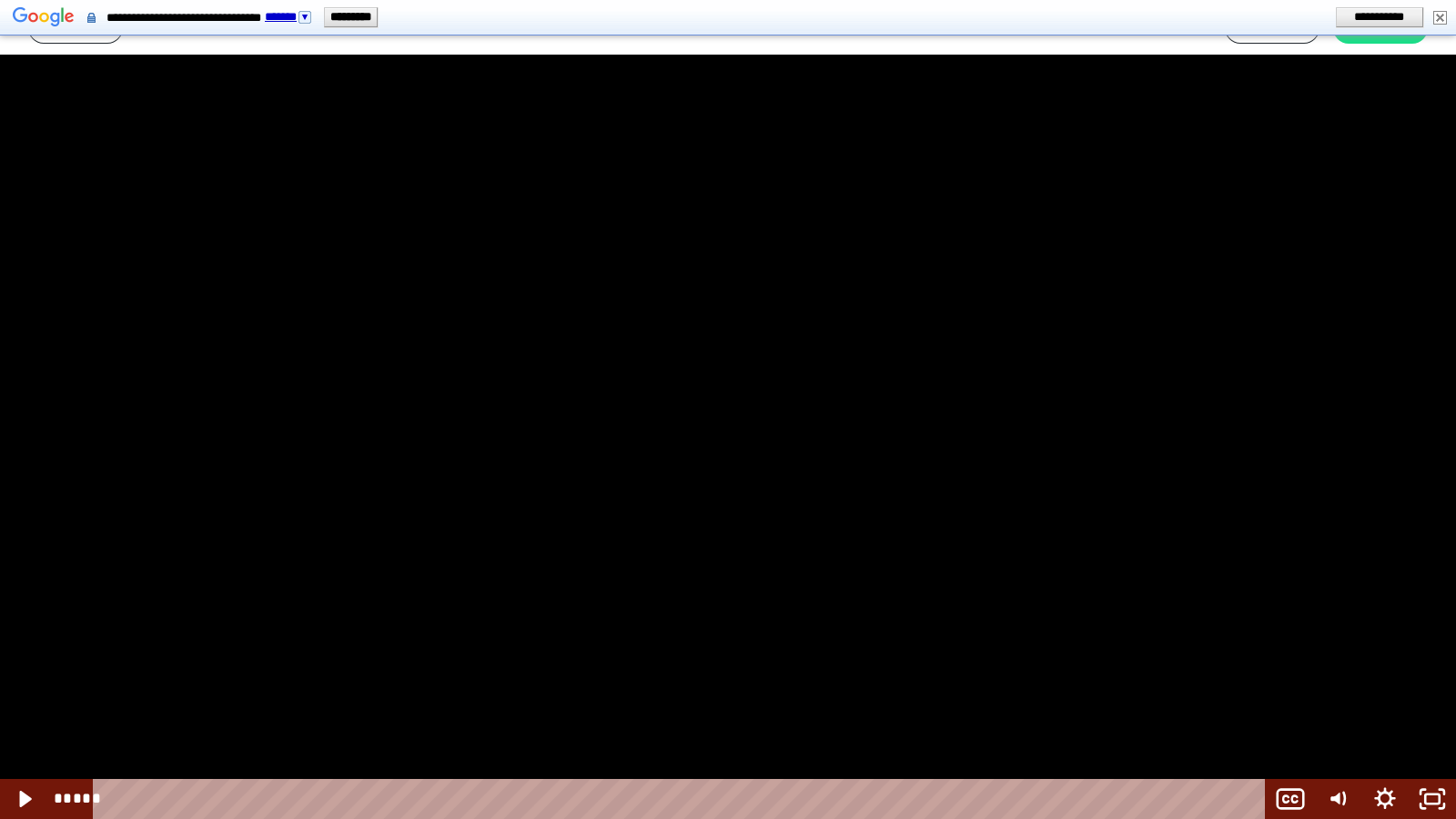 click at bounding box center [728, 410] 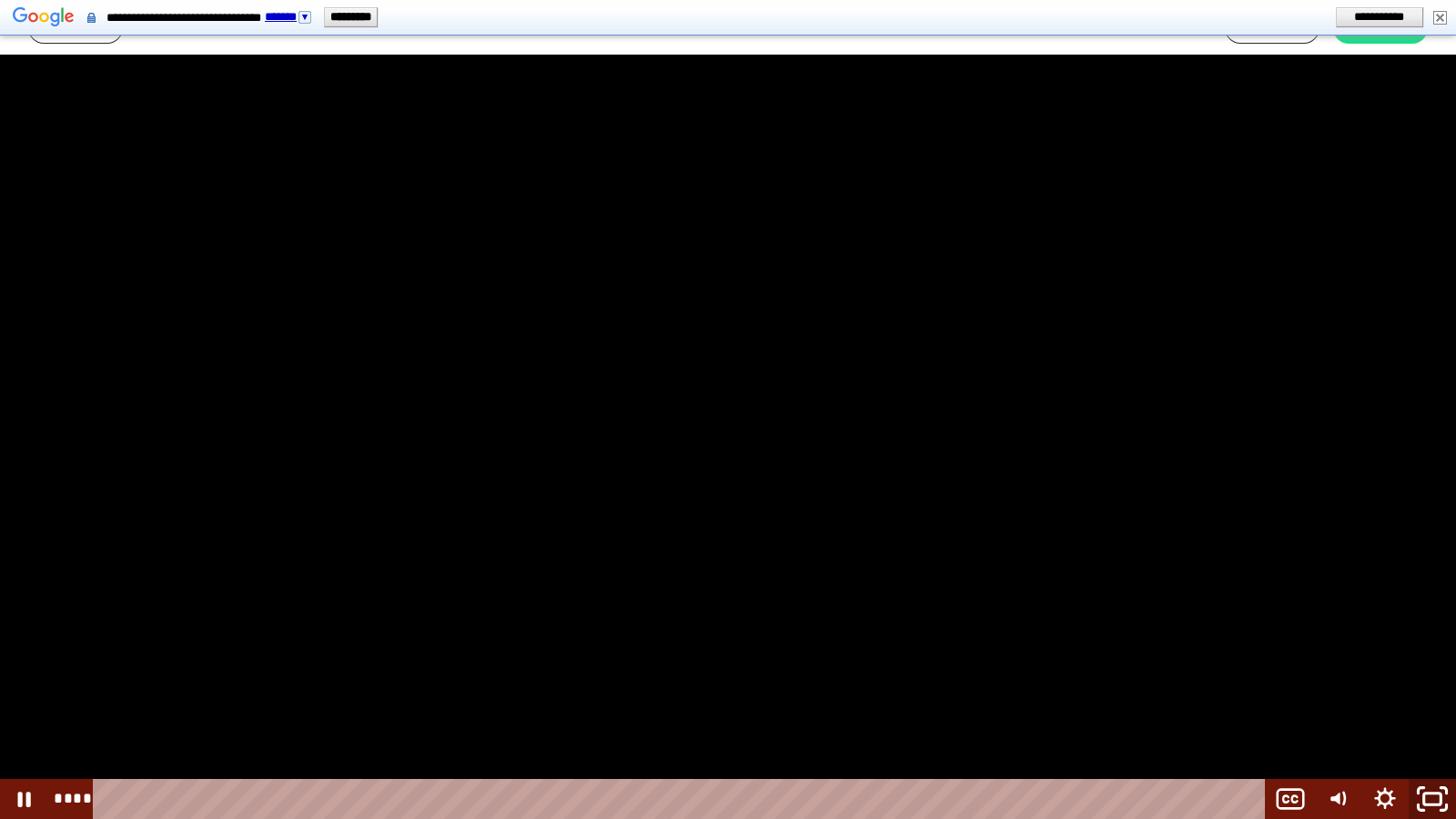 click 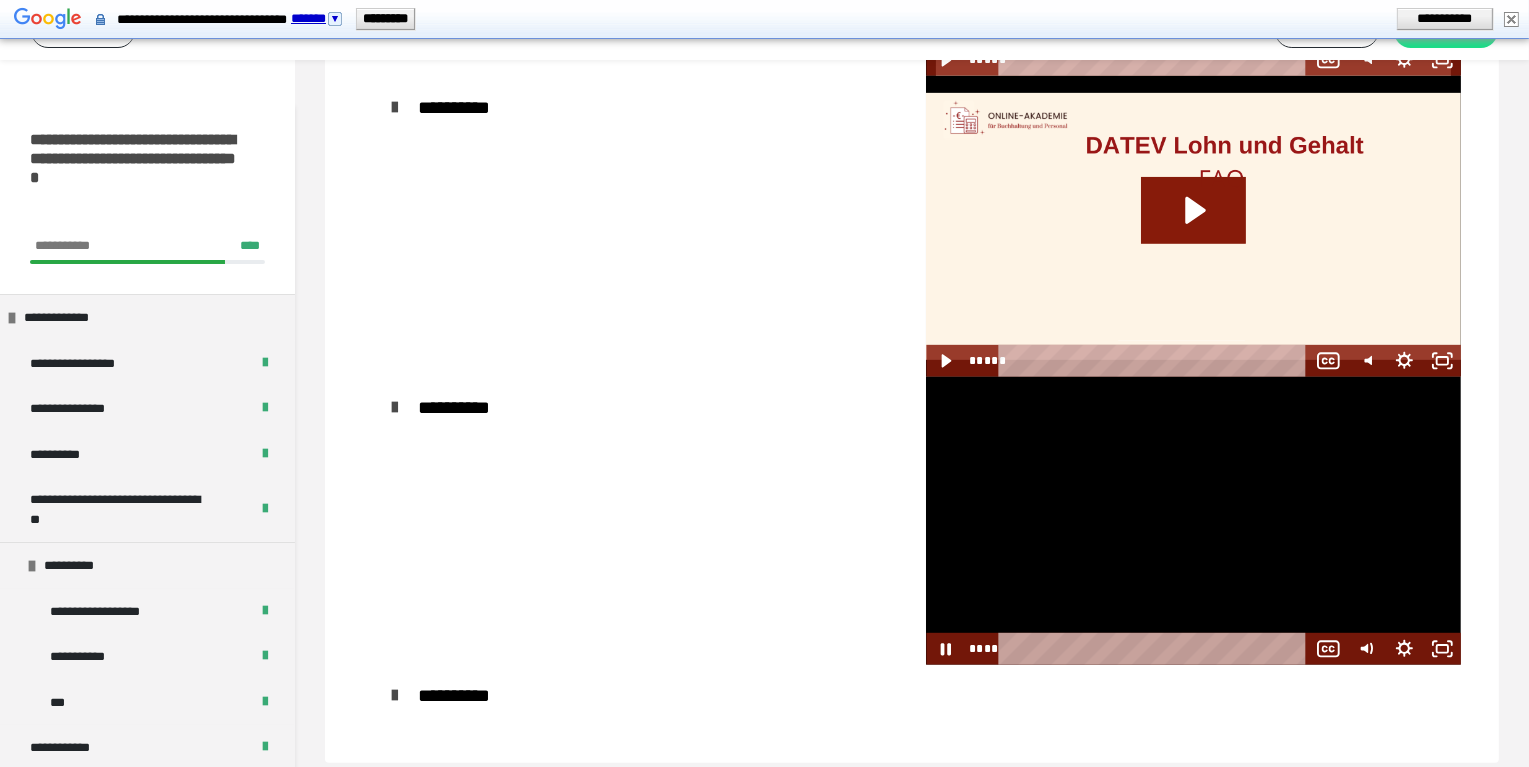 click at bounding box center [1193, 521] 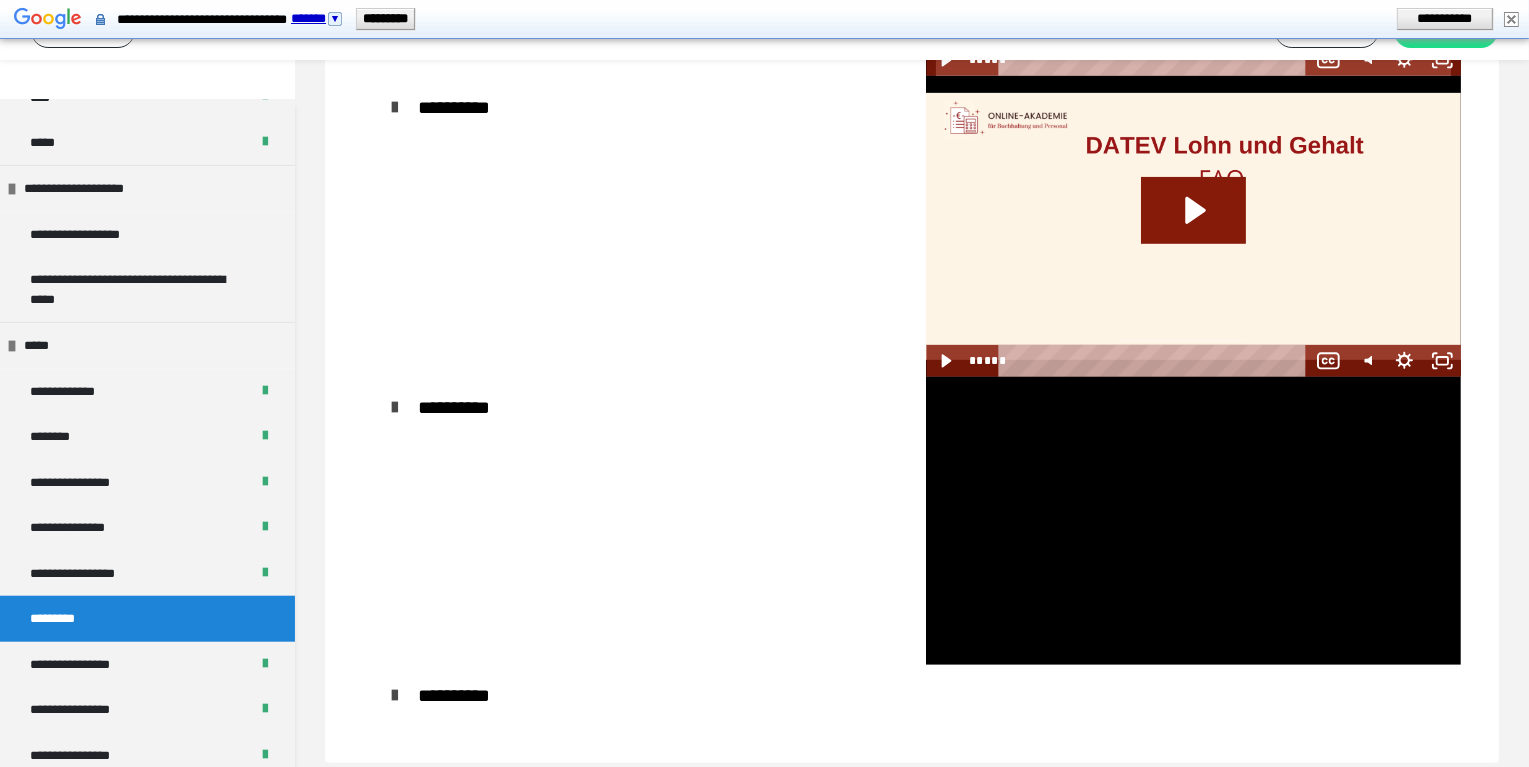 scroll, scrollTop: 2309, scrollLeft: 0, axis: vertical 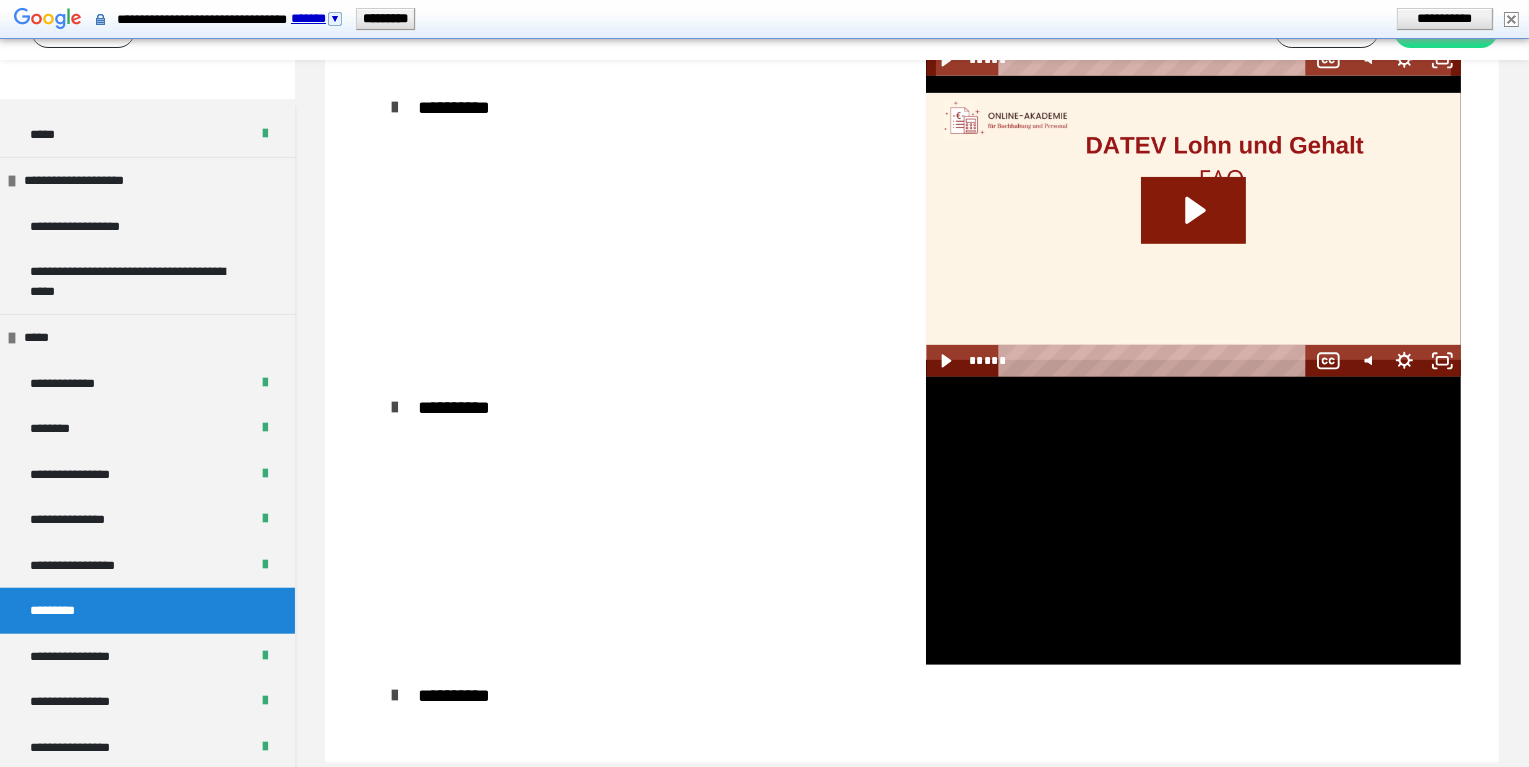 click at bounding box center (1511, 19) 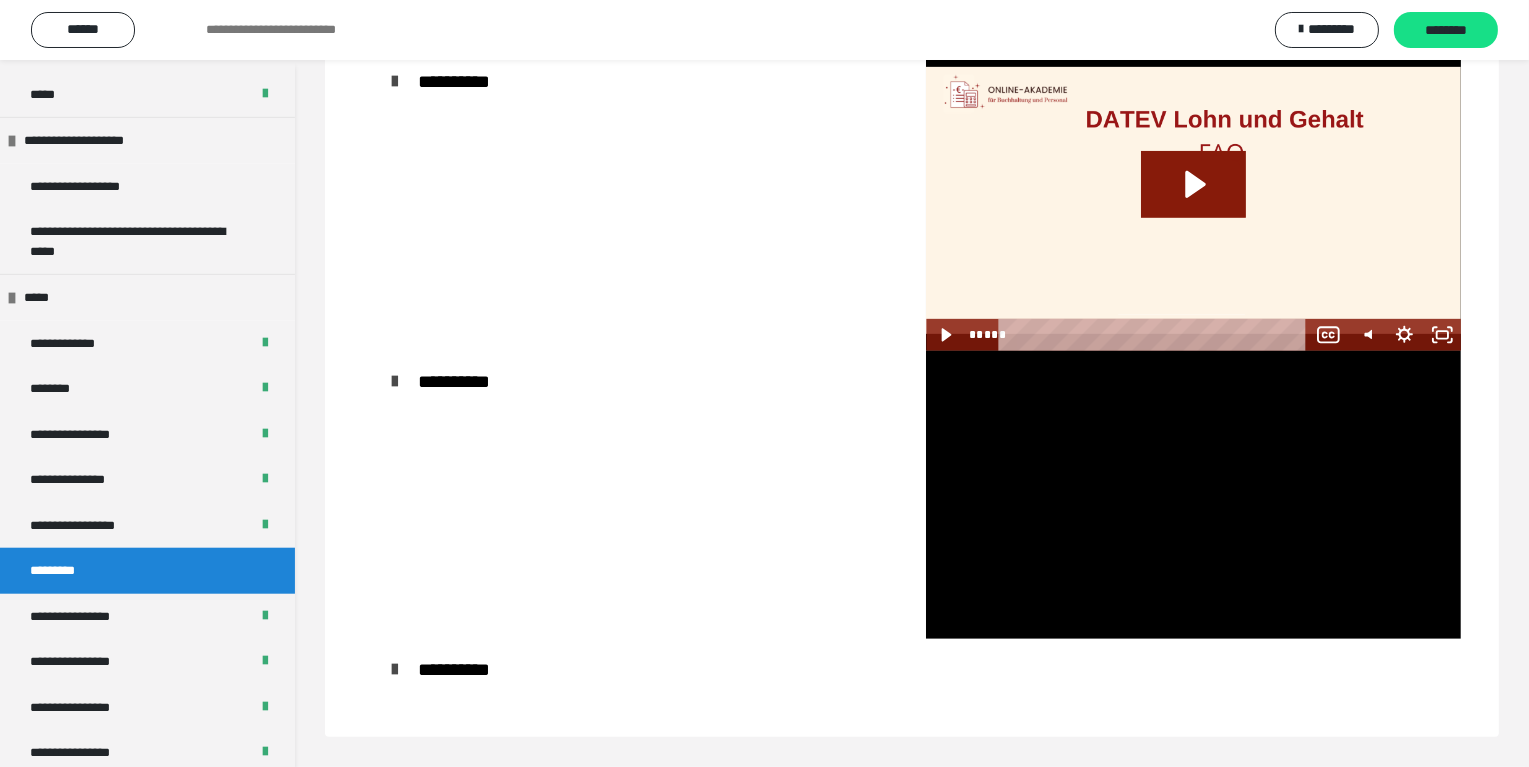 scroll, scrollTop: 1176, scrollLeft: 0, axis: vertical 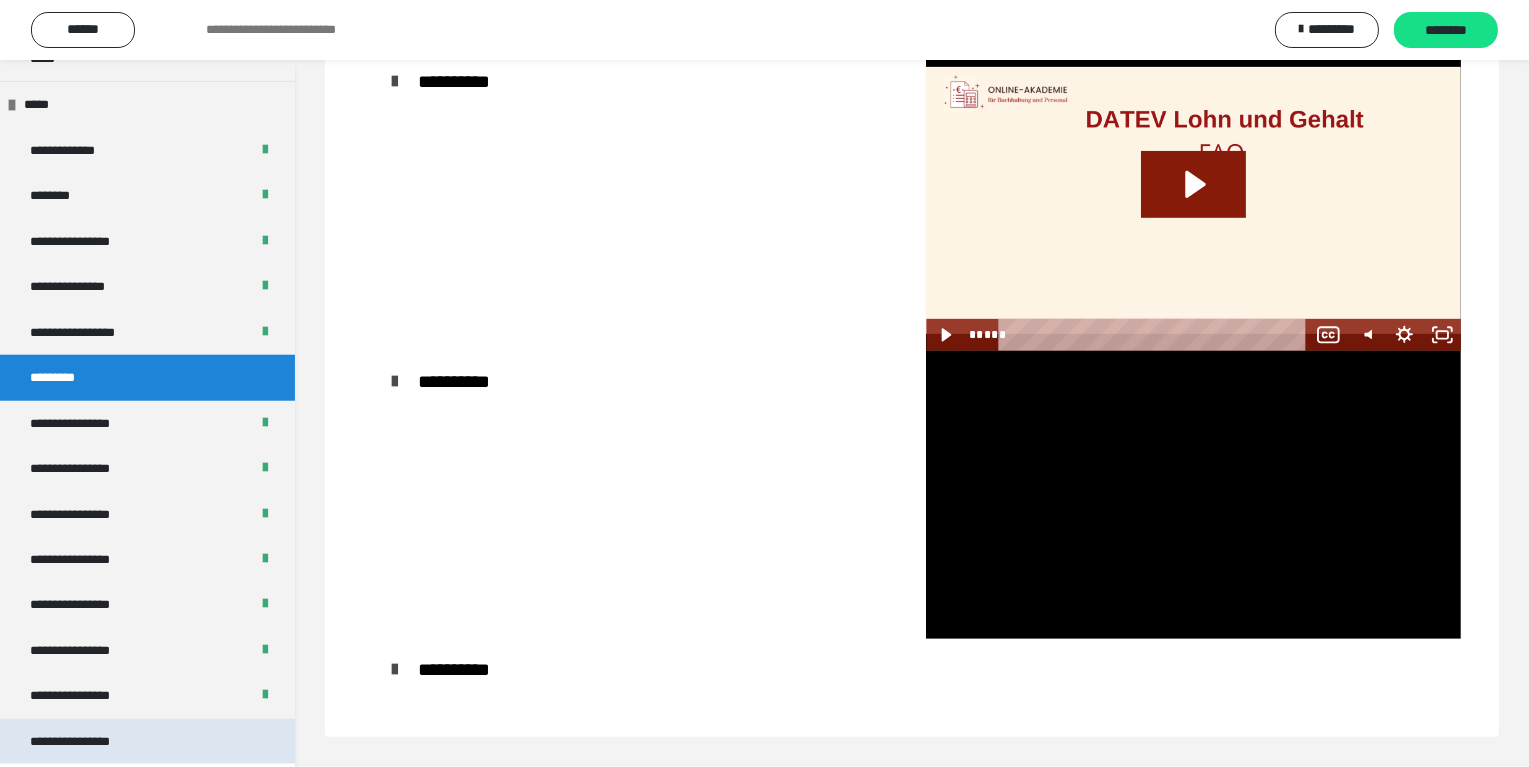 click on "**********" at bounding box center [87, 741] 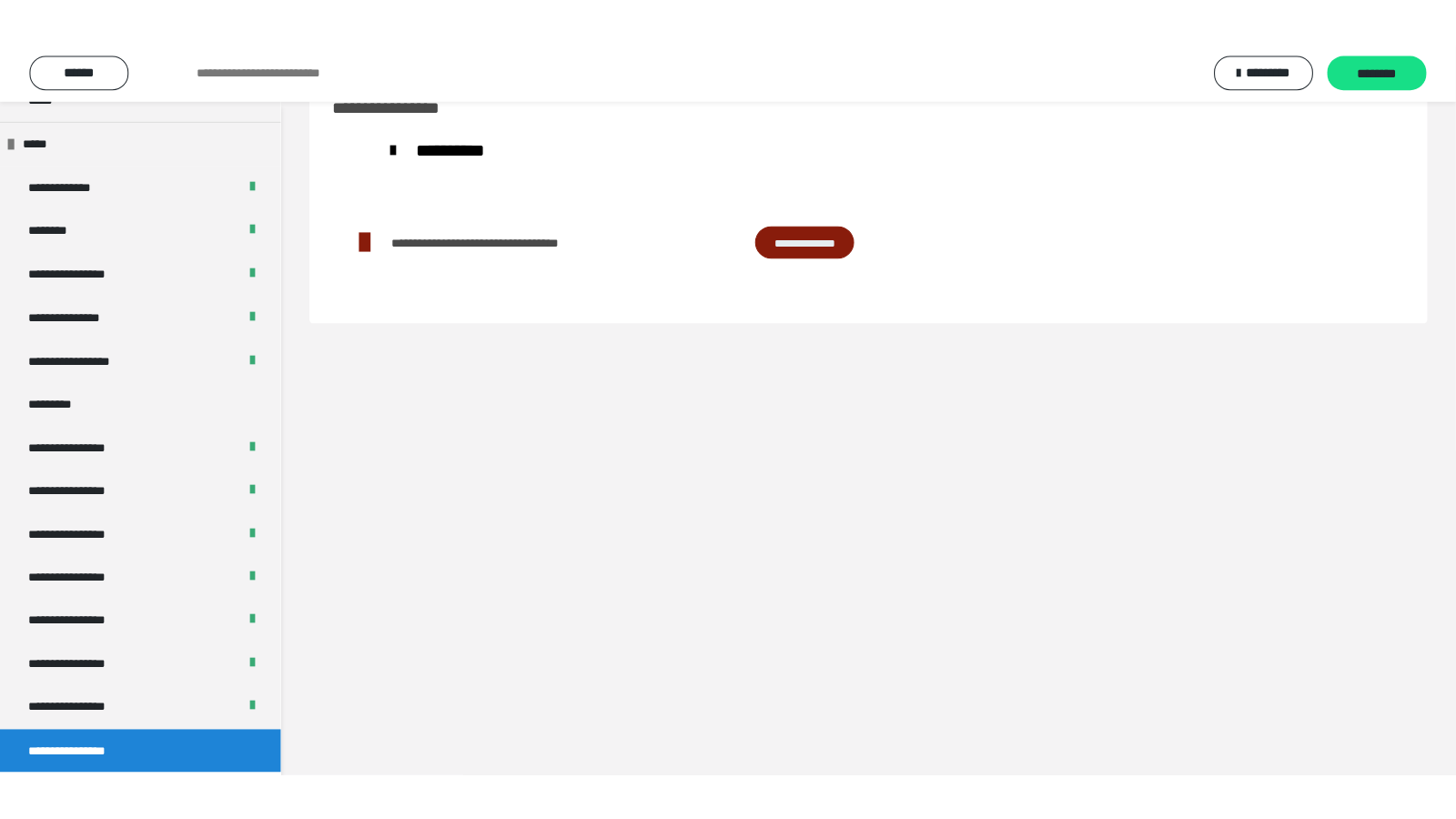 scroll, scrollTop: 54, scrollLeft: 0, axis: vertical 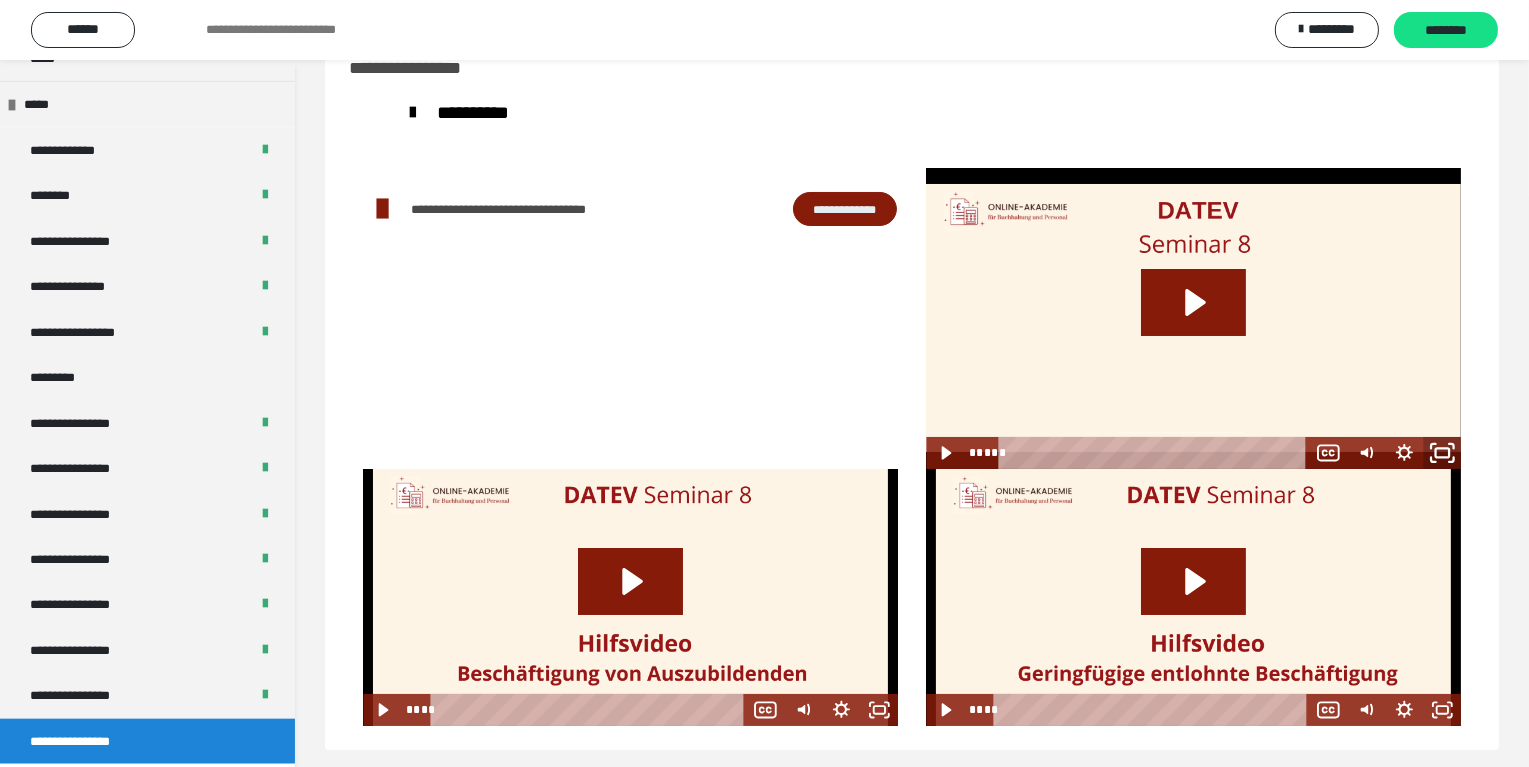 click 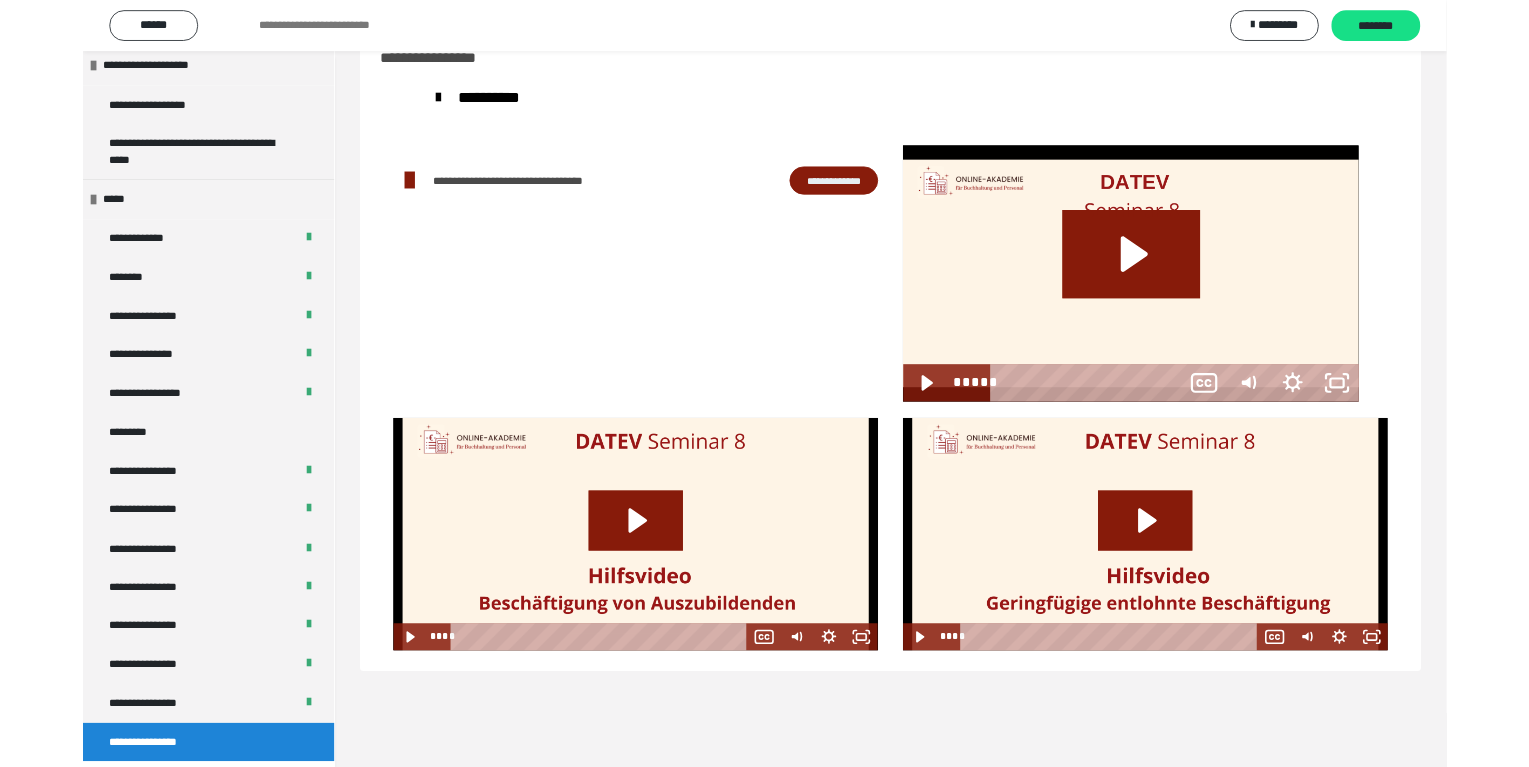 scroll, scrollTop: 2369, scrollLeft: 0, axis: vertical 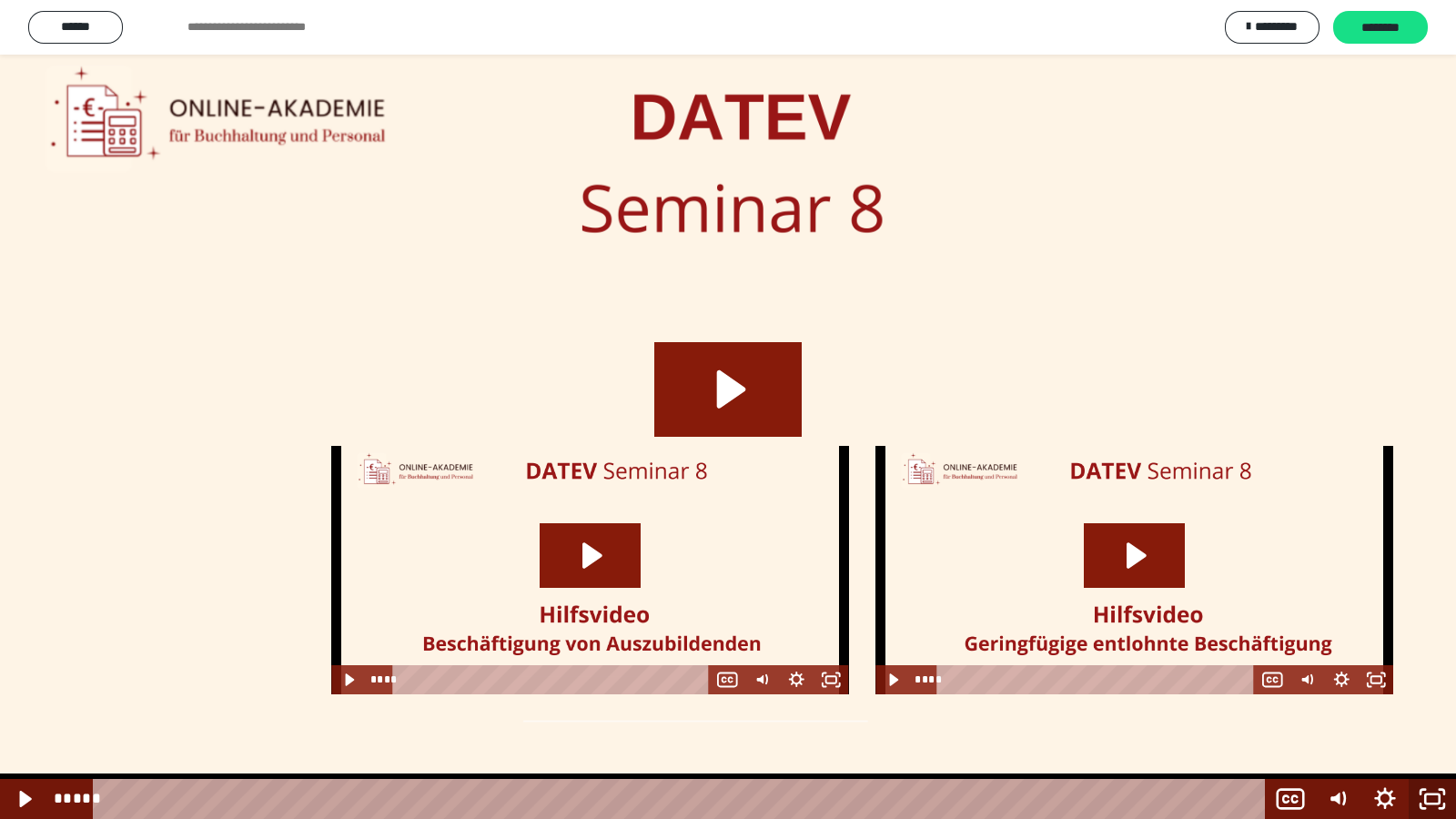 click 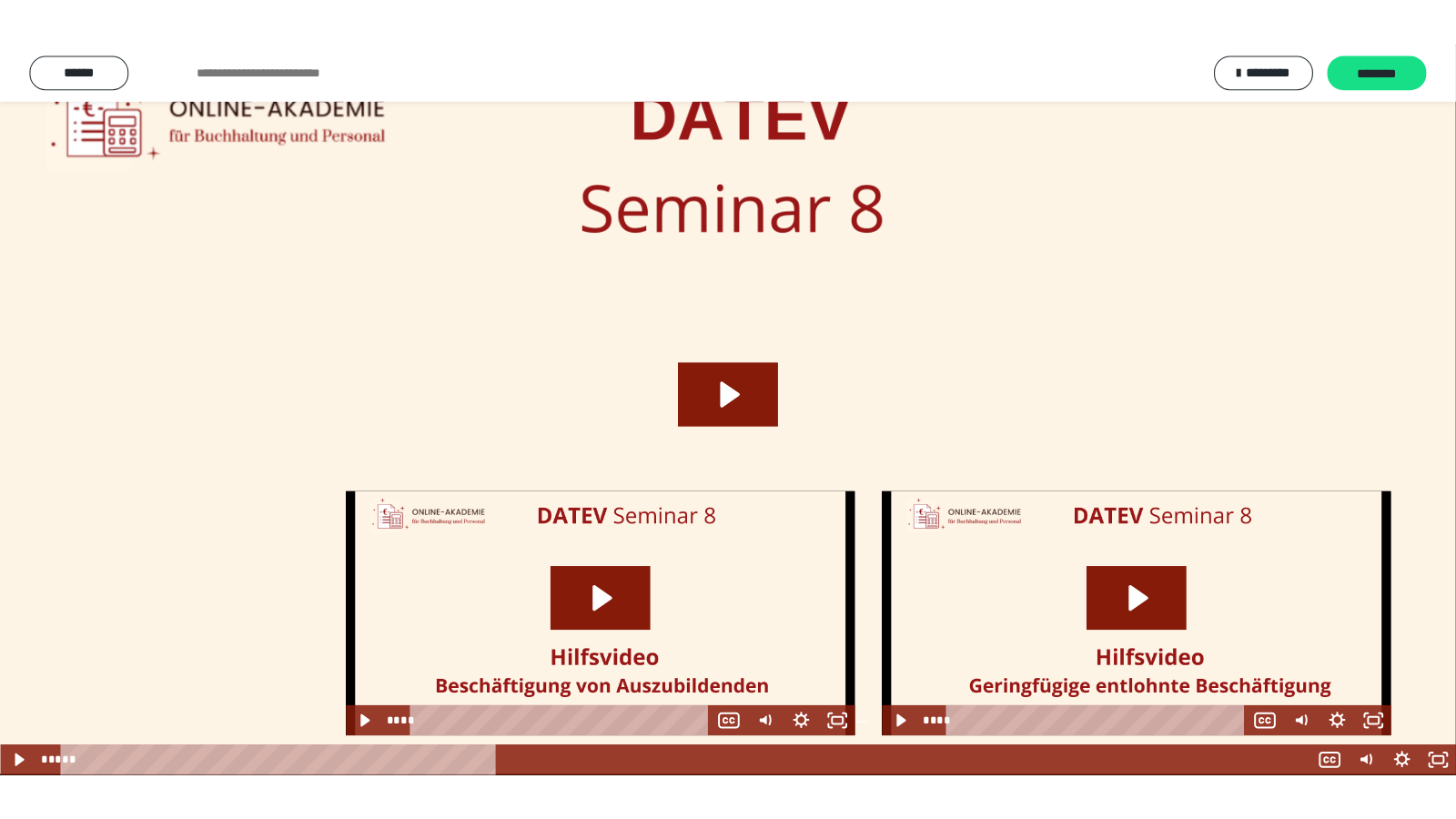 scroll, scrollTop: 2277, scrollLeft: 0, axis: vertical 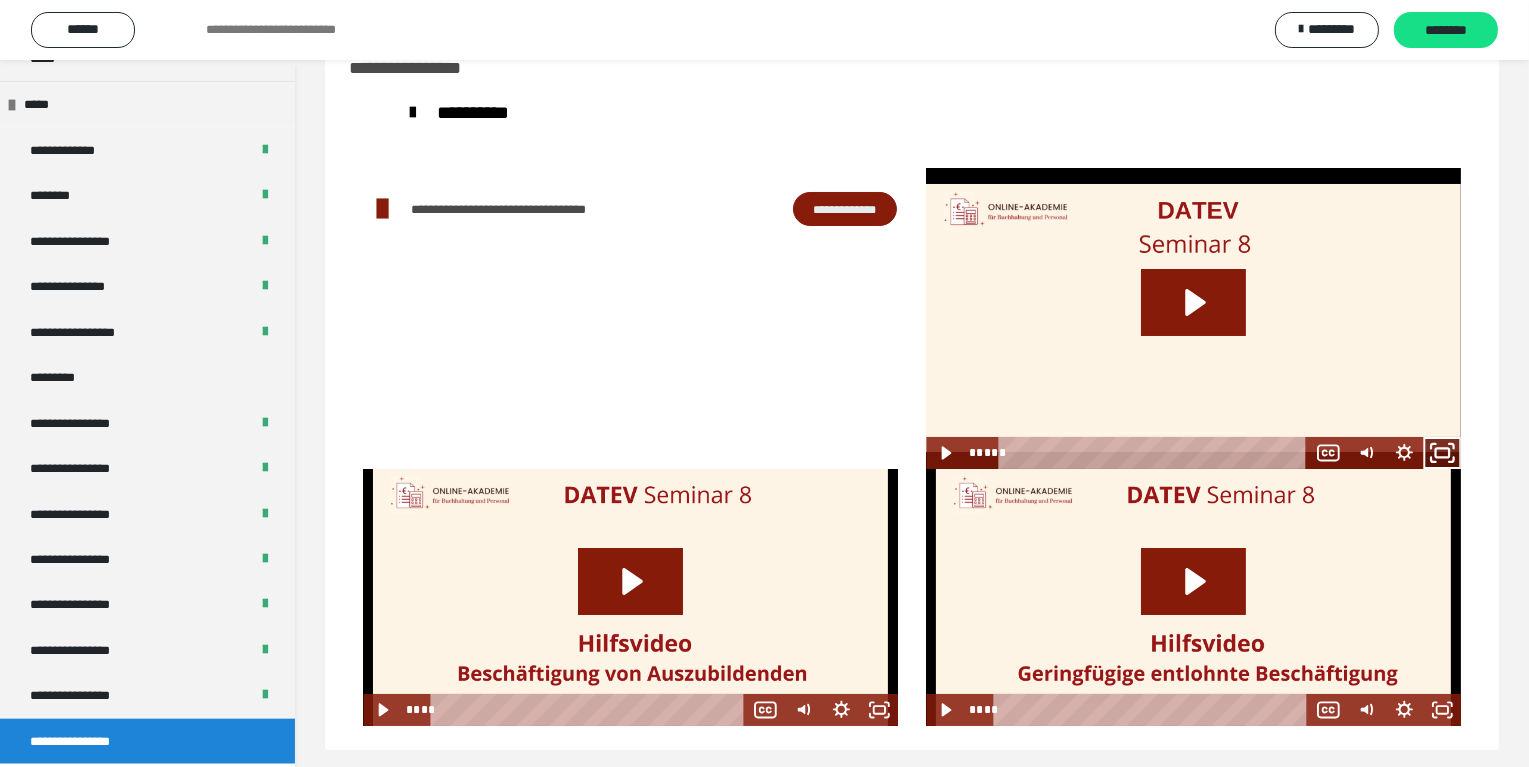 click 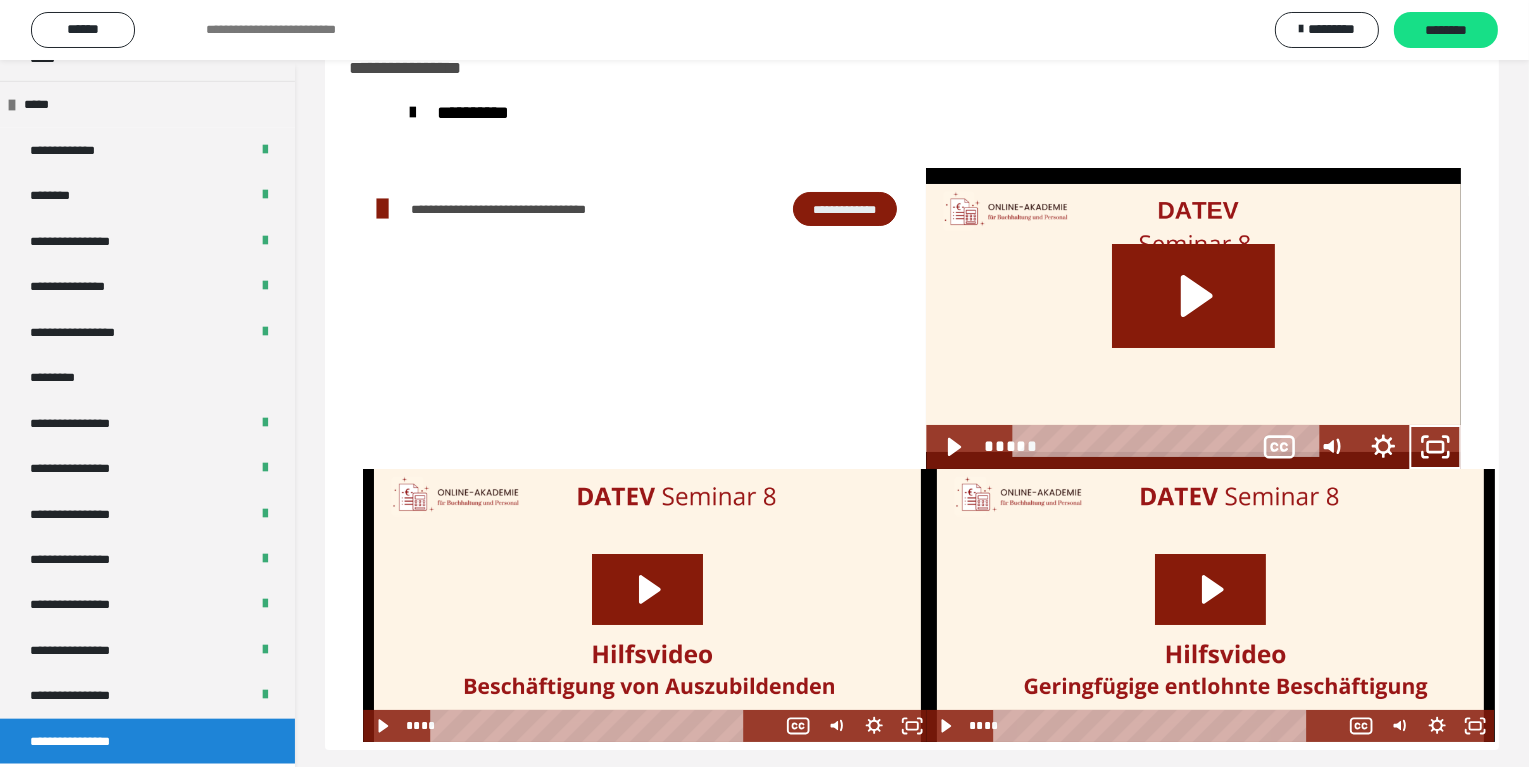 scroll, scrollTop: 2369, scrollLeft: 0, axis: vertical 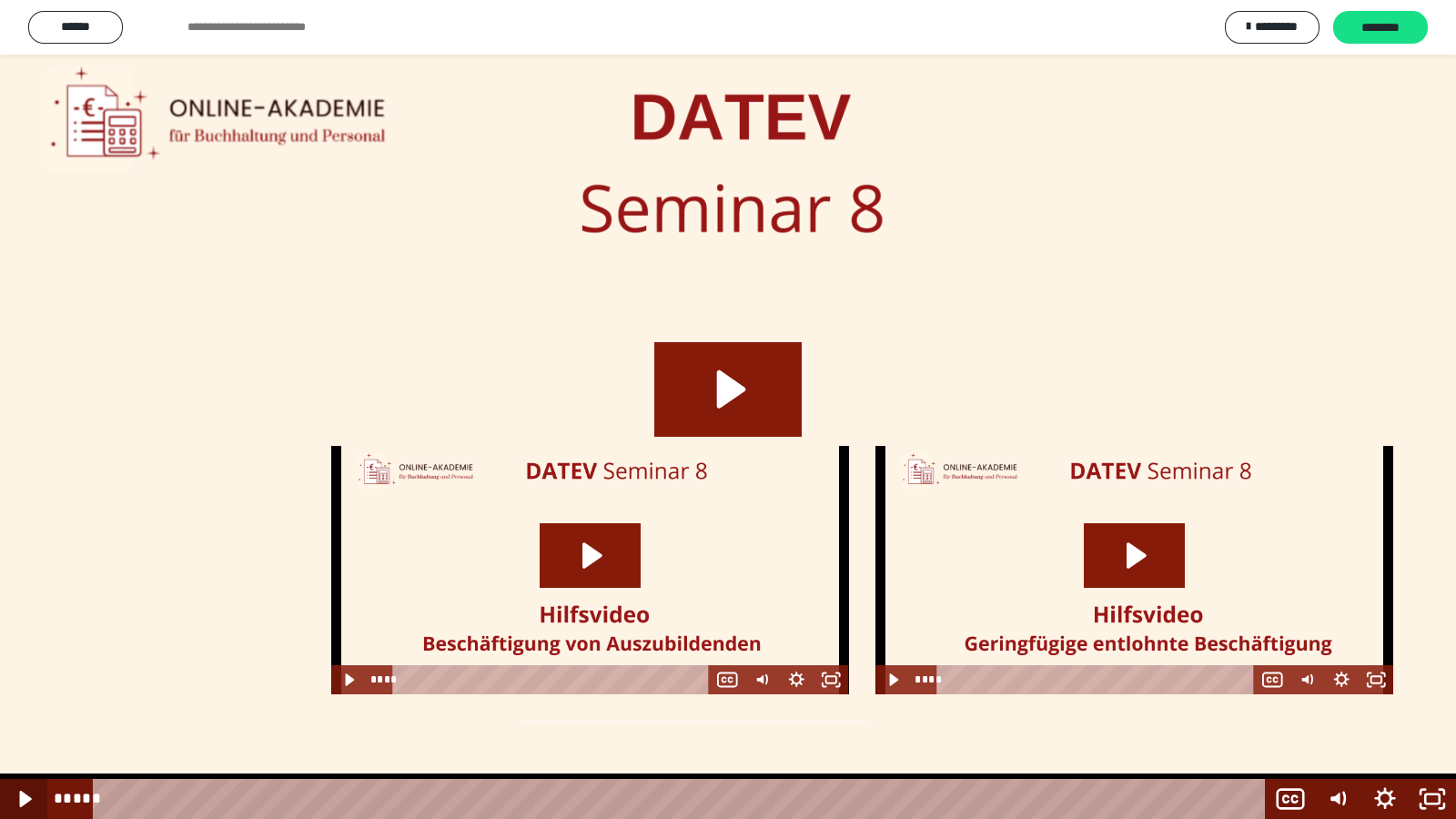 drag, startPoint x: 19, startPoint y: 799, endPoint x: 13, endPoint y: 783, distance: 17.088007 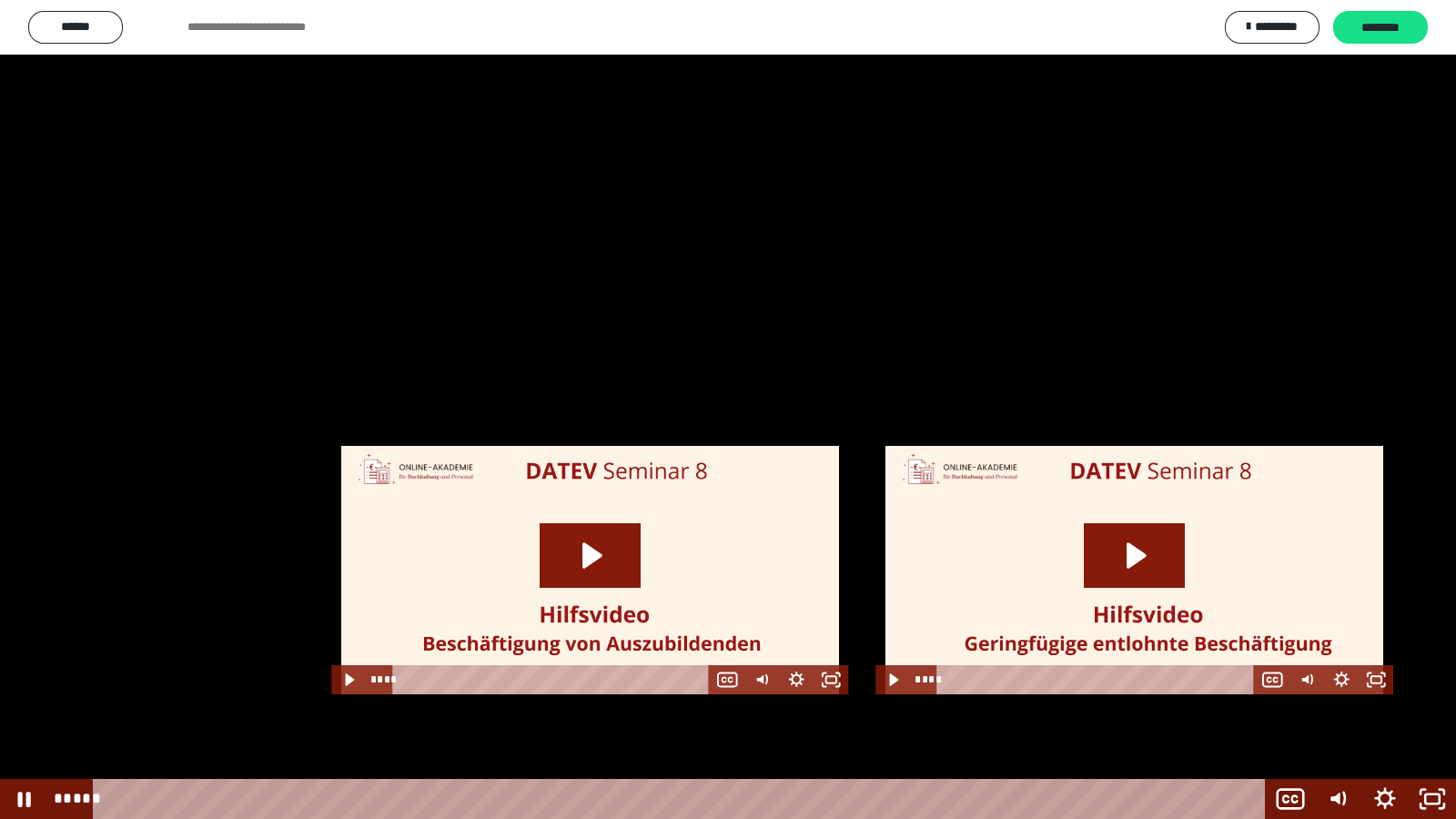 click at bounding box center [728, 410] 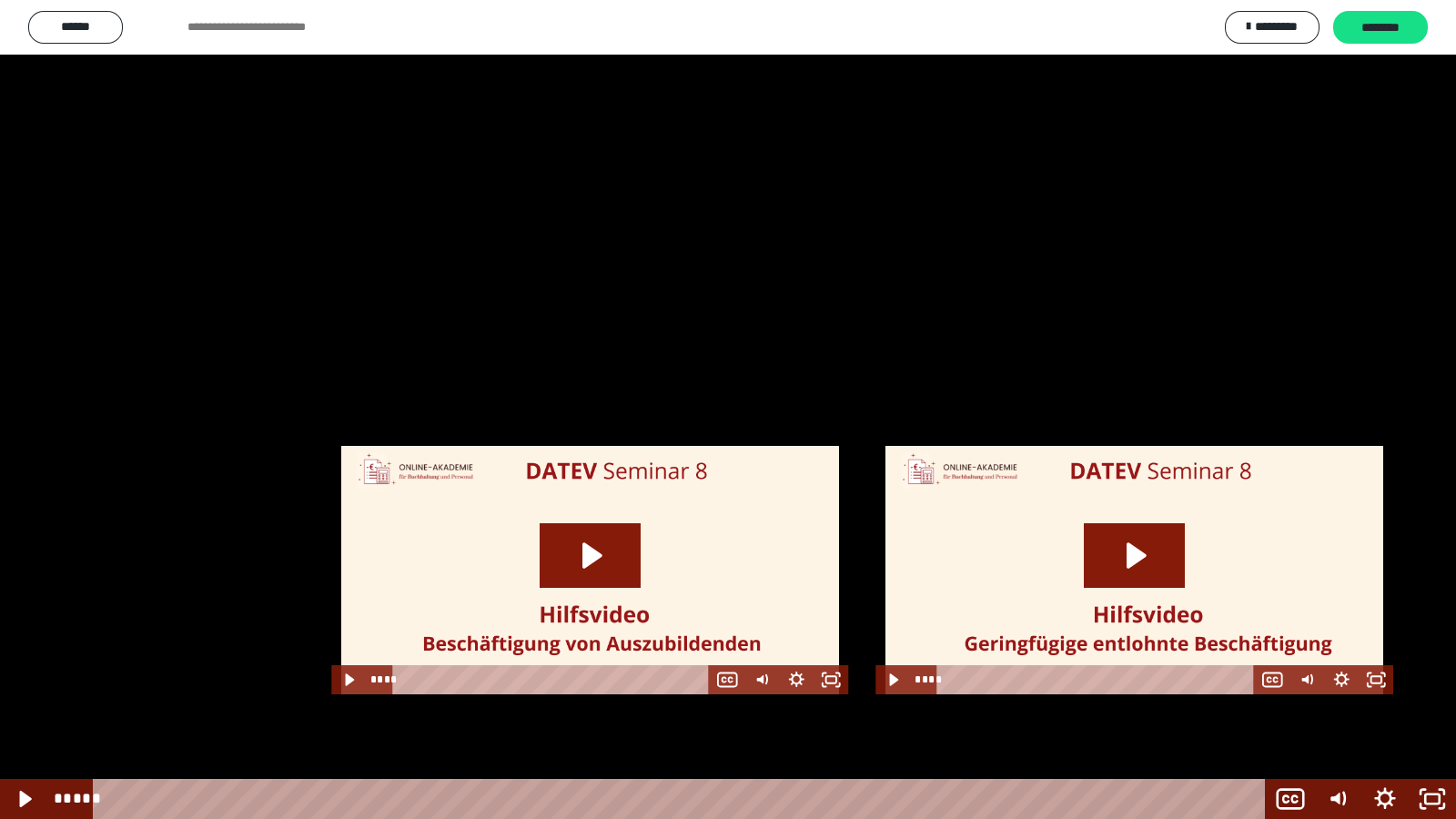 click at bounding box center (728, 410) 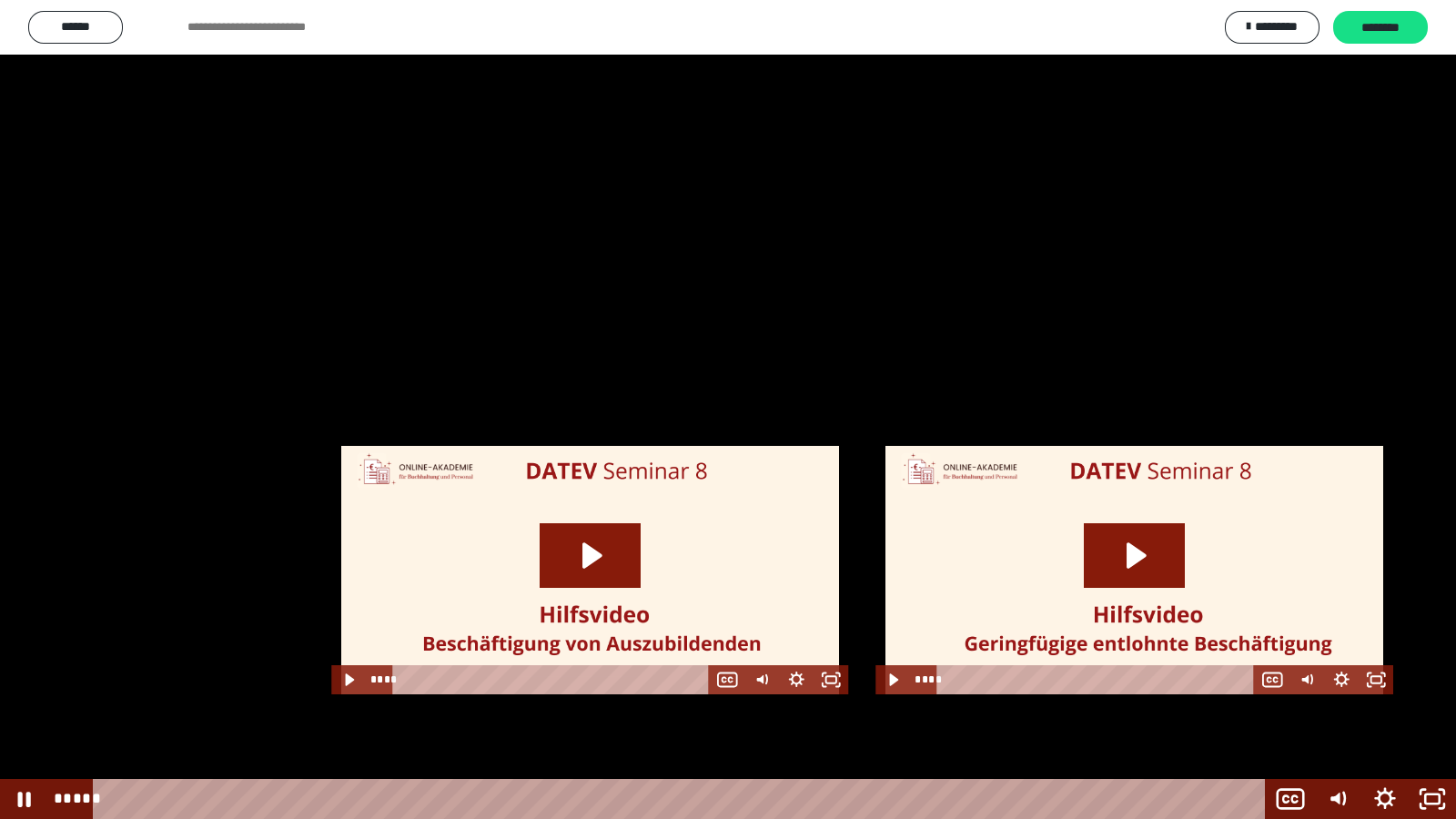 click at bounding box center (728, 410) 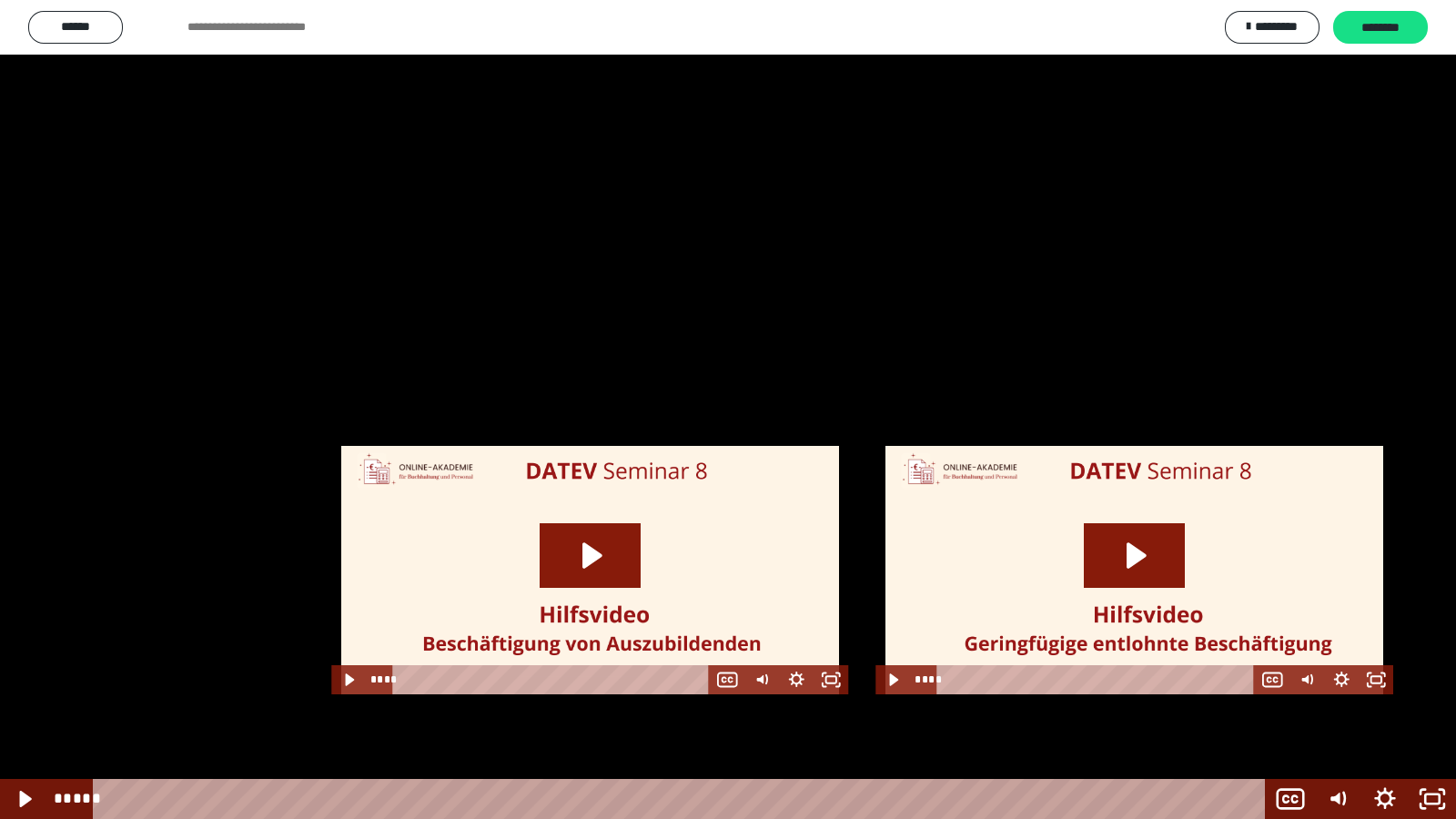 click at bounding box center [728, 410] 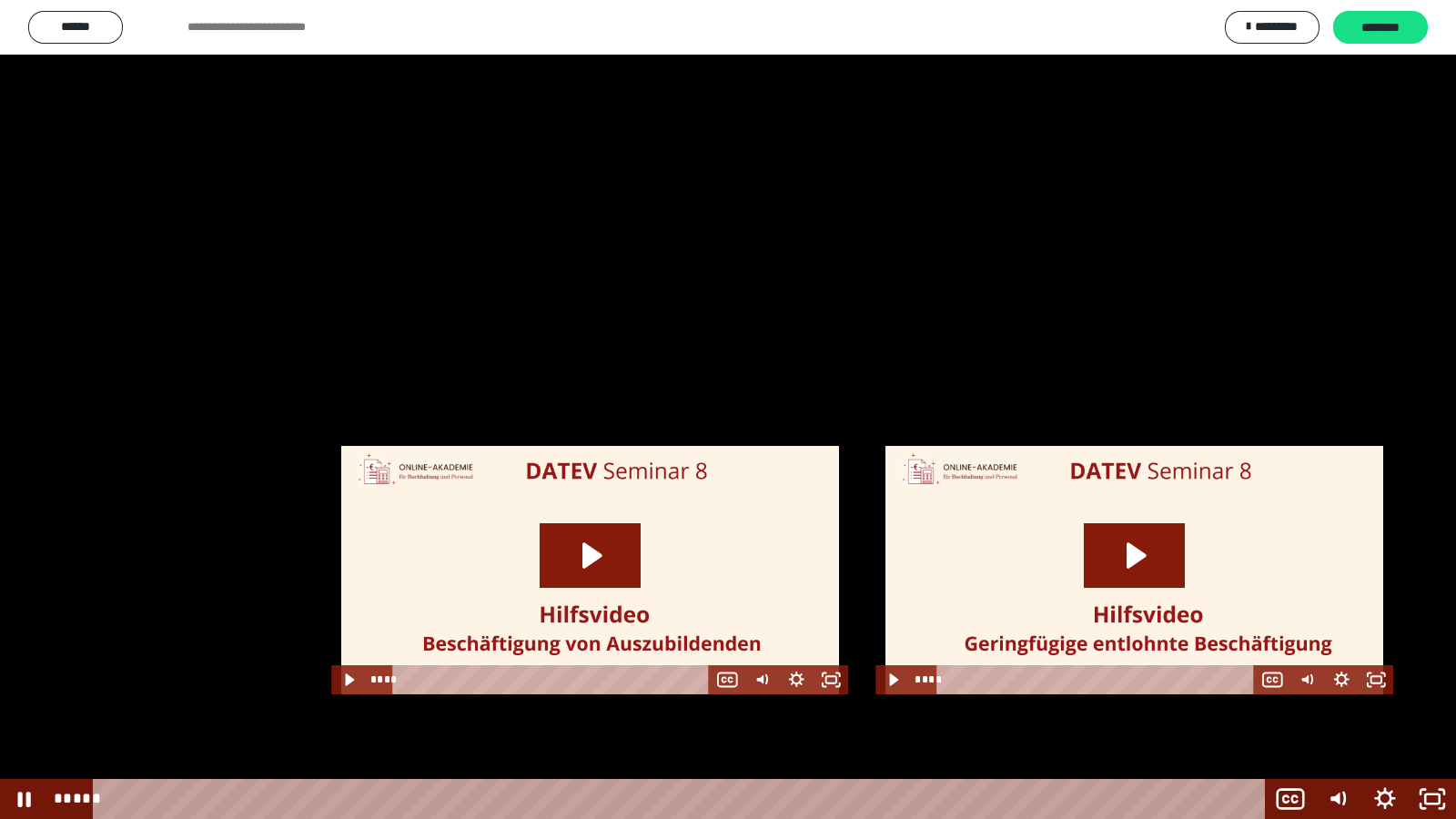 click at bounding box center [728, 410] 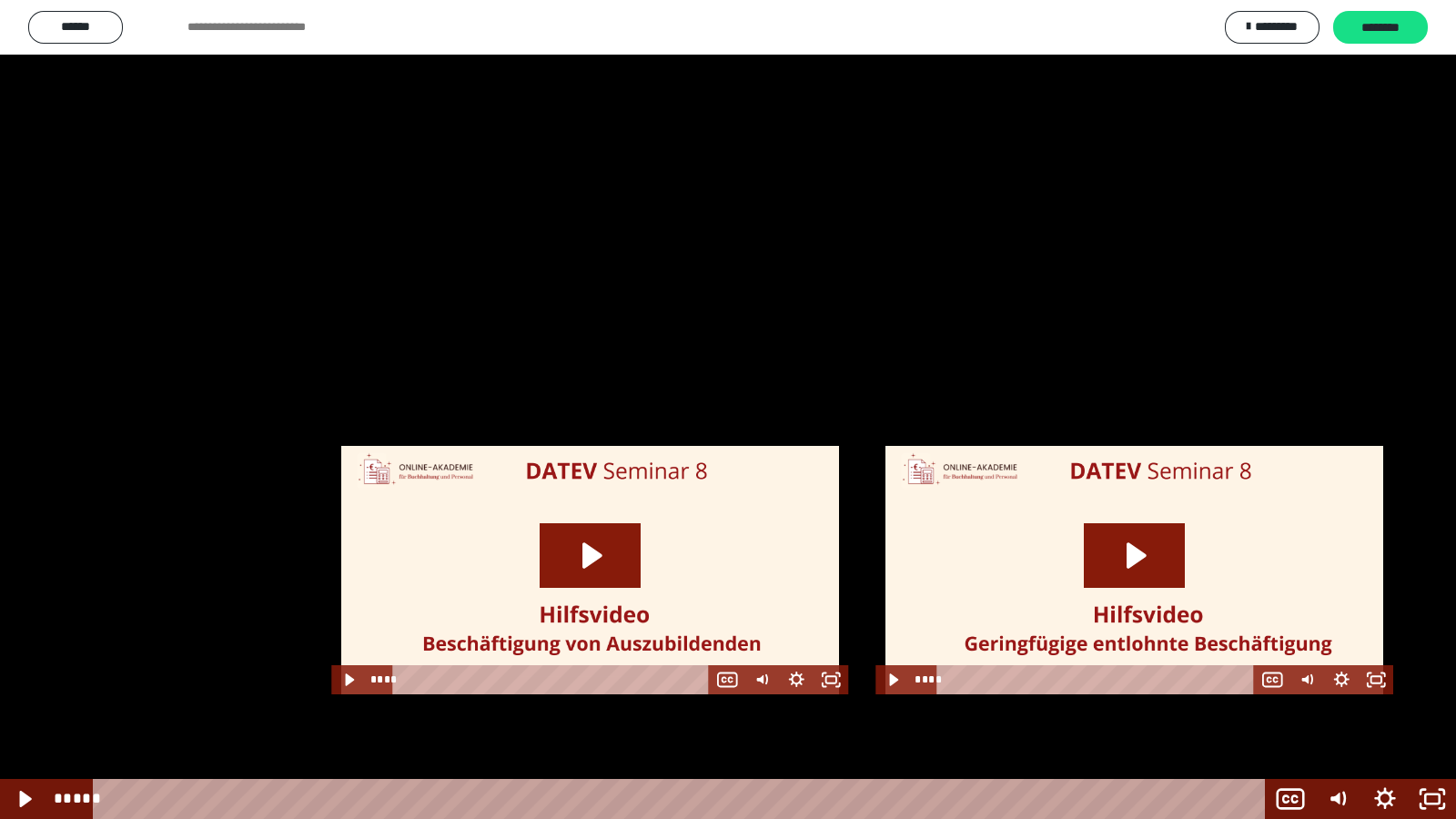 click at bounding box center (728, 410) 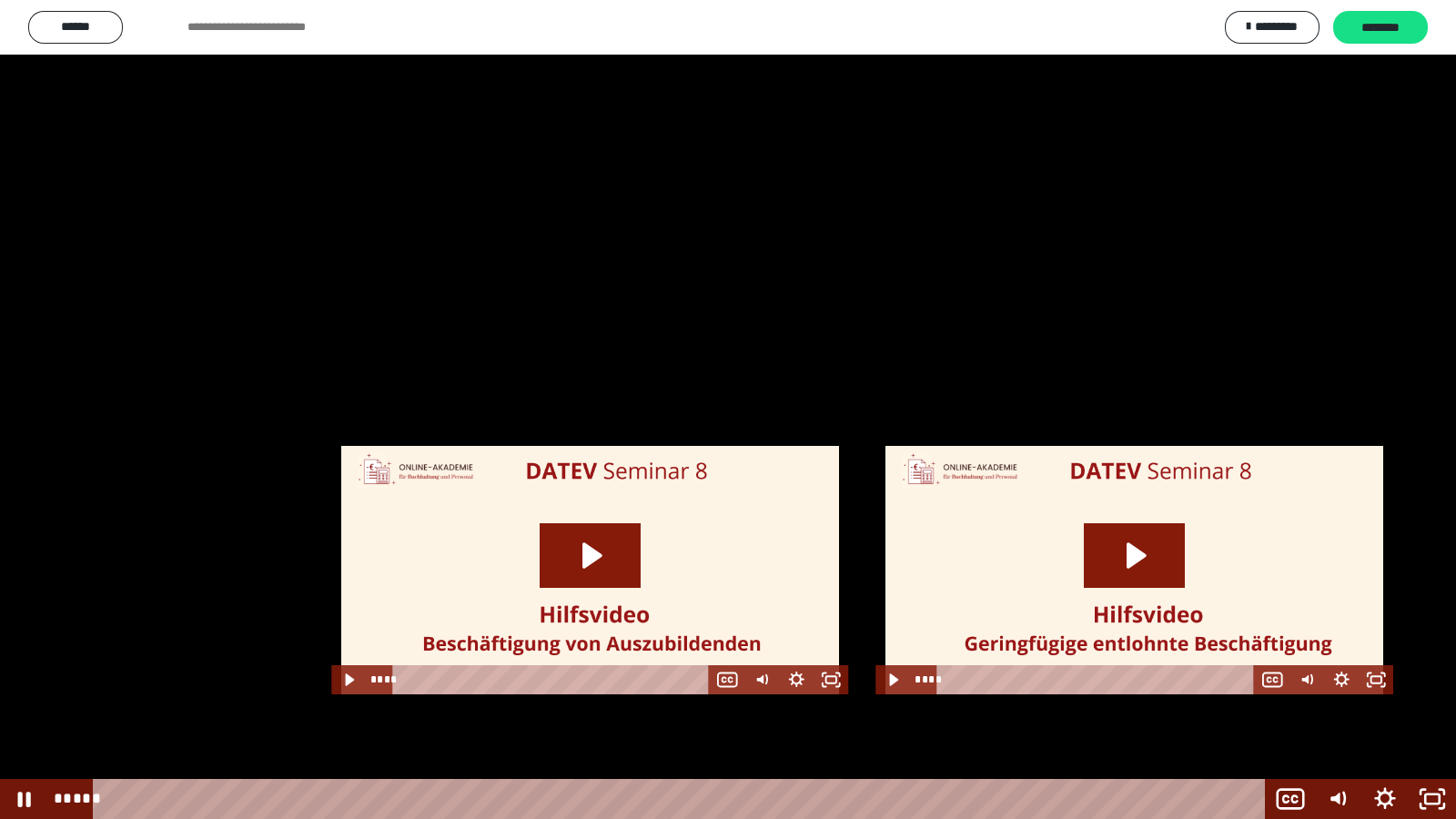 click at bounding box center [728, 410] 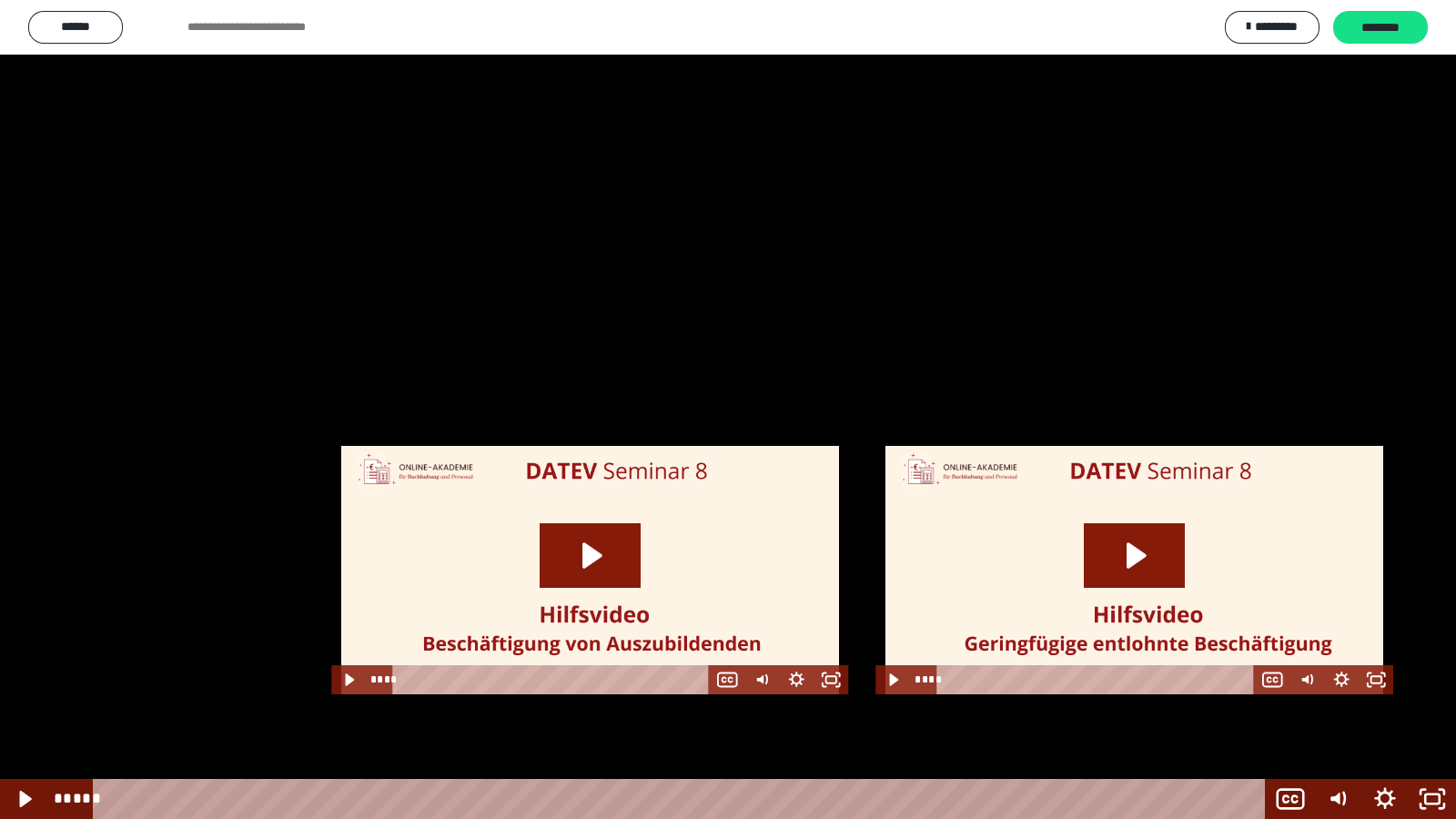 click at bounding box center (728, 410) 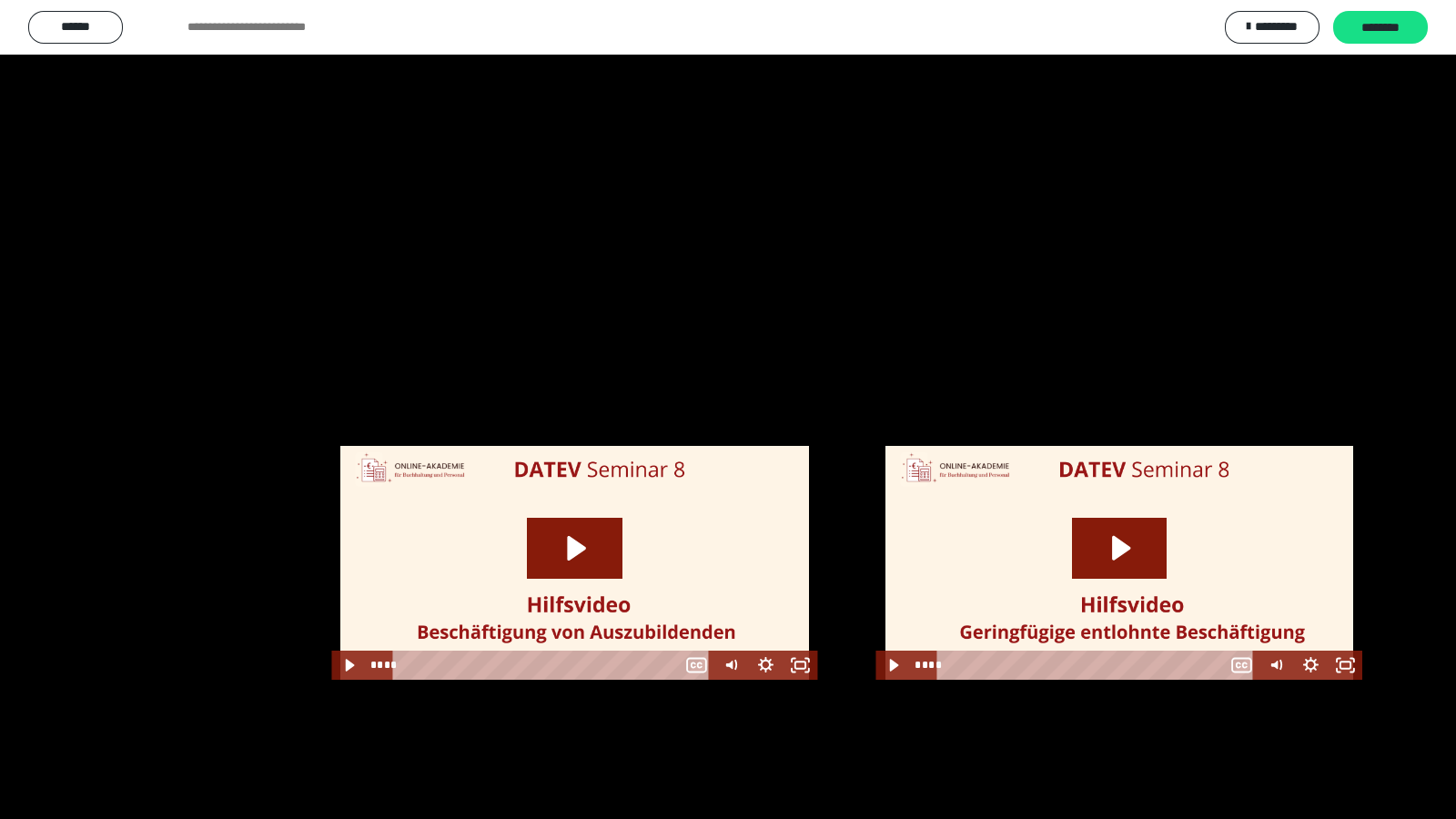 scroll, scrollTop: 2277, scrollLeft: 0, axis: vertical 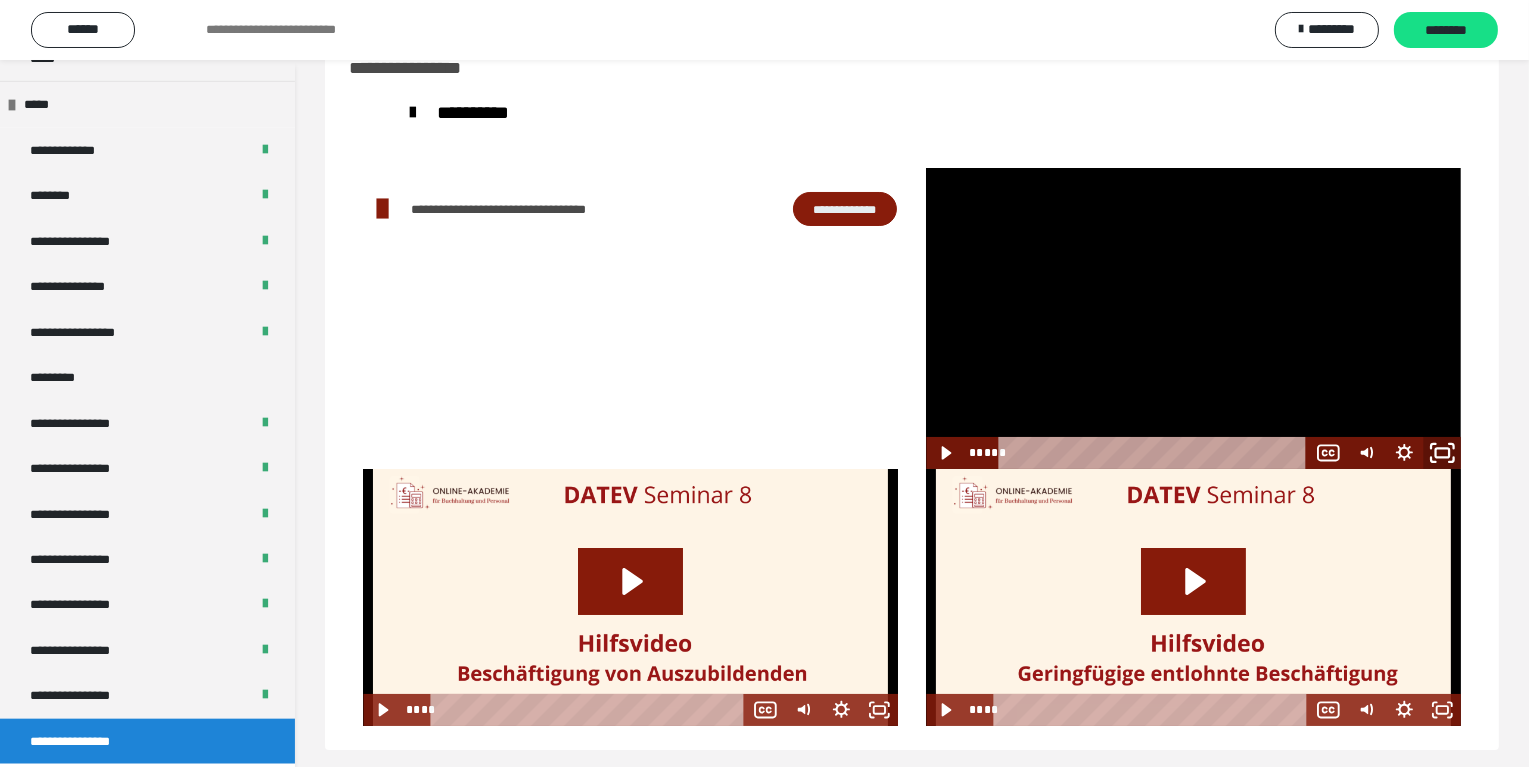 click 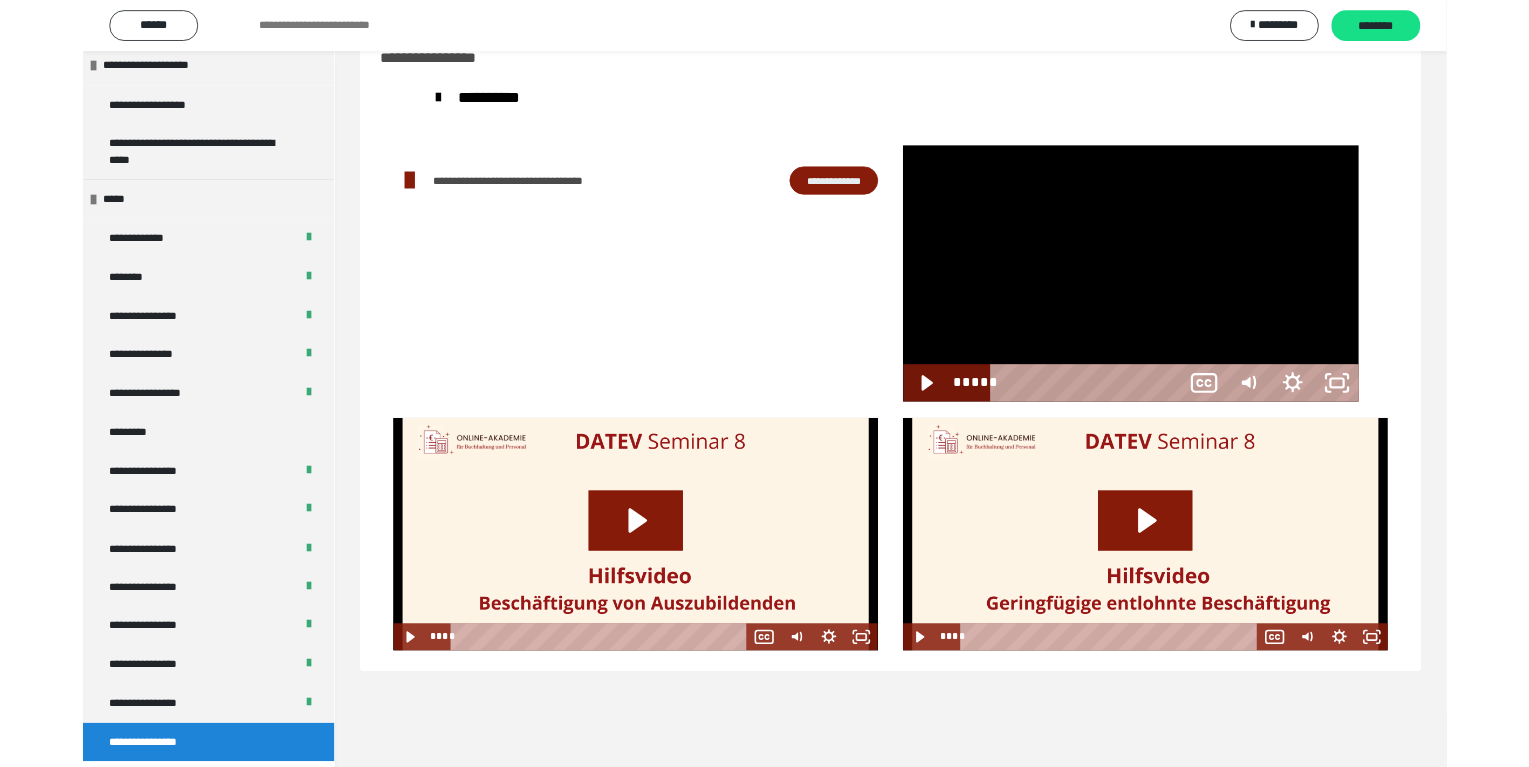 scroll, scrollTop: 2369, scrollLeft: 0, axis: vertical 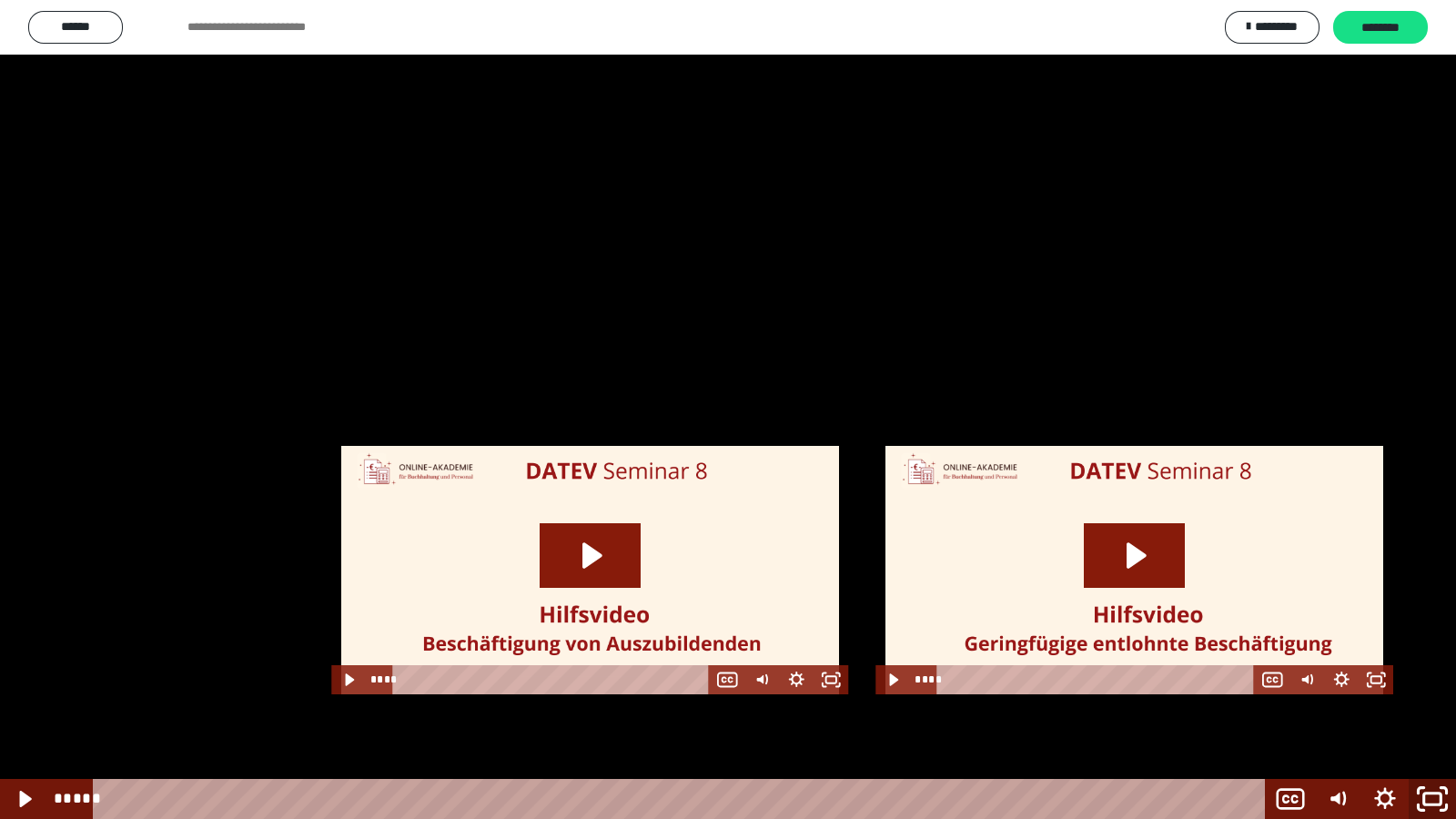 click 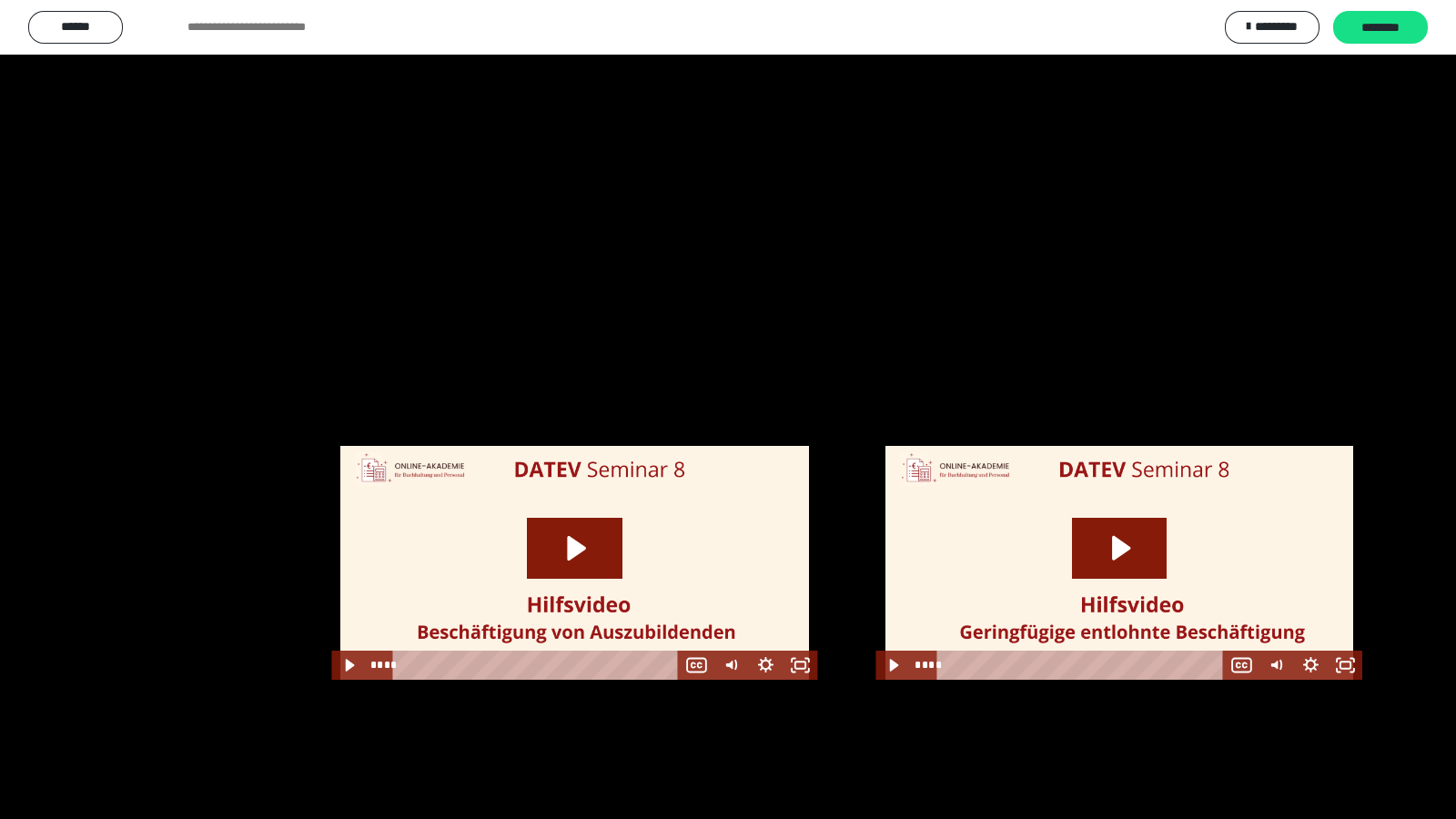 scroll, scrollTop: 2277, scrollLeft: 0, axis: vertical 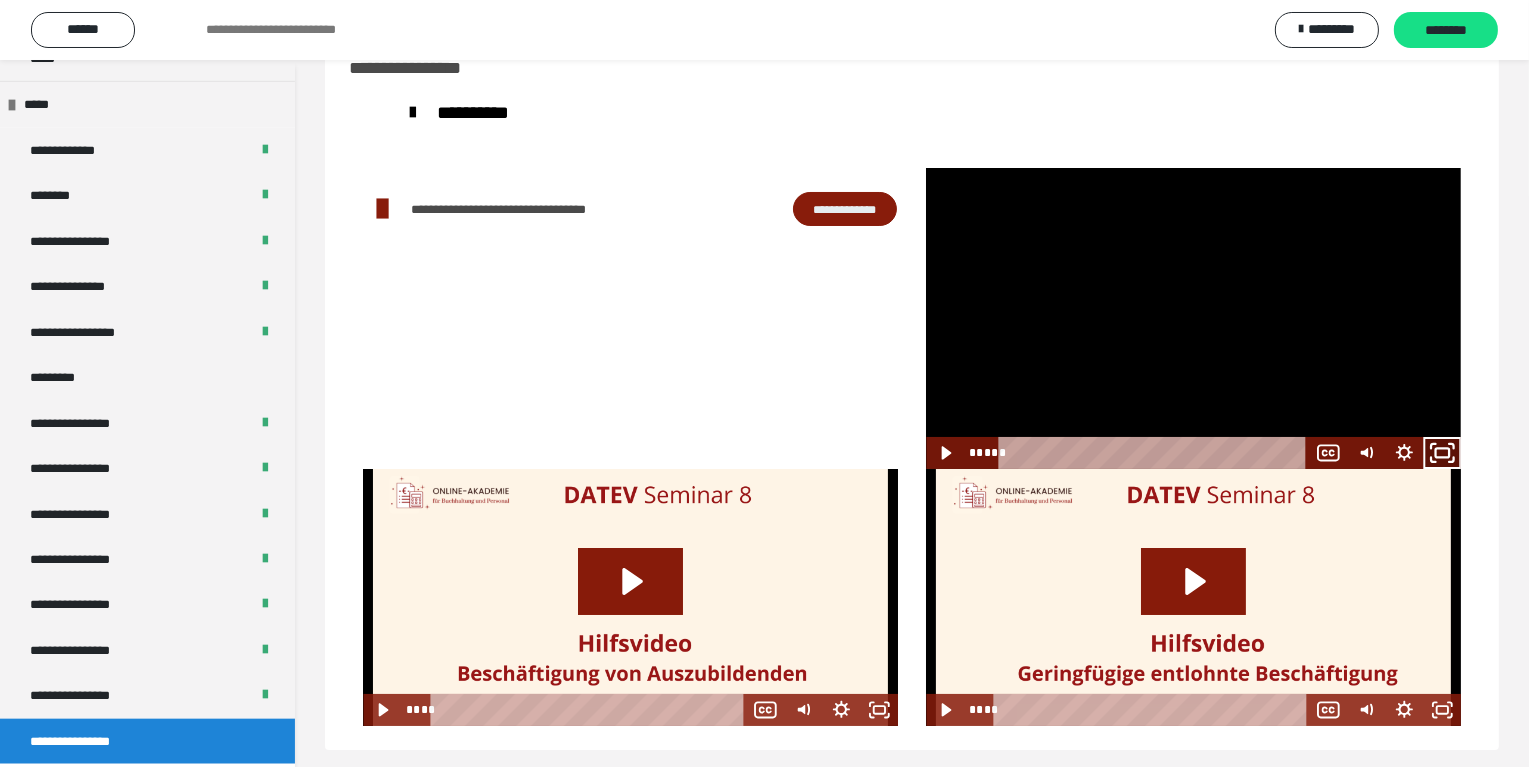 drag, startPoint x: 1450, startPoint y: 450, endPoint x: 1395, endPoint y: 458, distance: 55.578773 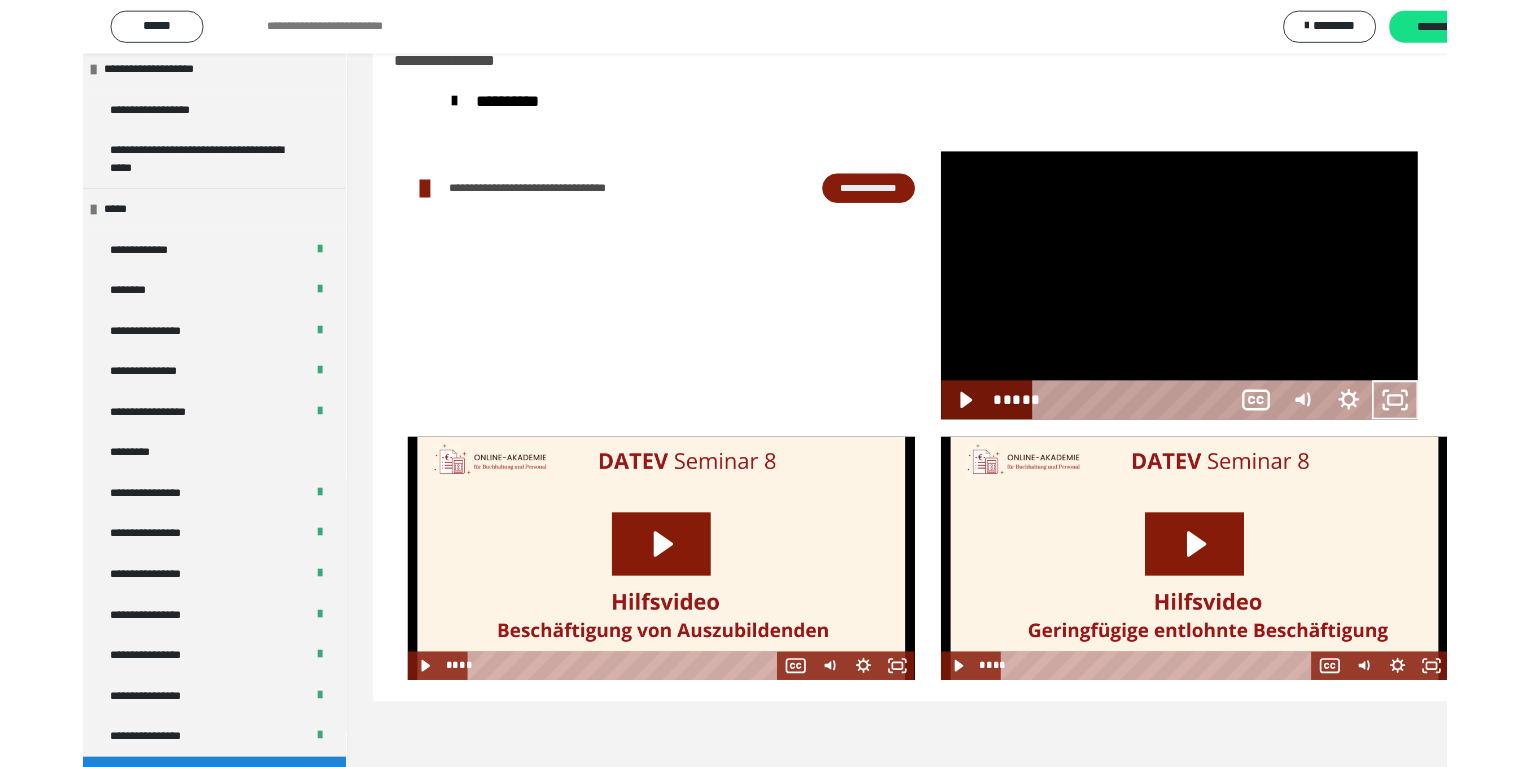 scroll, scrollTop: 2369, scrollLeft: 0, axis: vertical 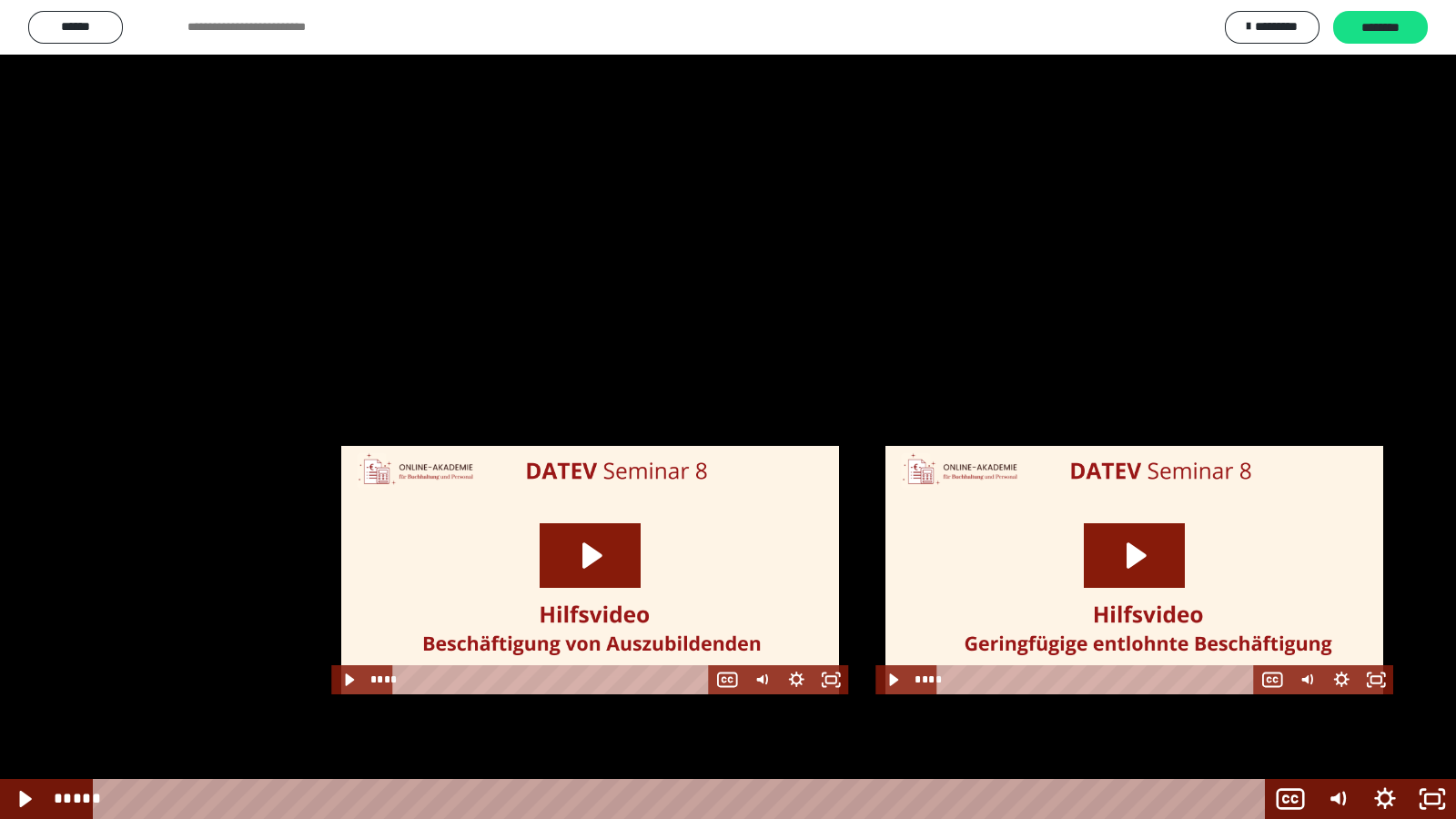 click at bounding box center [728, 410] 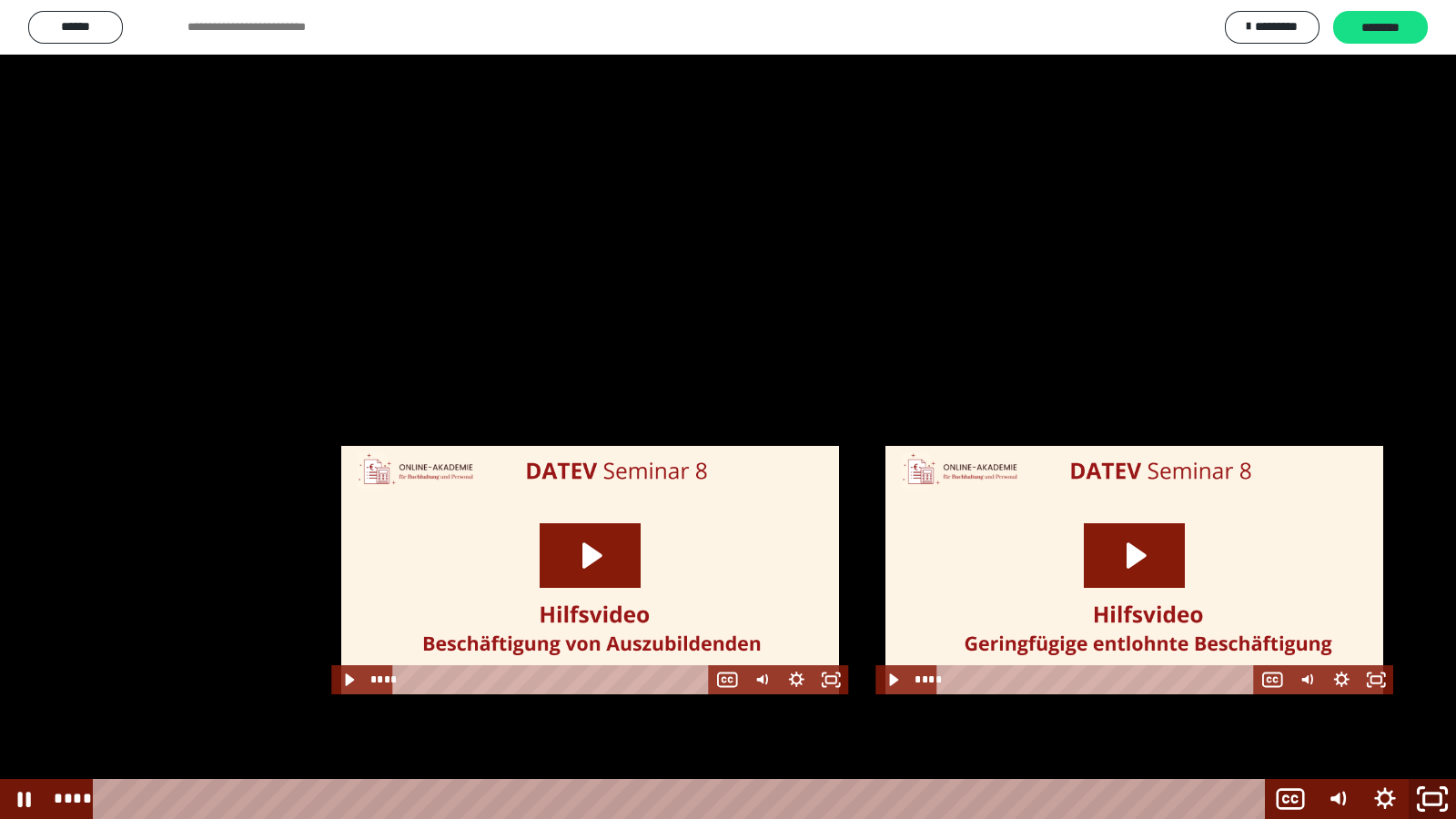 click 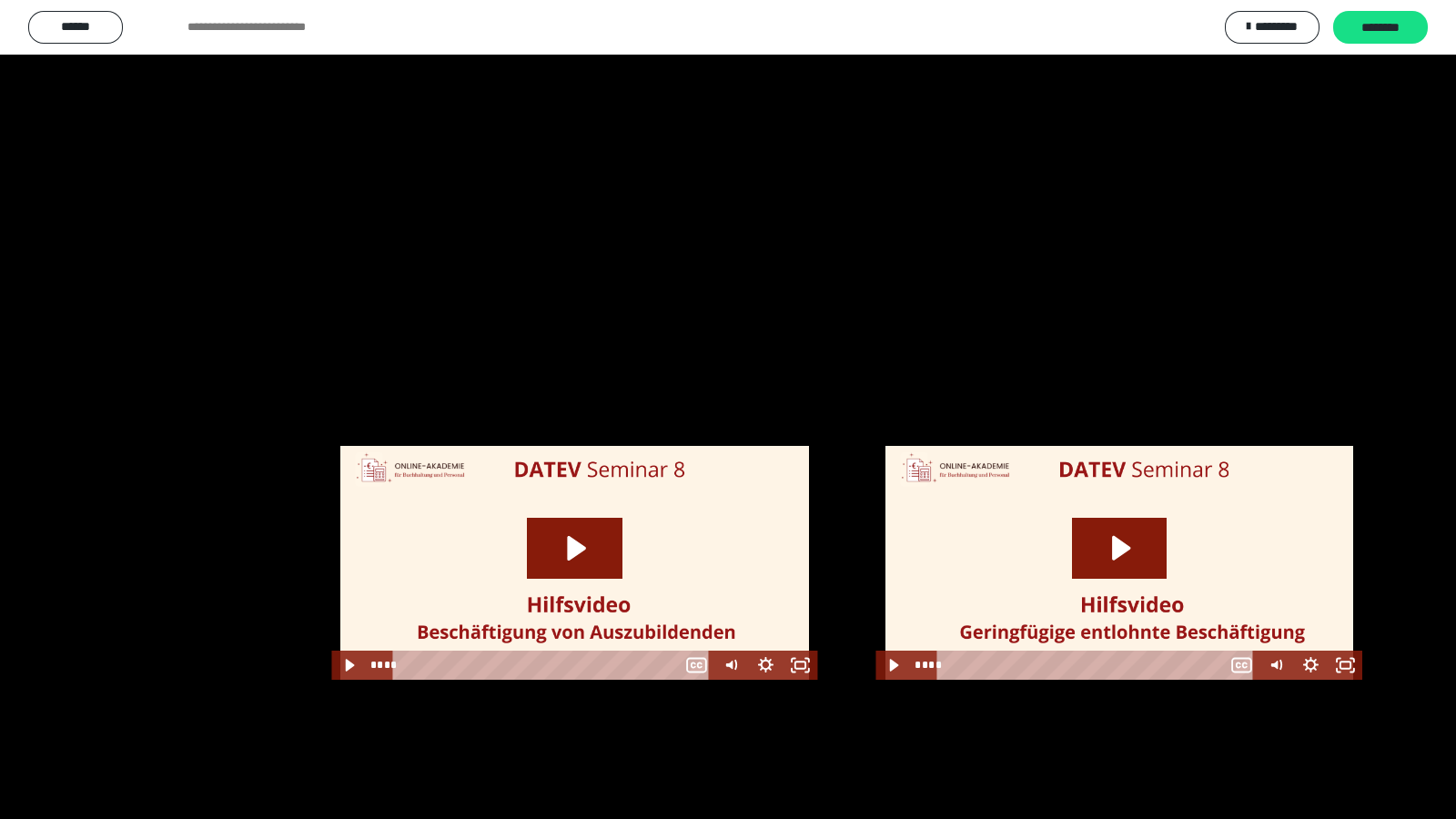 scroll, scrollTop: 2277, scrollLeft: 0, axis: vertical 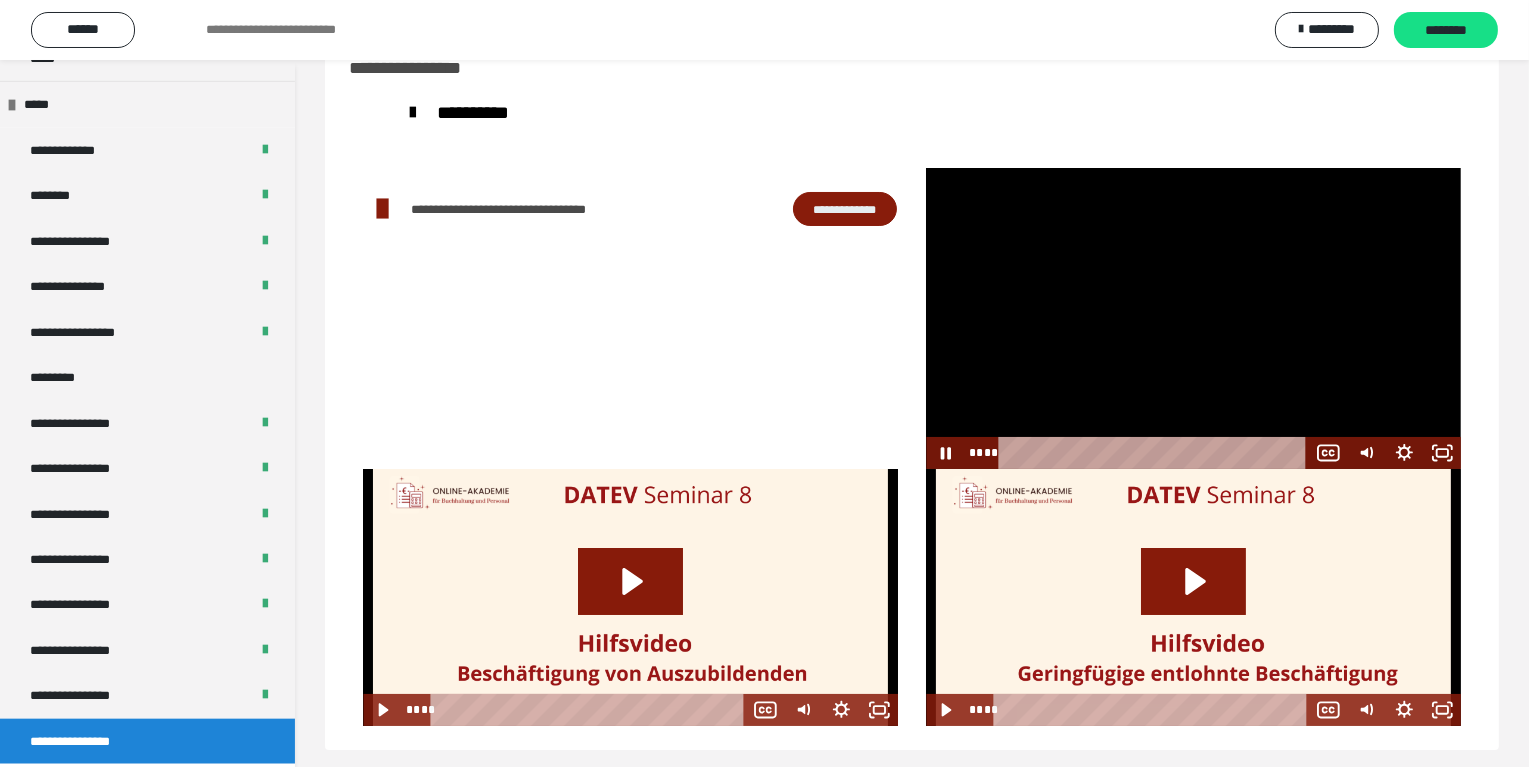 click at bounding box center (1193, 318) 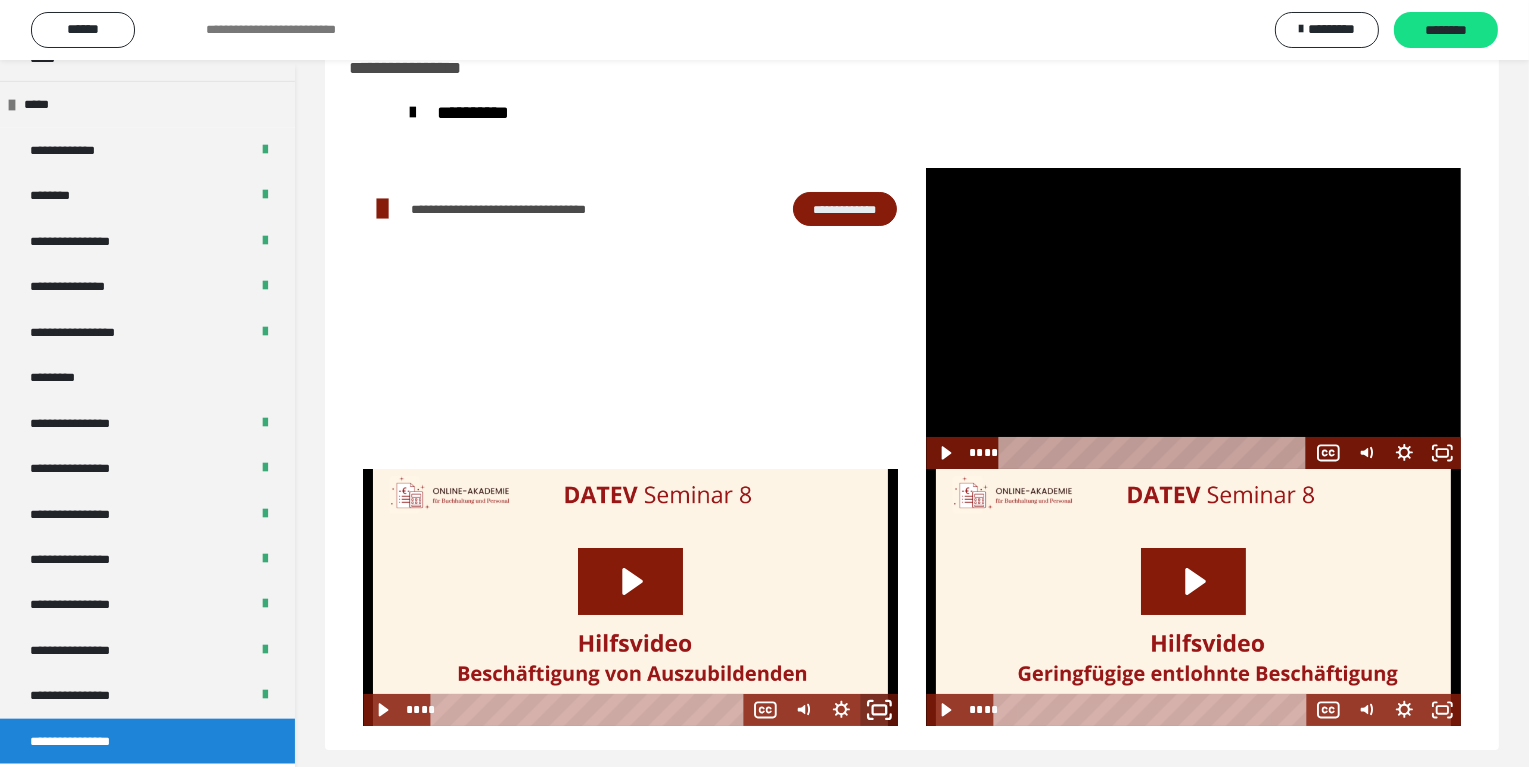 click 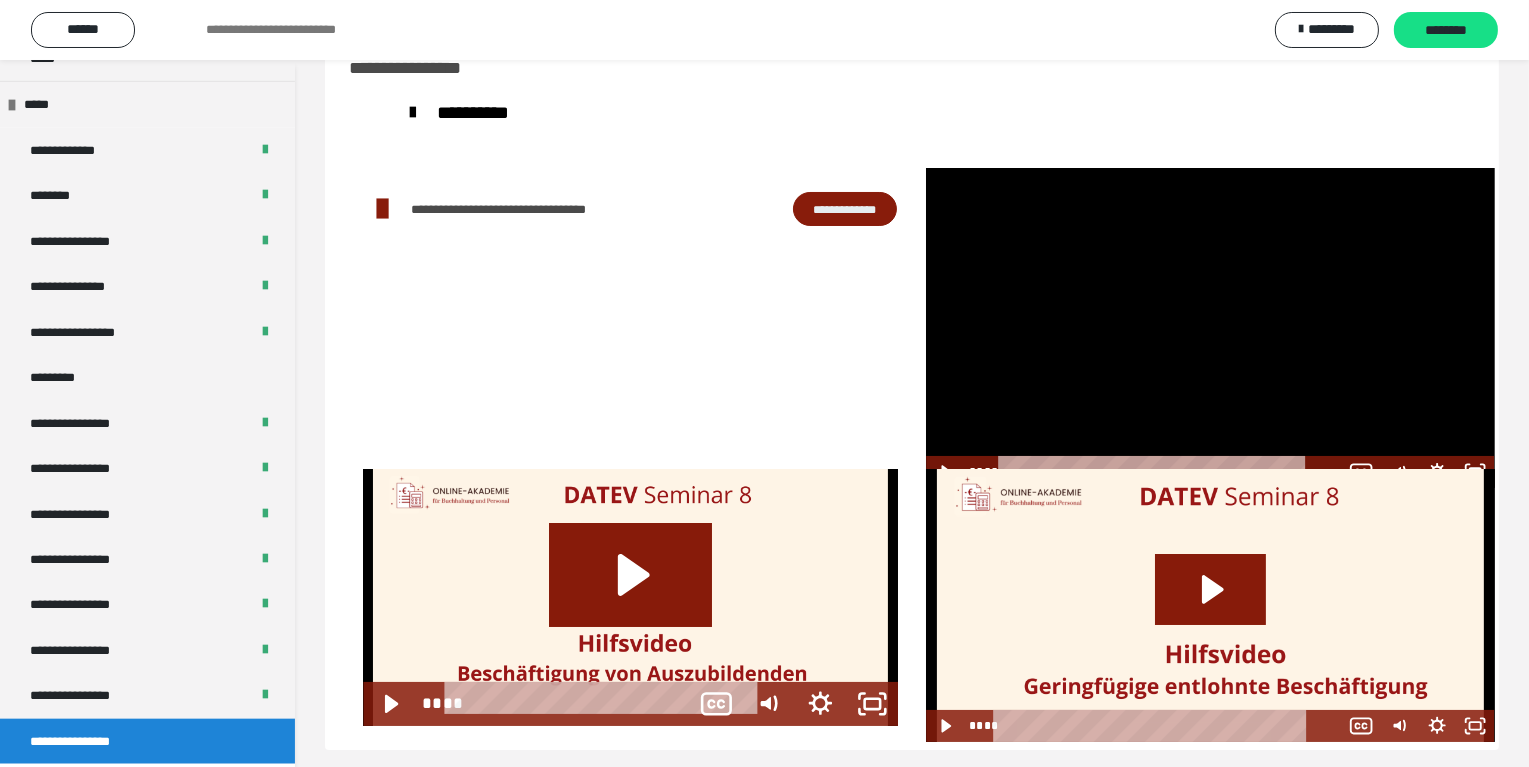scroll, scrollTop: 2369, scrollLeft: 0, axis: vertical 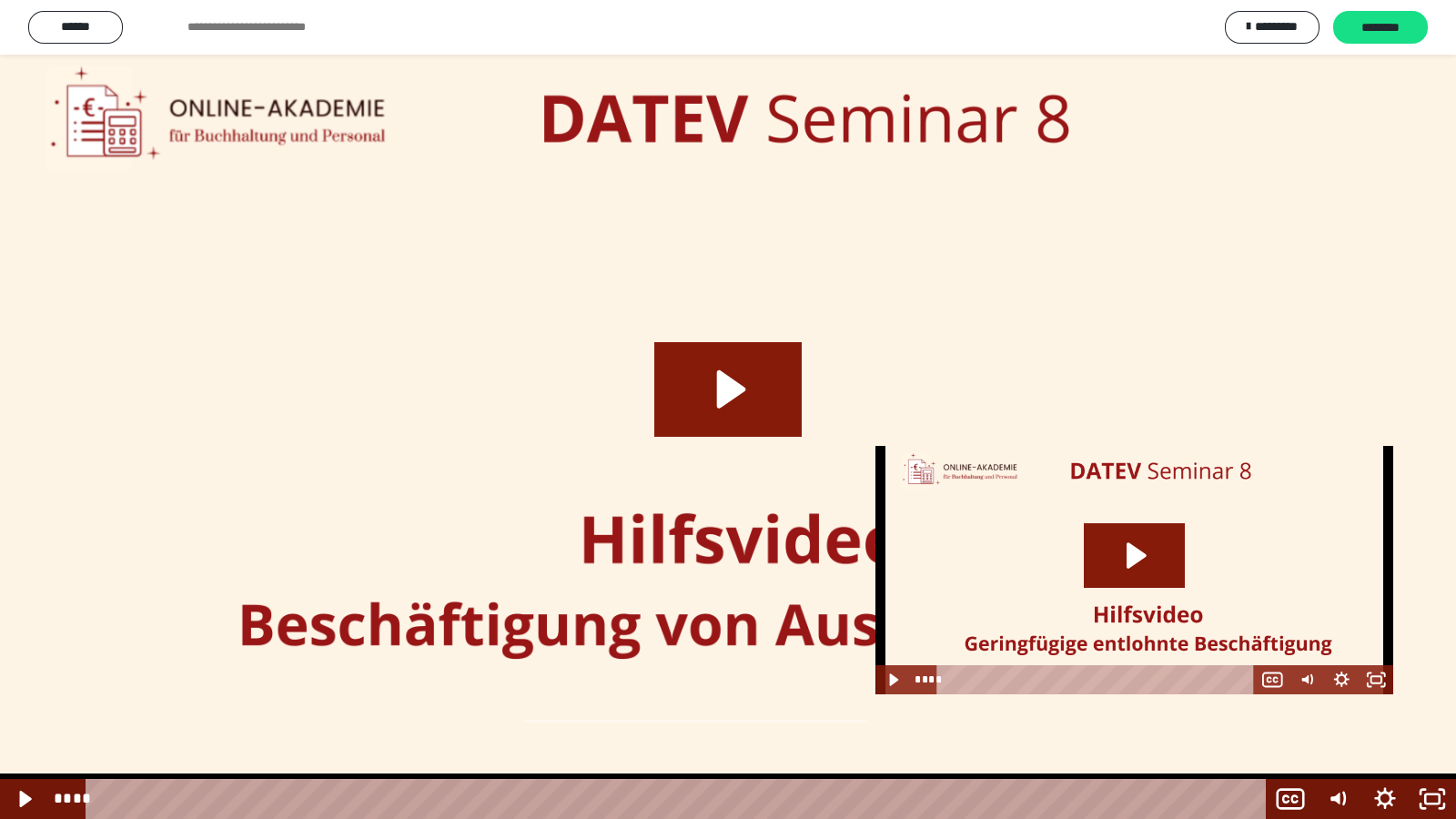 click at bounding box center (728, 410) 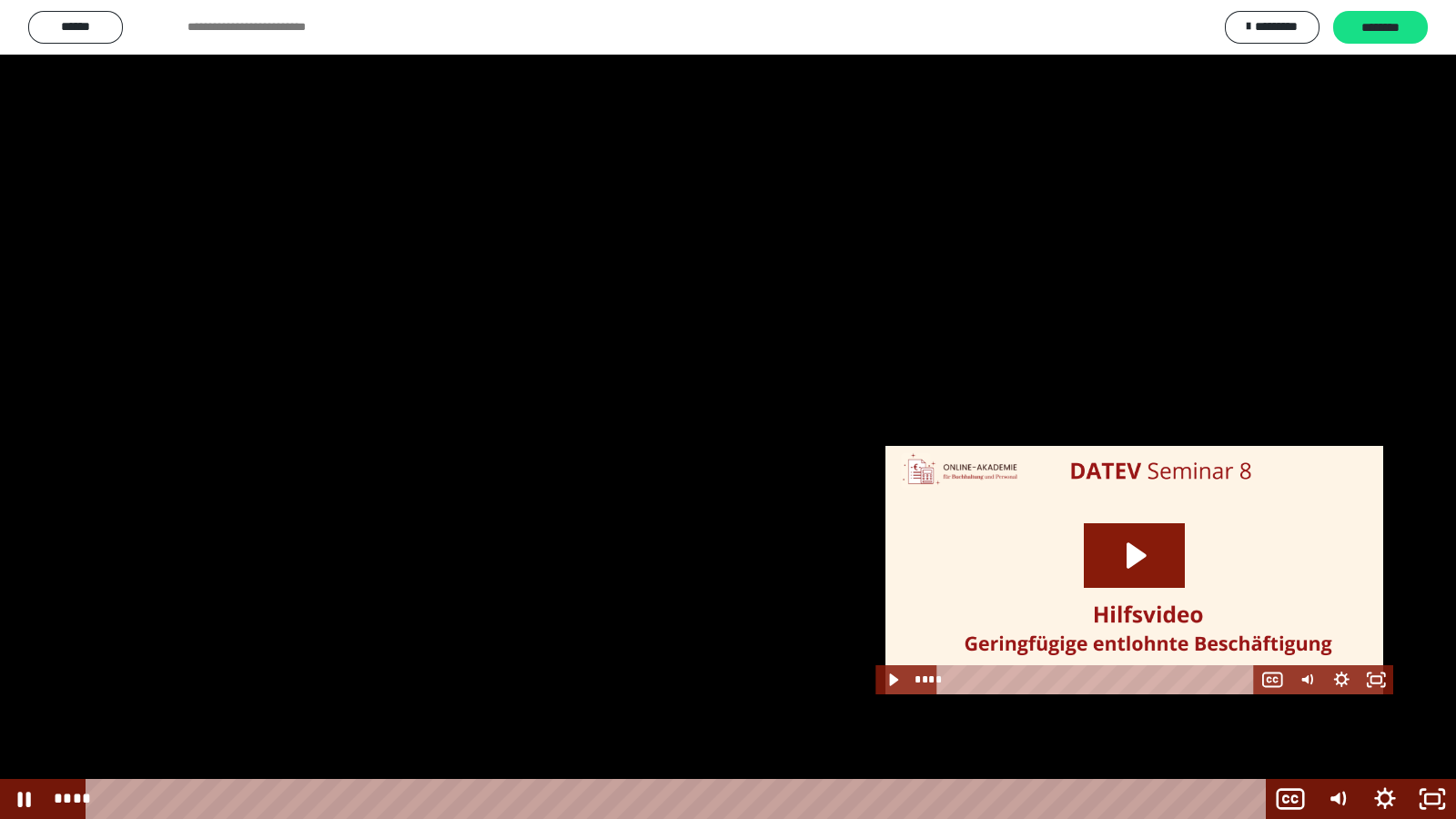 click at bounding box center [728, 410] 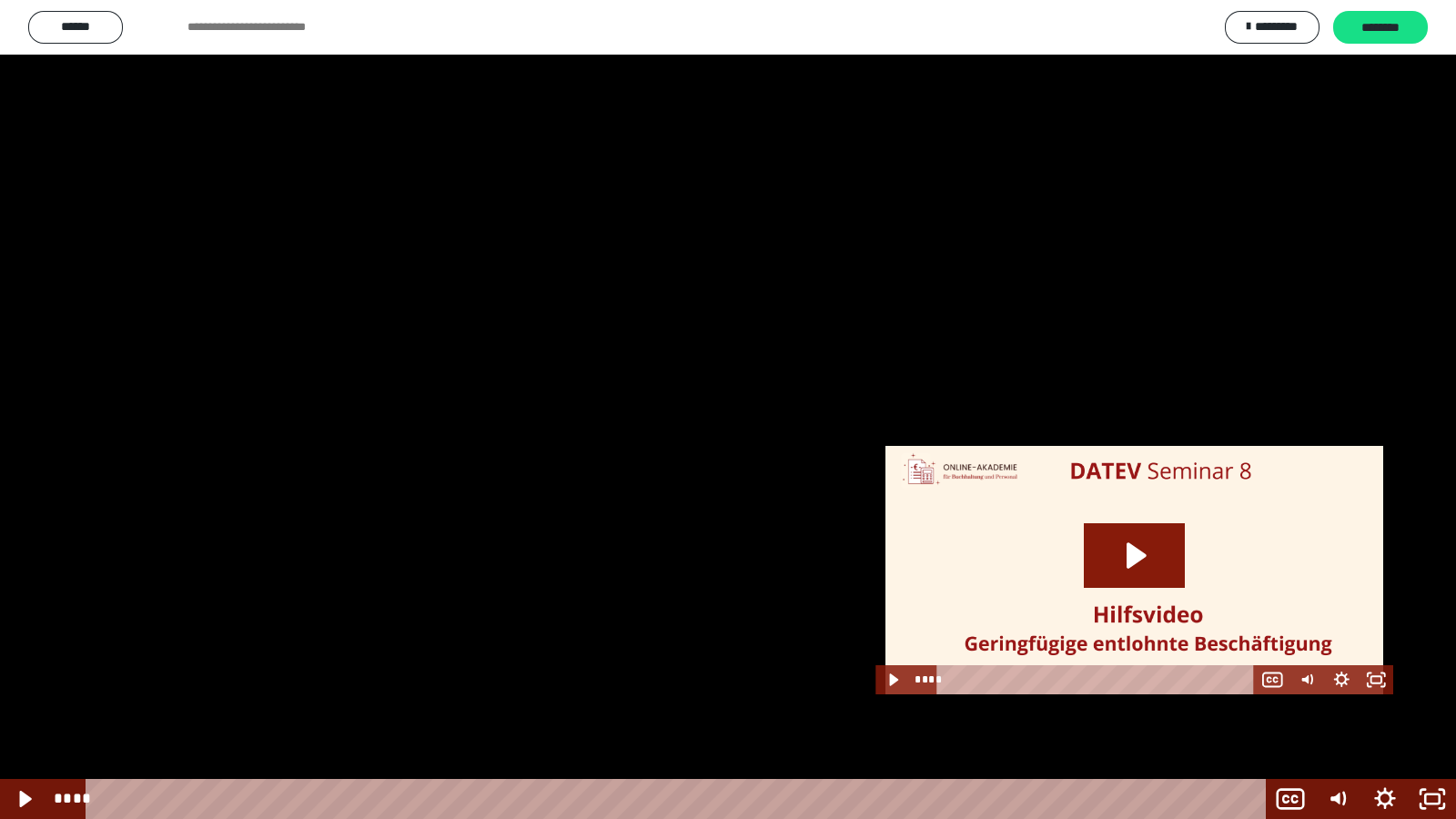 click at bounding box center [728, 410] 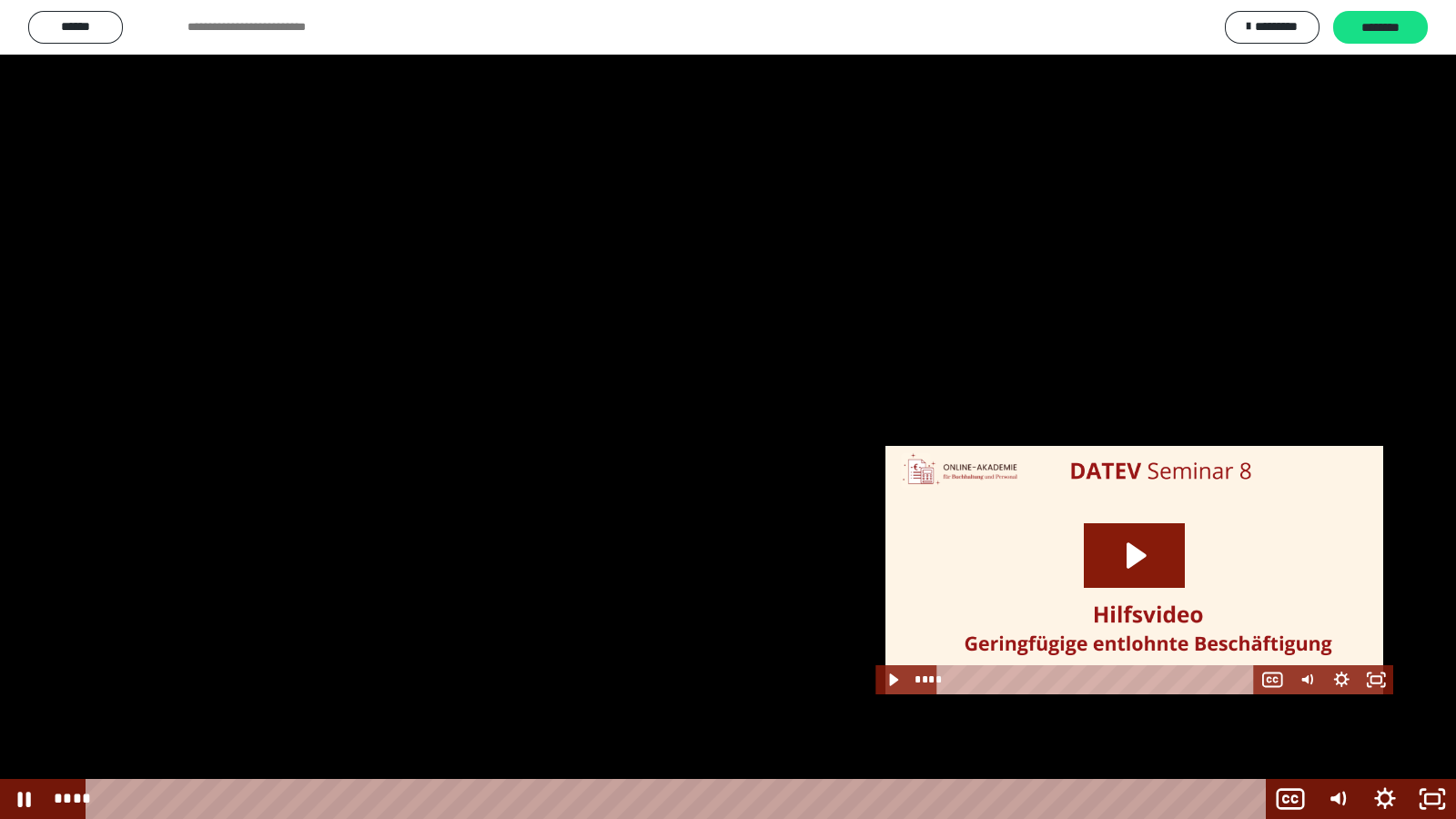 click at bounding box center [728, 410] 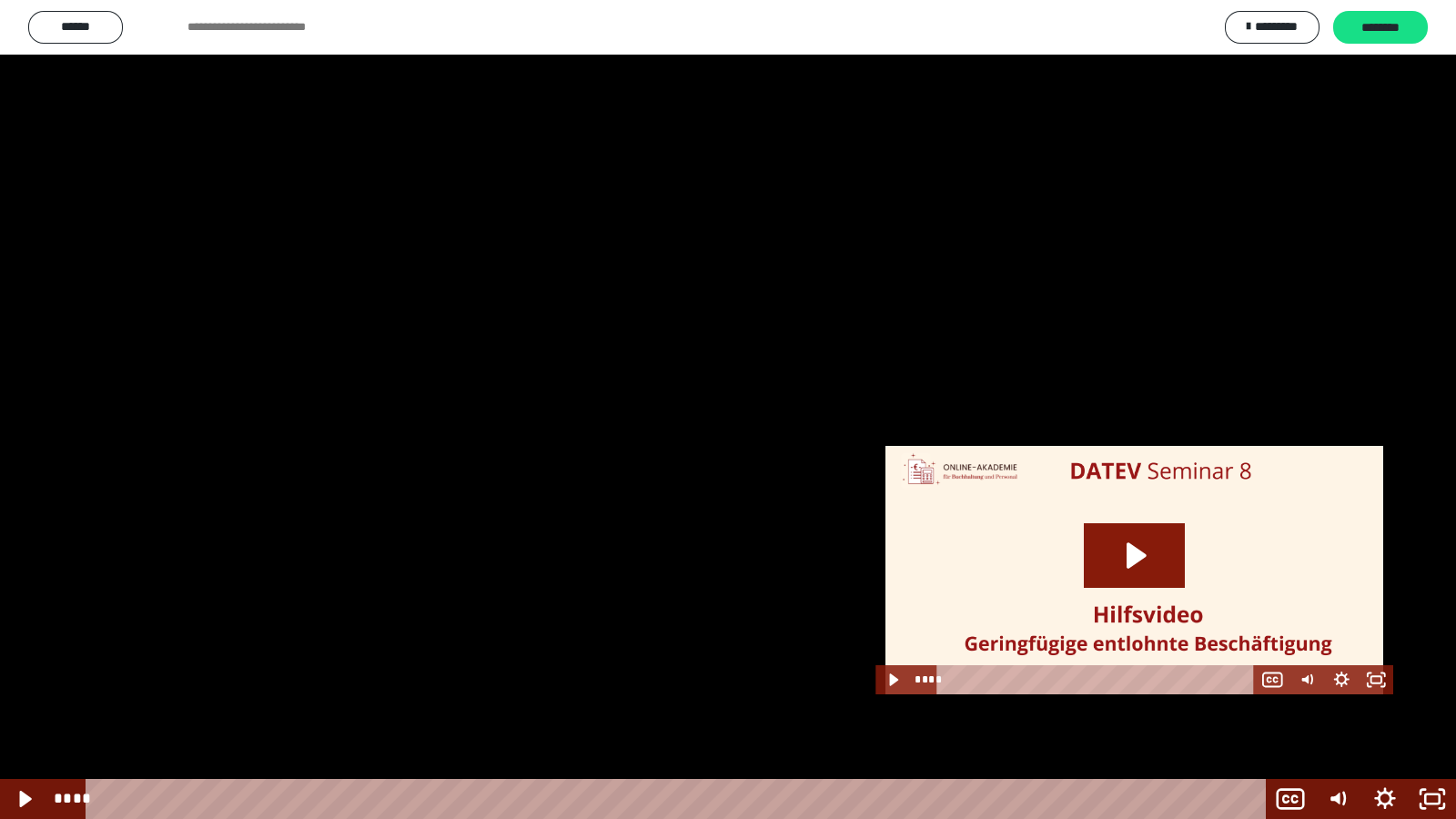 click at bounding box center [728, 410] 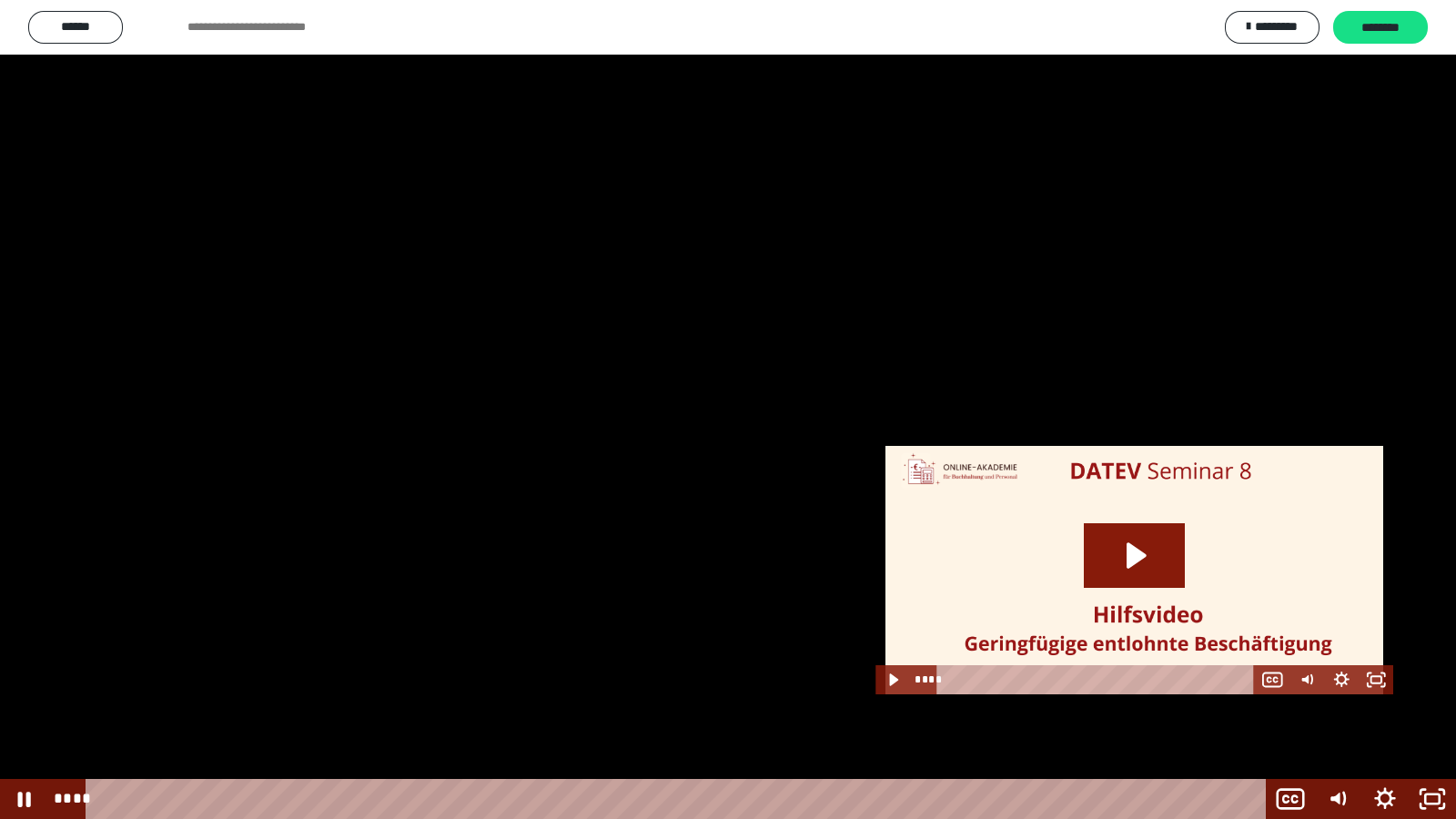 click at bounding box center [728, 410] 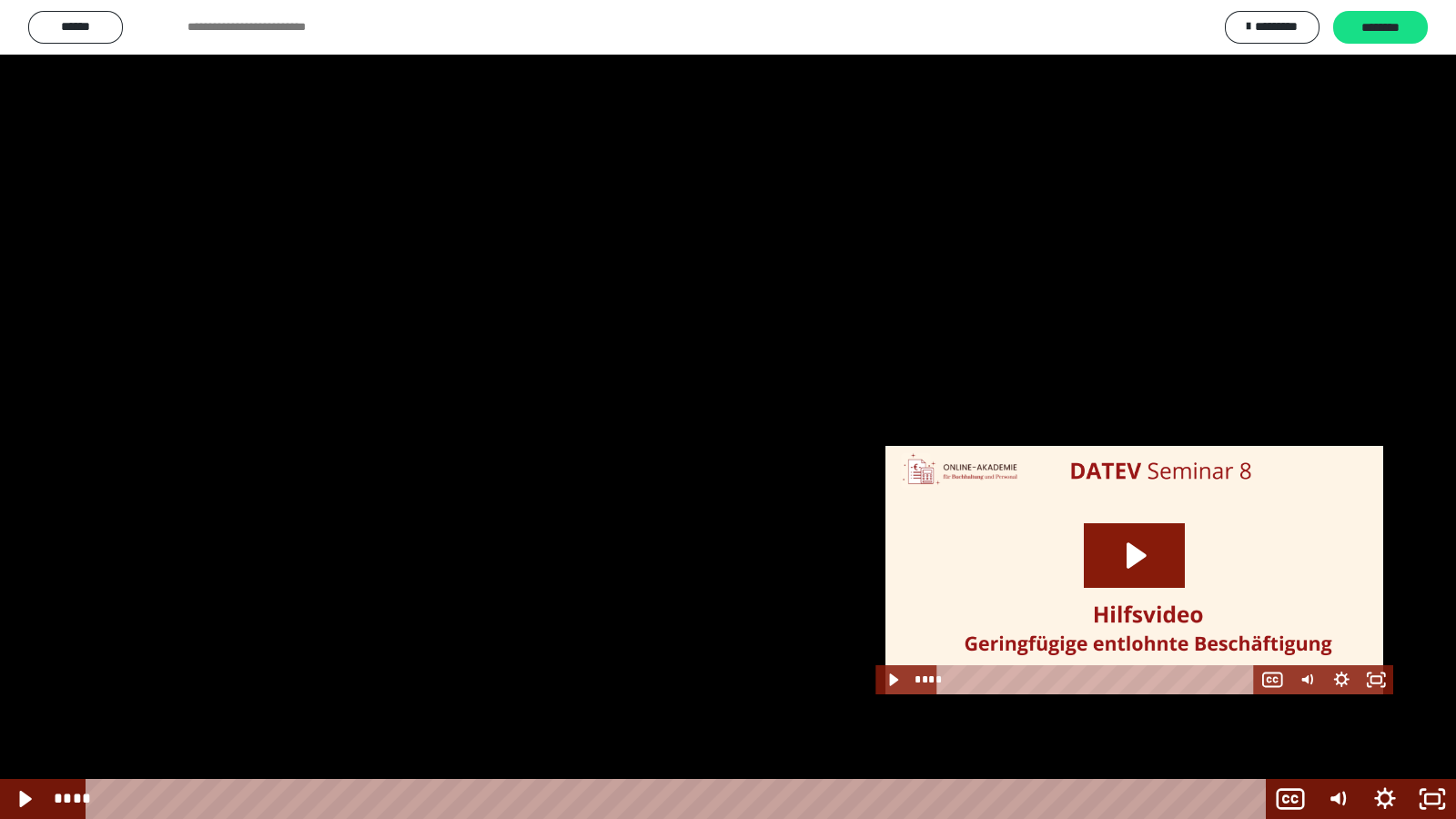click at bounding box center (728, 410) 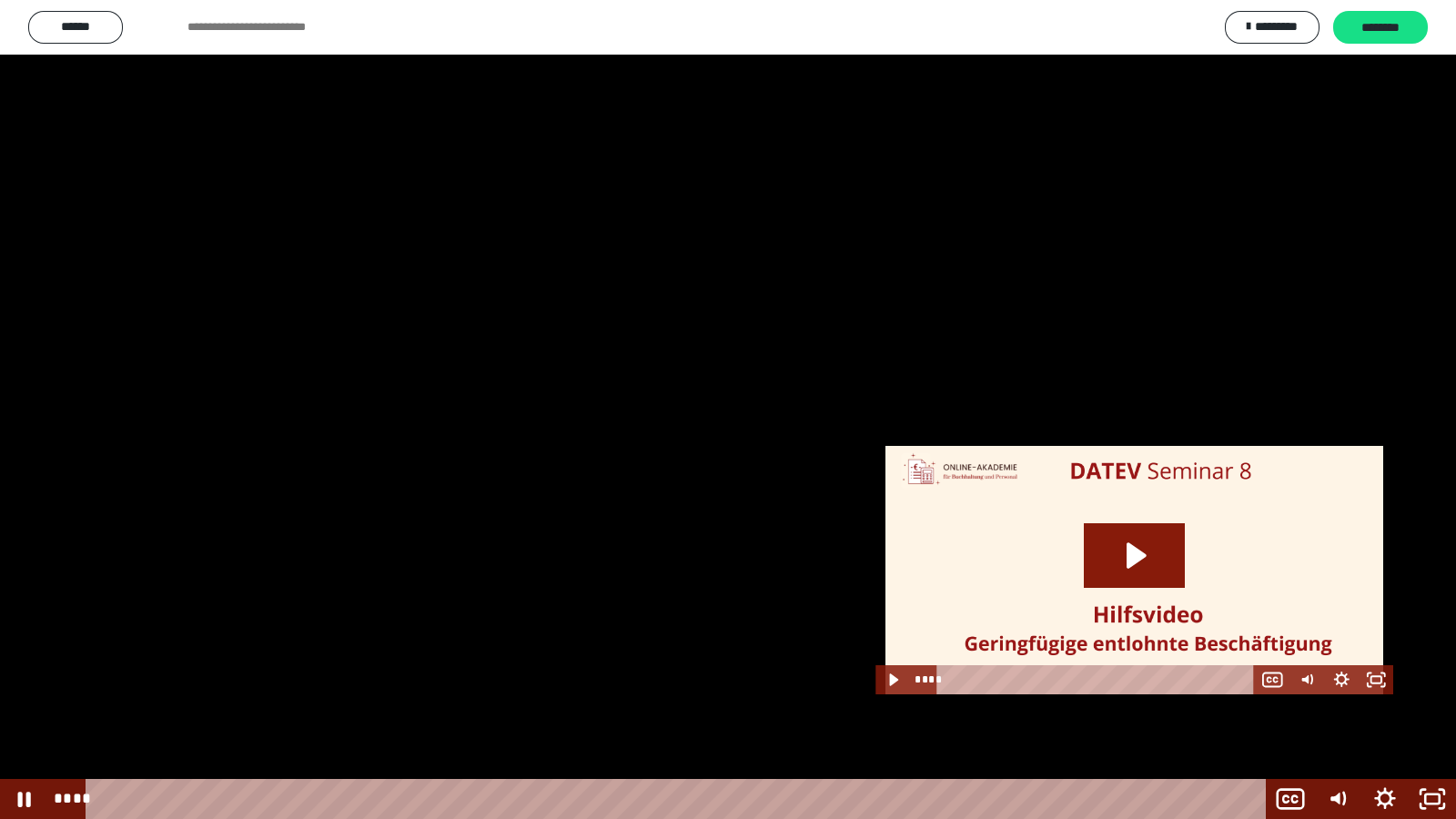click at bounding box center (728, 410) 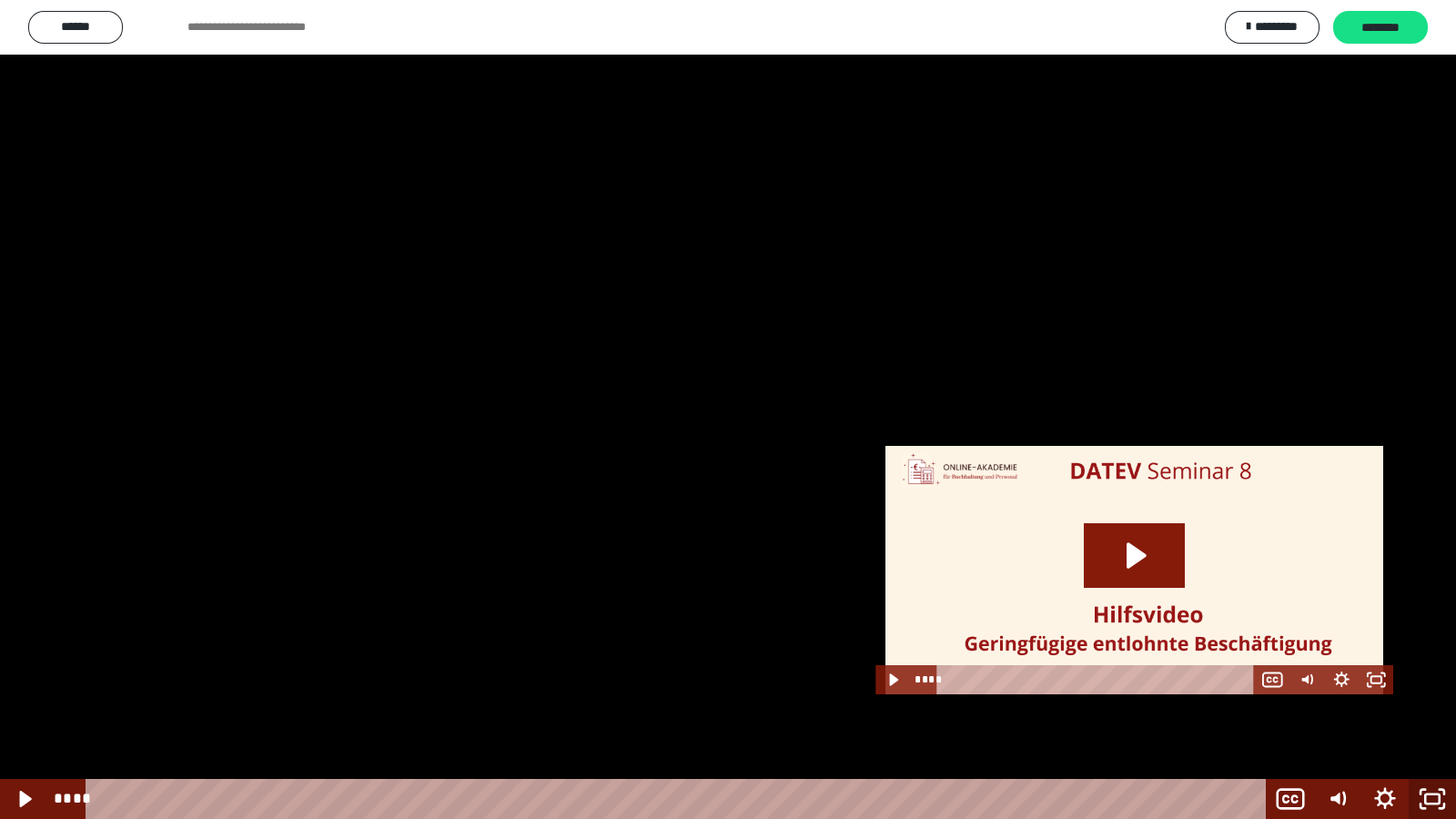 click 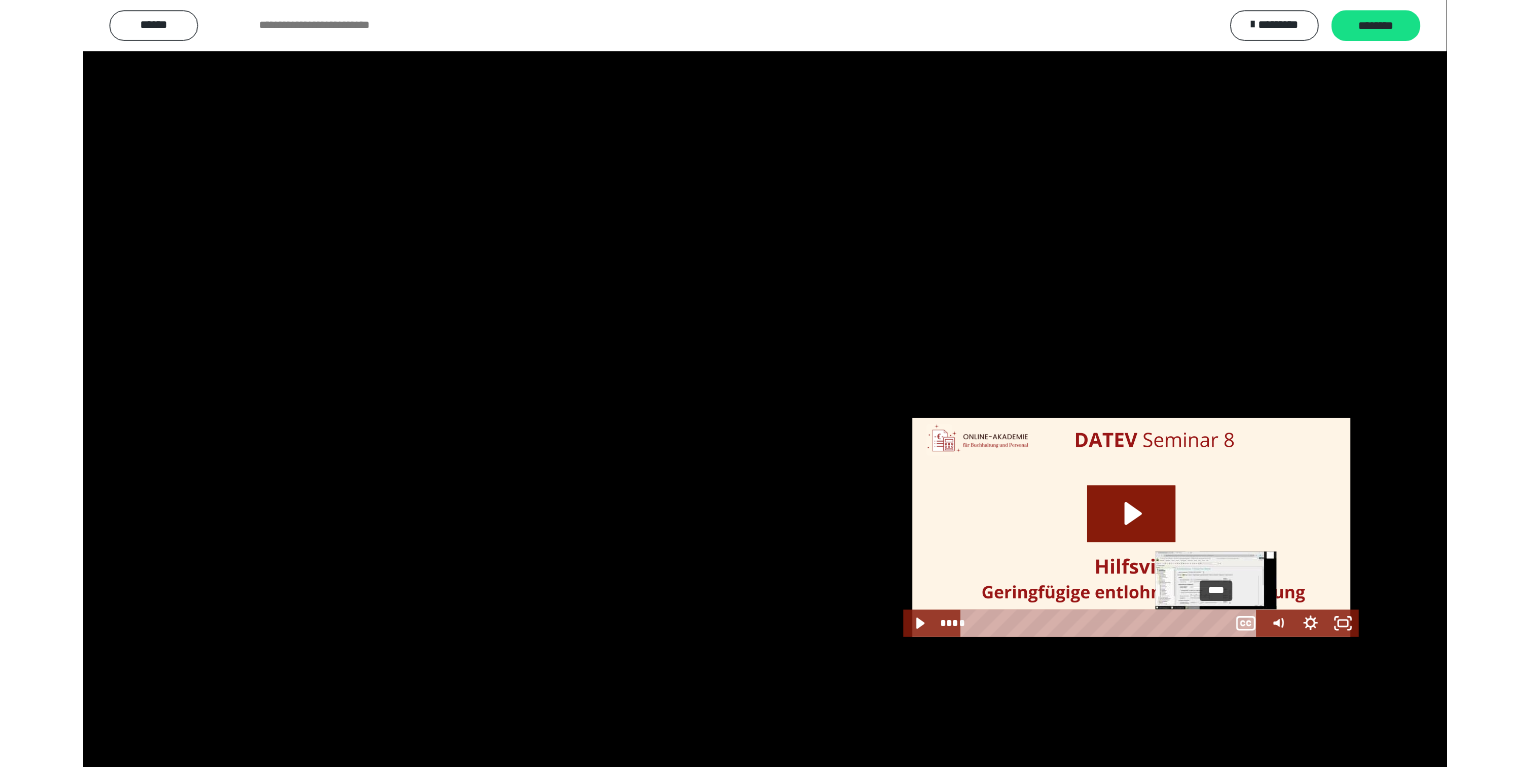scroll, scrollTop: 2502, scrollLeft: 0, axis: vertical 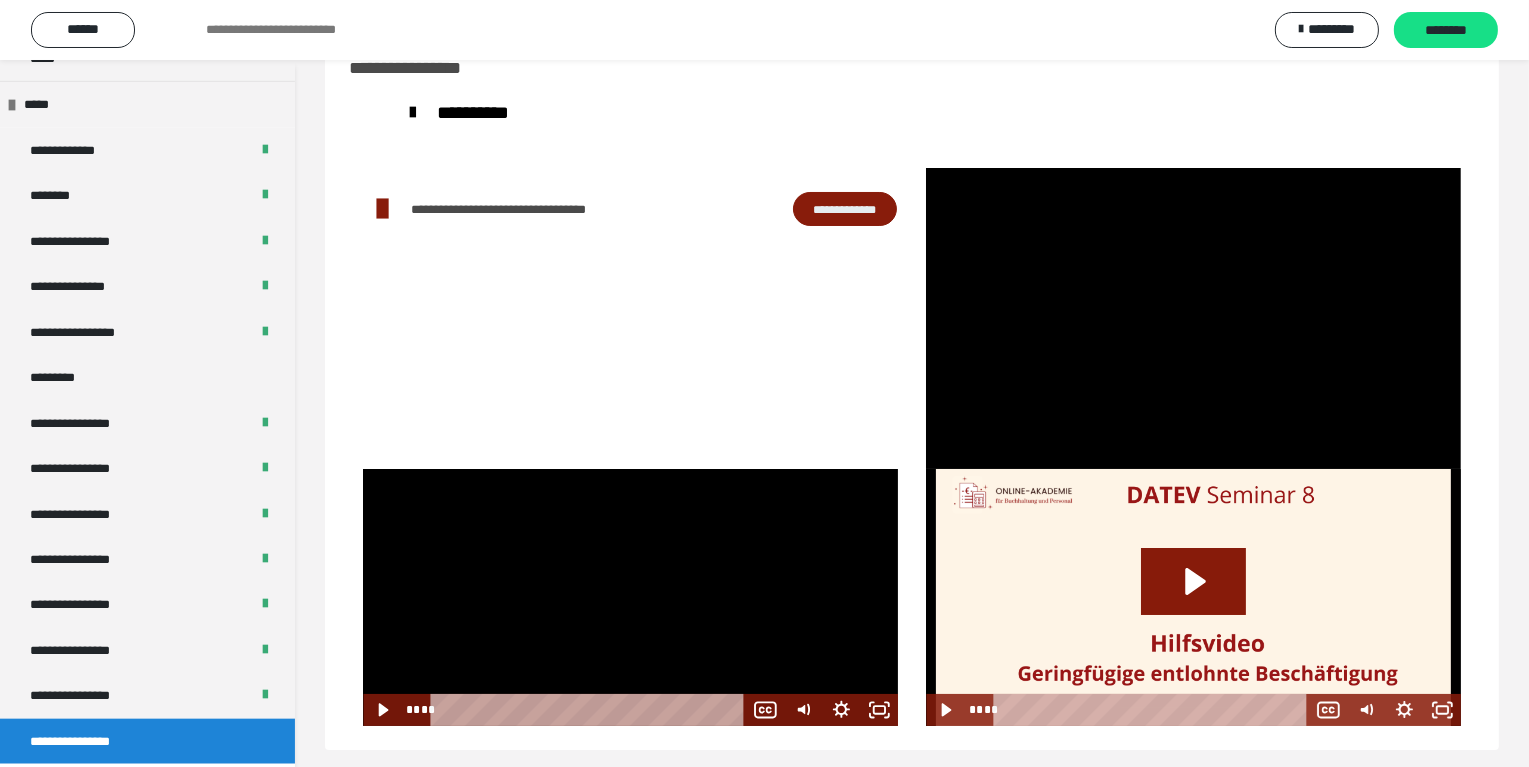click at bounding box center [630, 597] 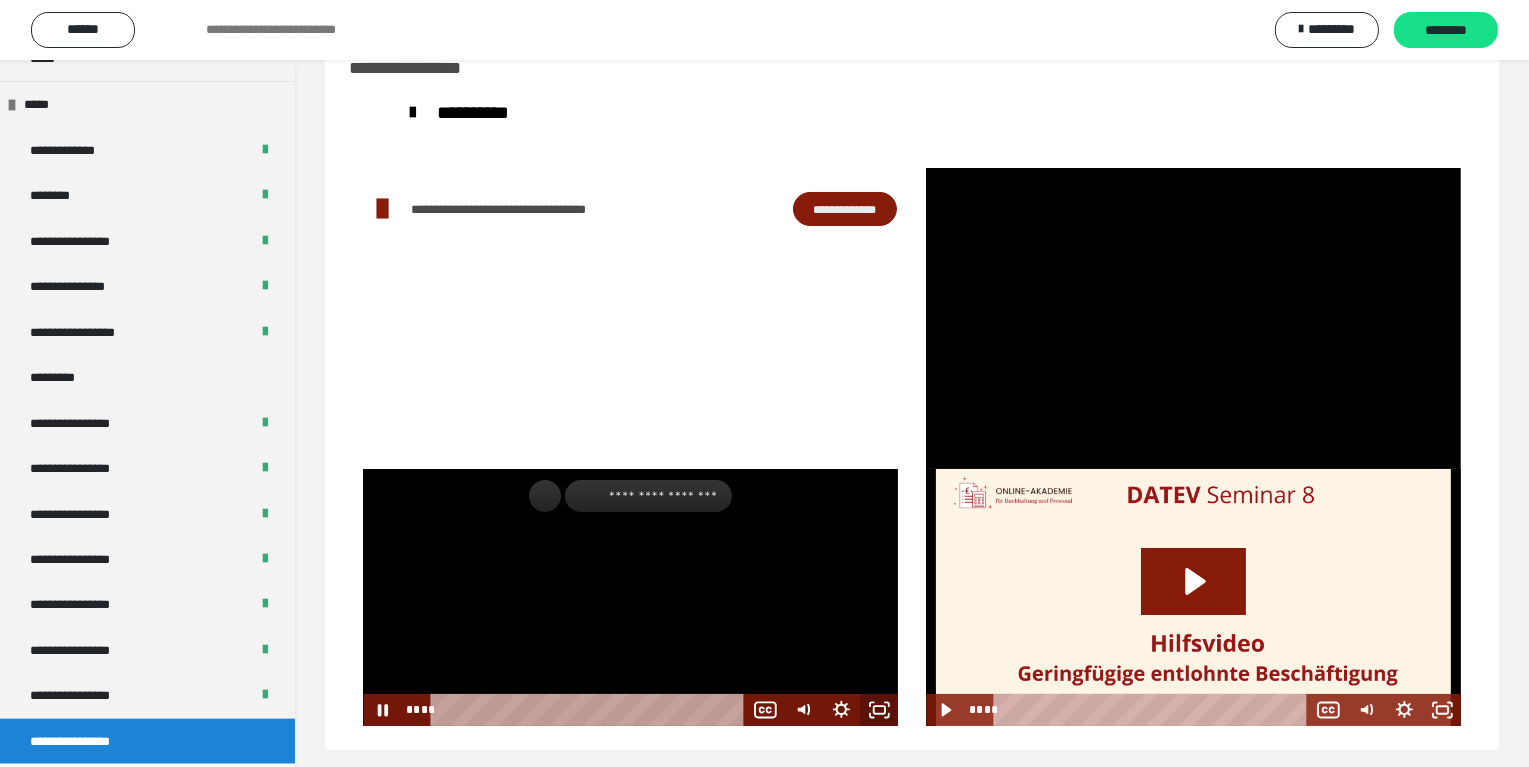 click 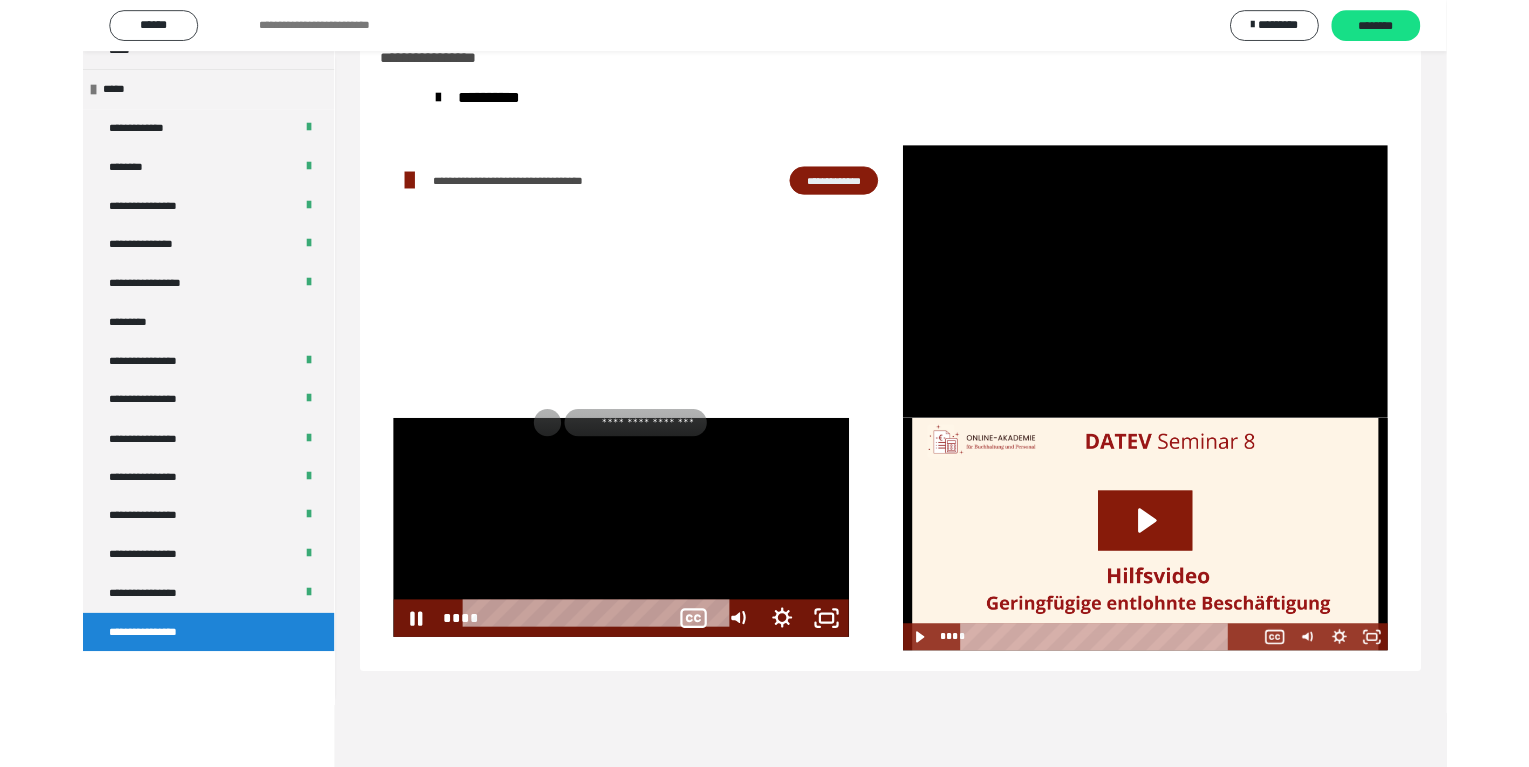 scroll, scrollTop: 2369, scrollLeft: 0, axis: vertical 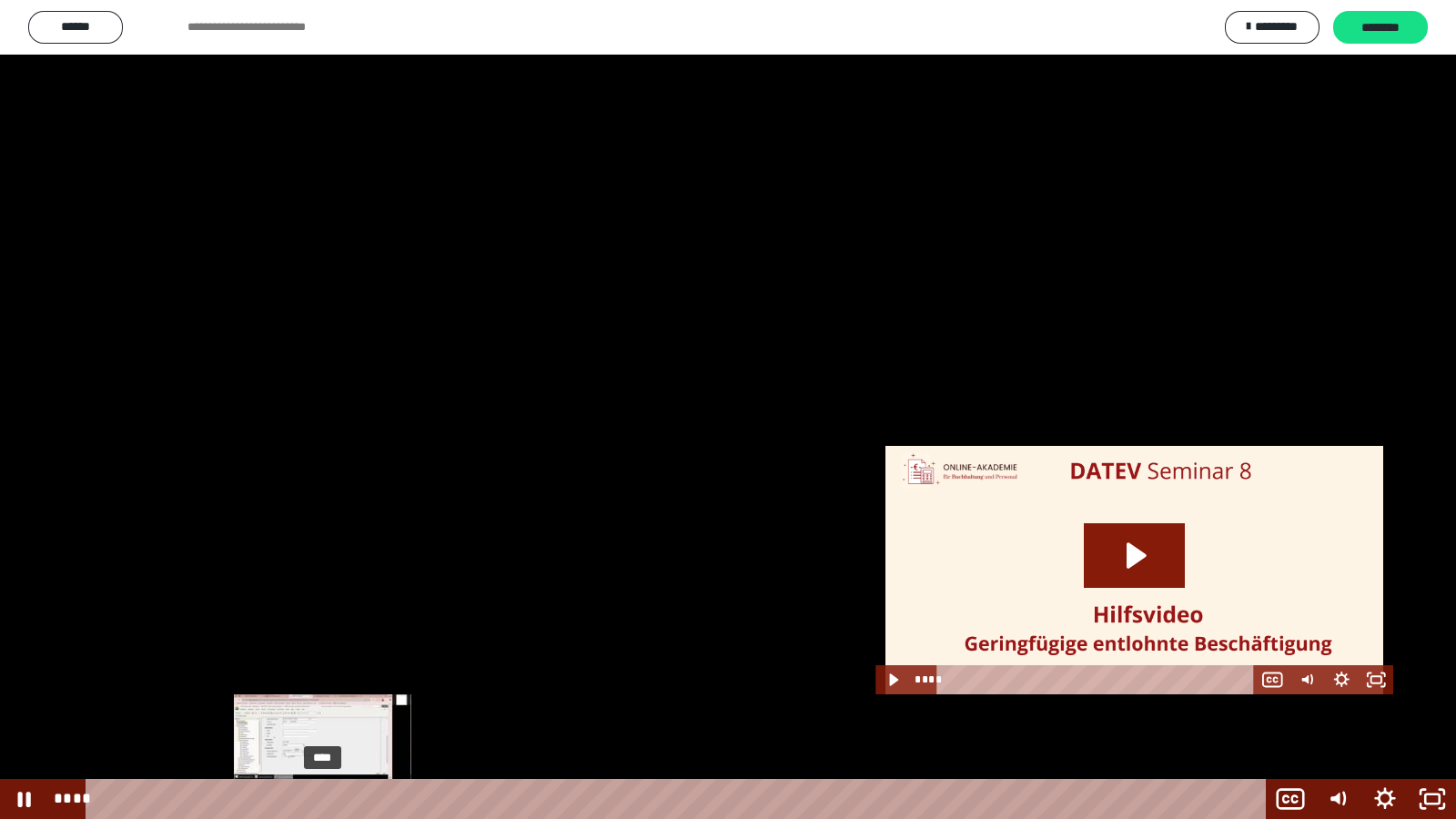 click on "****" at bounding box center (679, 799) 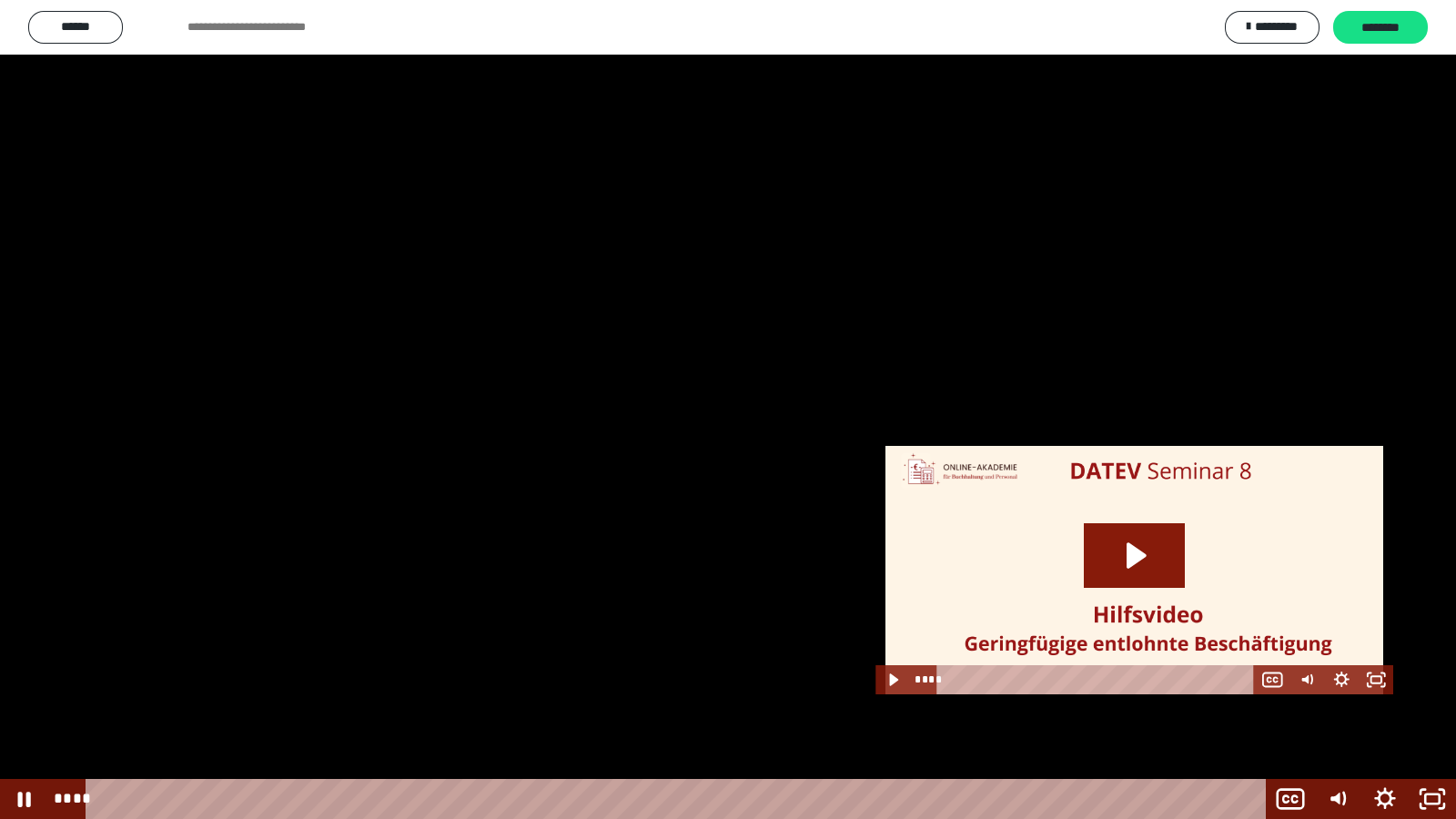 click at bounding box center [728, 410] 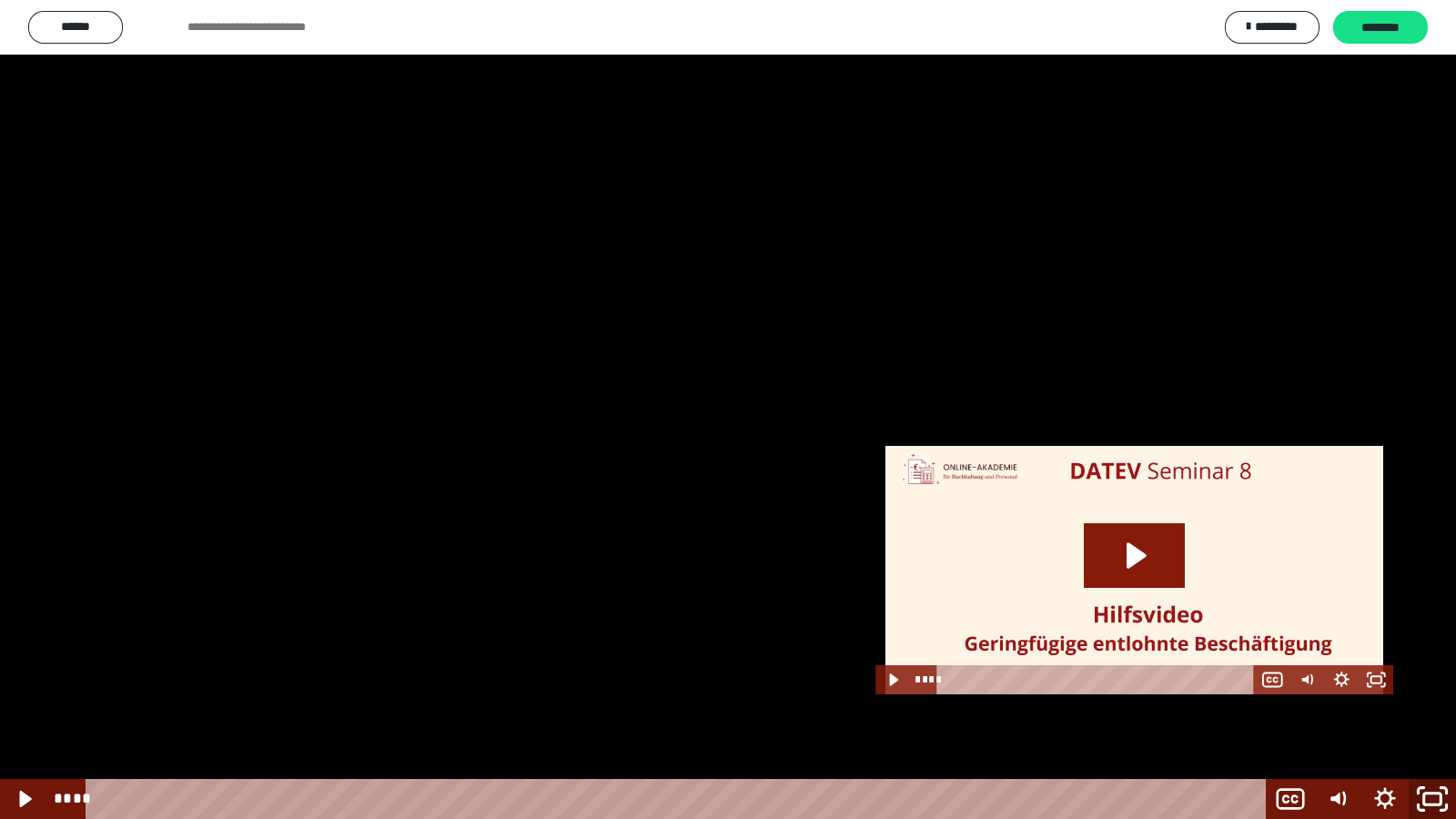 click 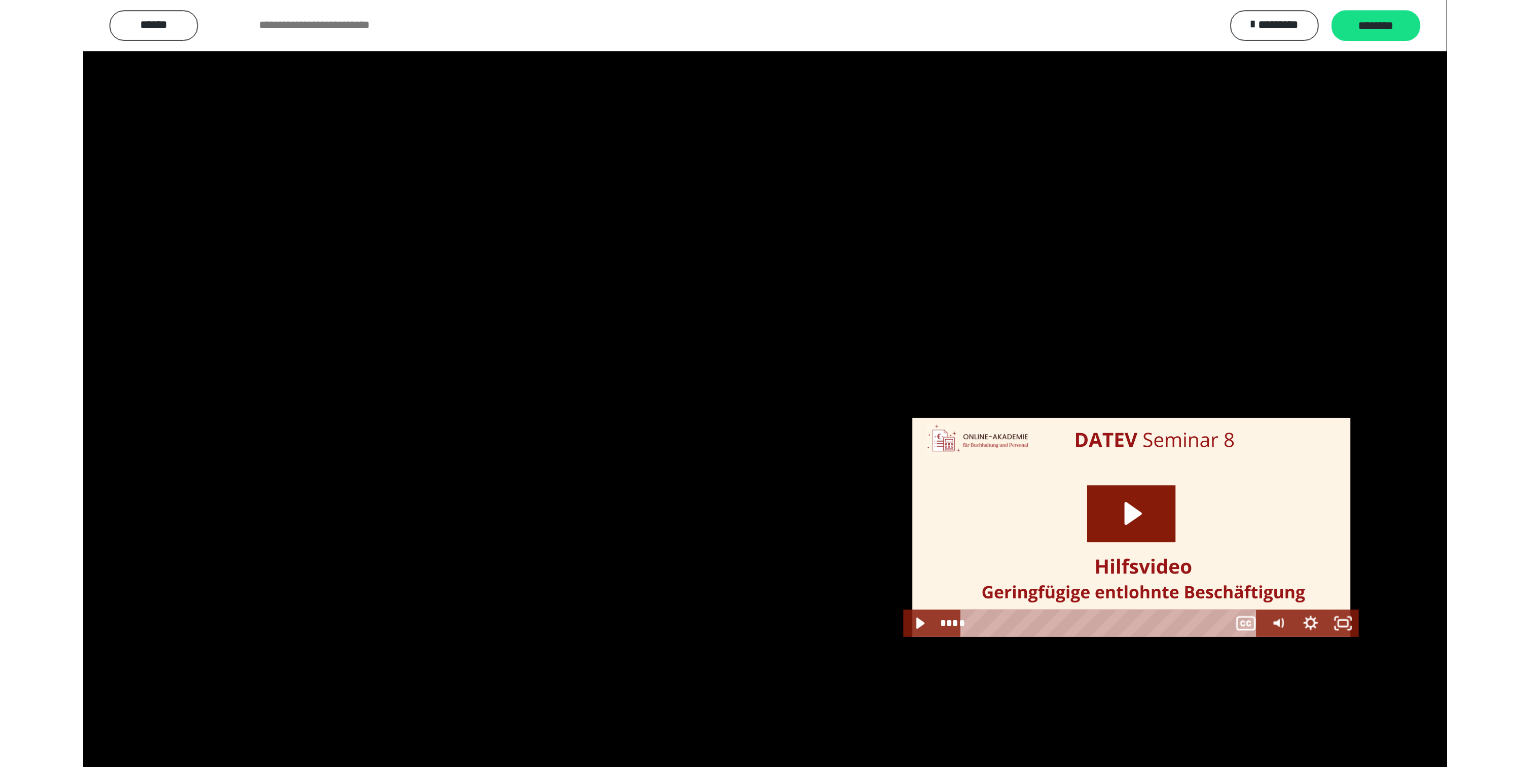 scroll, scrollTop: 2502, scrollLeft: 0, axis: vertical 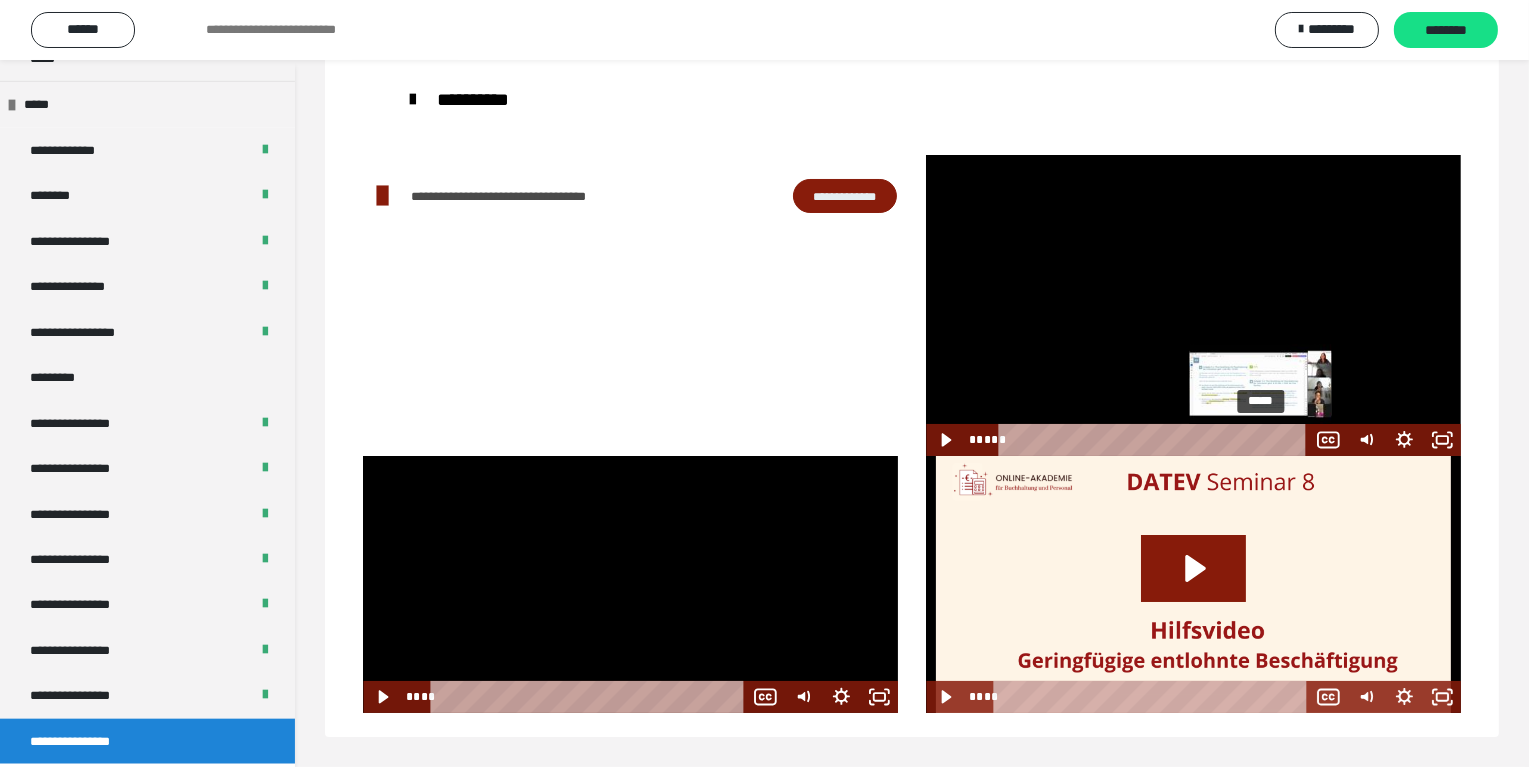click on "*****" at bounding box center [1156, 440] 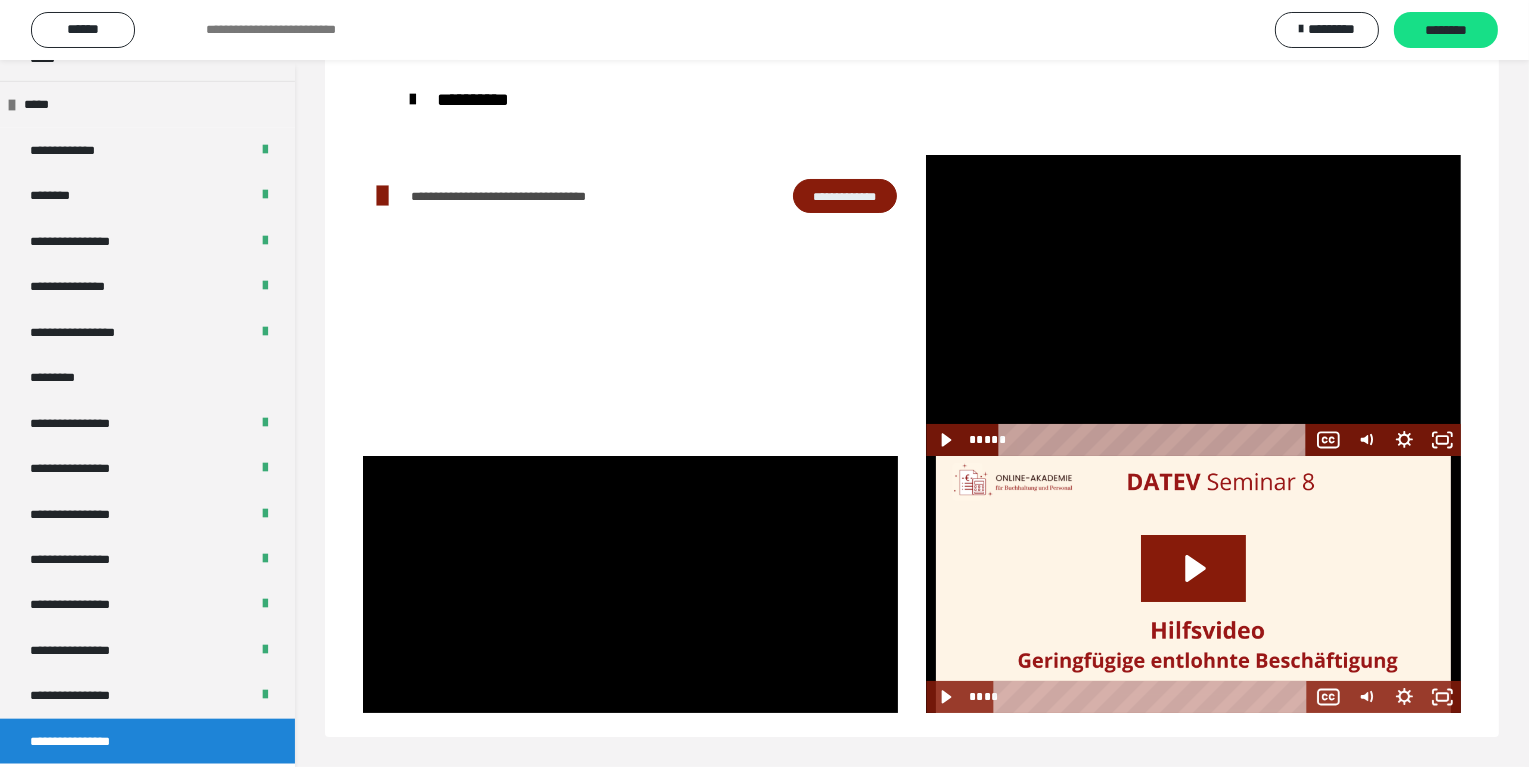 click at bounding box center (1193, 305) 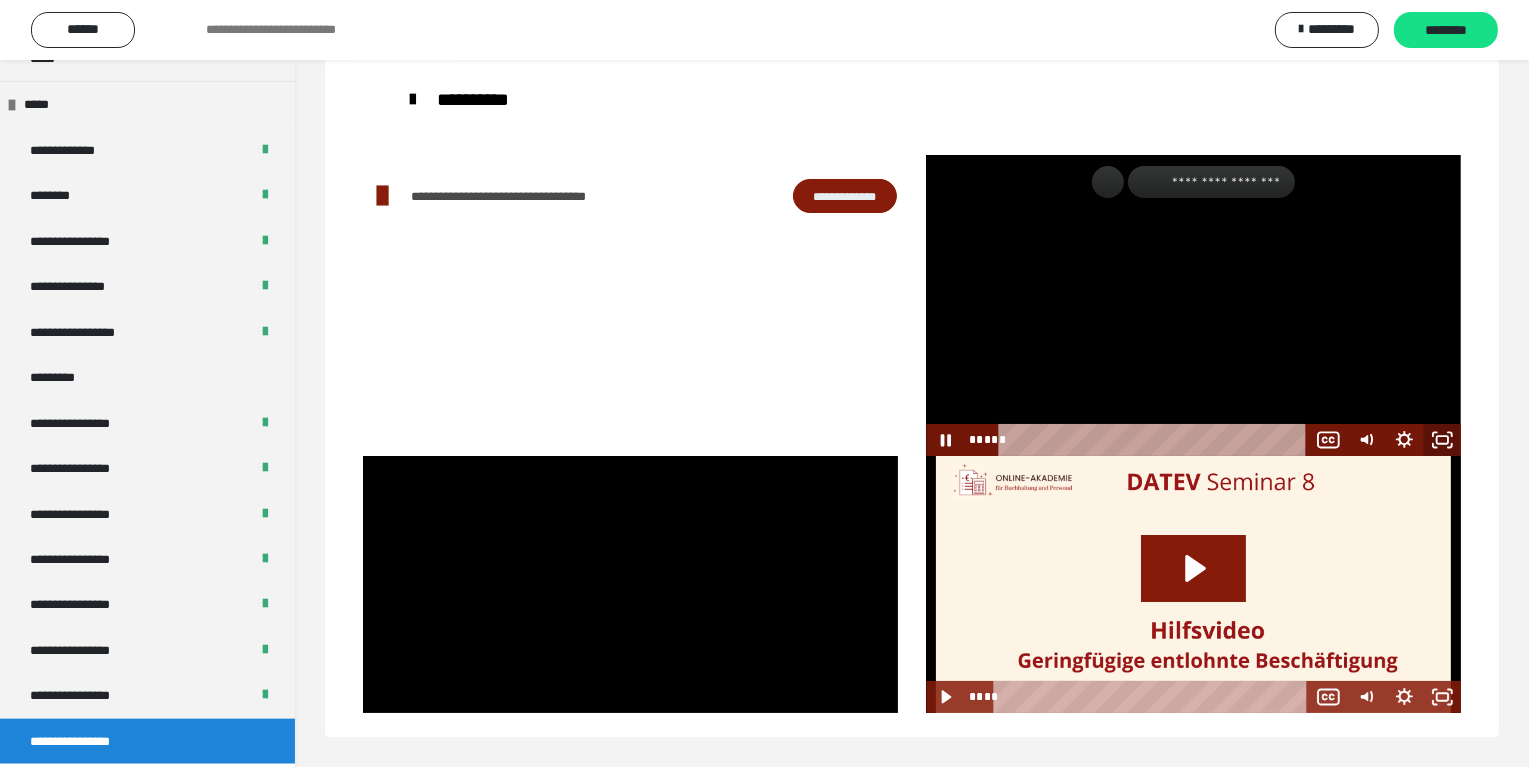 click 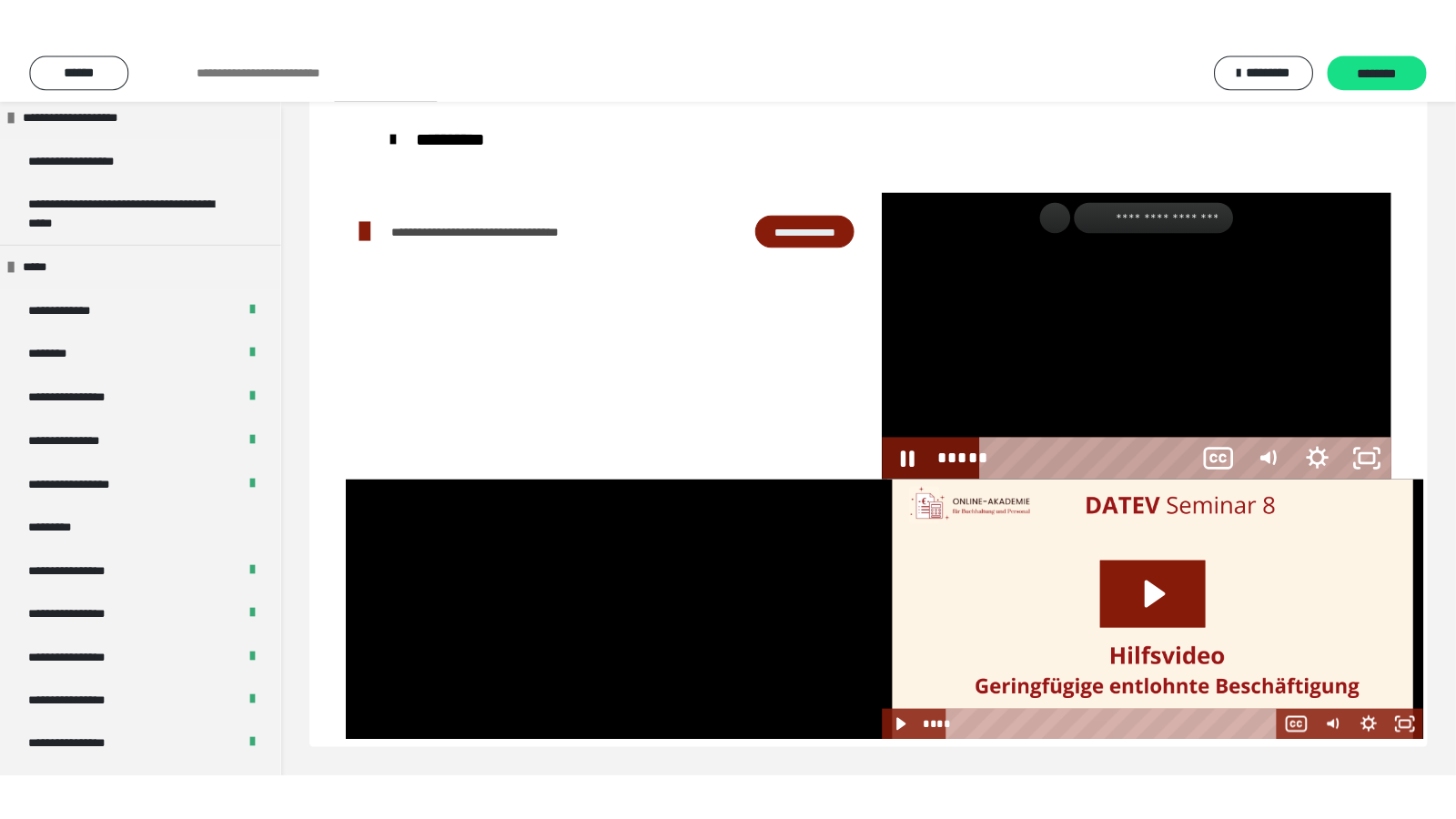 scroll, scrollTop: 54, scrollLeft: 0, axis: vertical 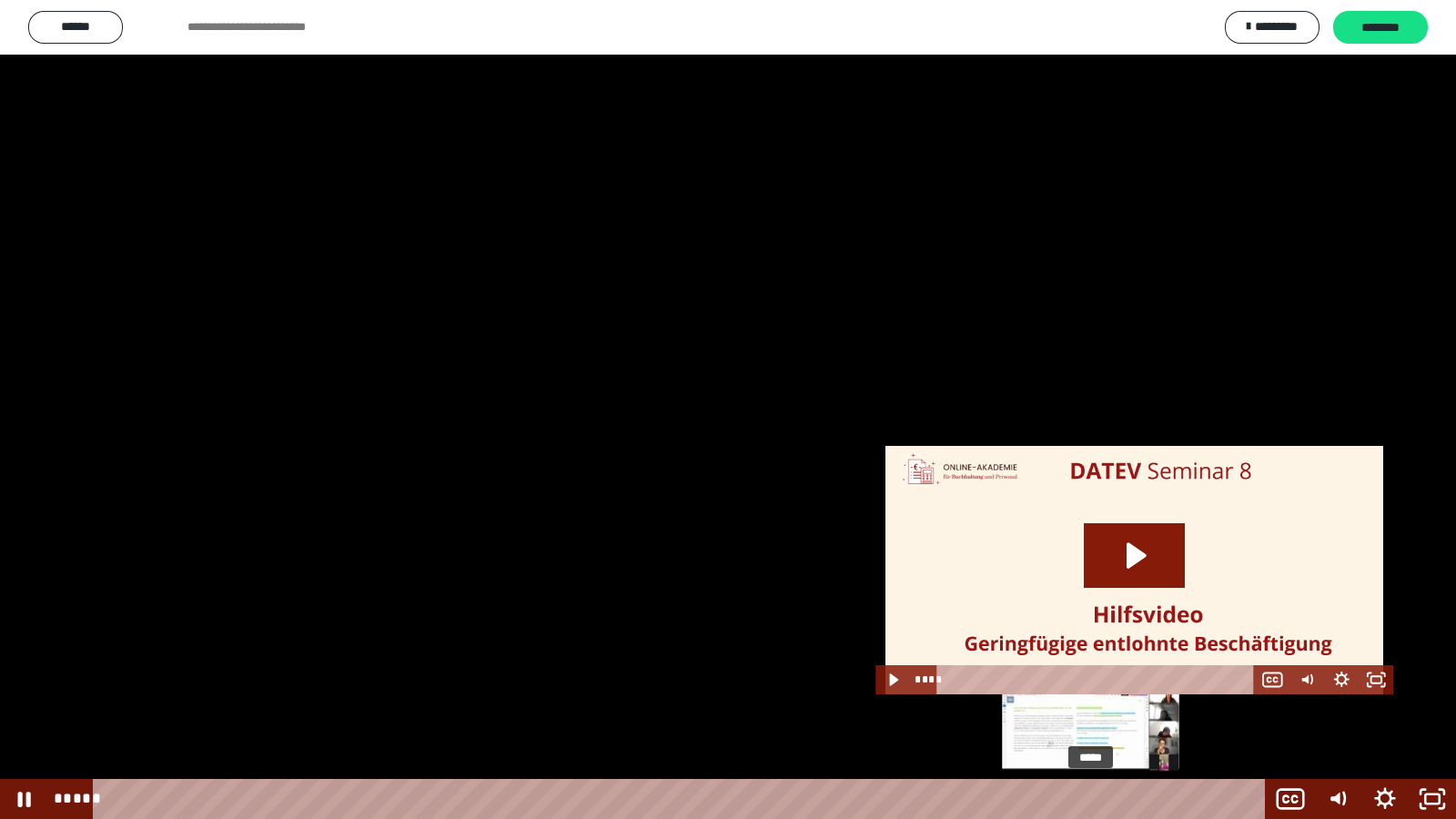 click on "*****" at bounding box center [682, 799] 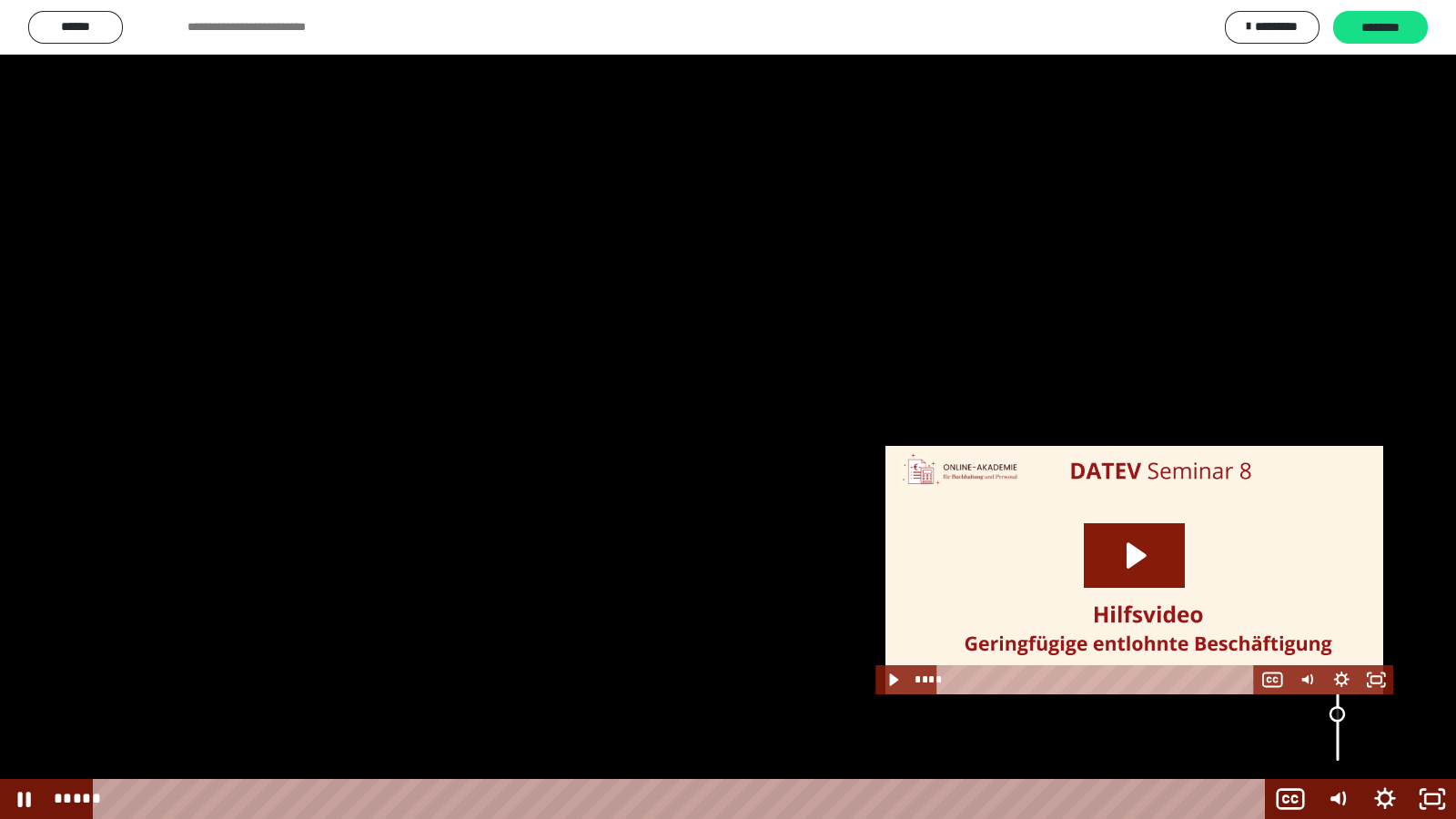 click at bounding box center (1338, 714) 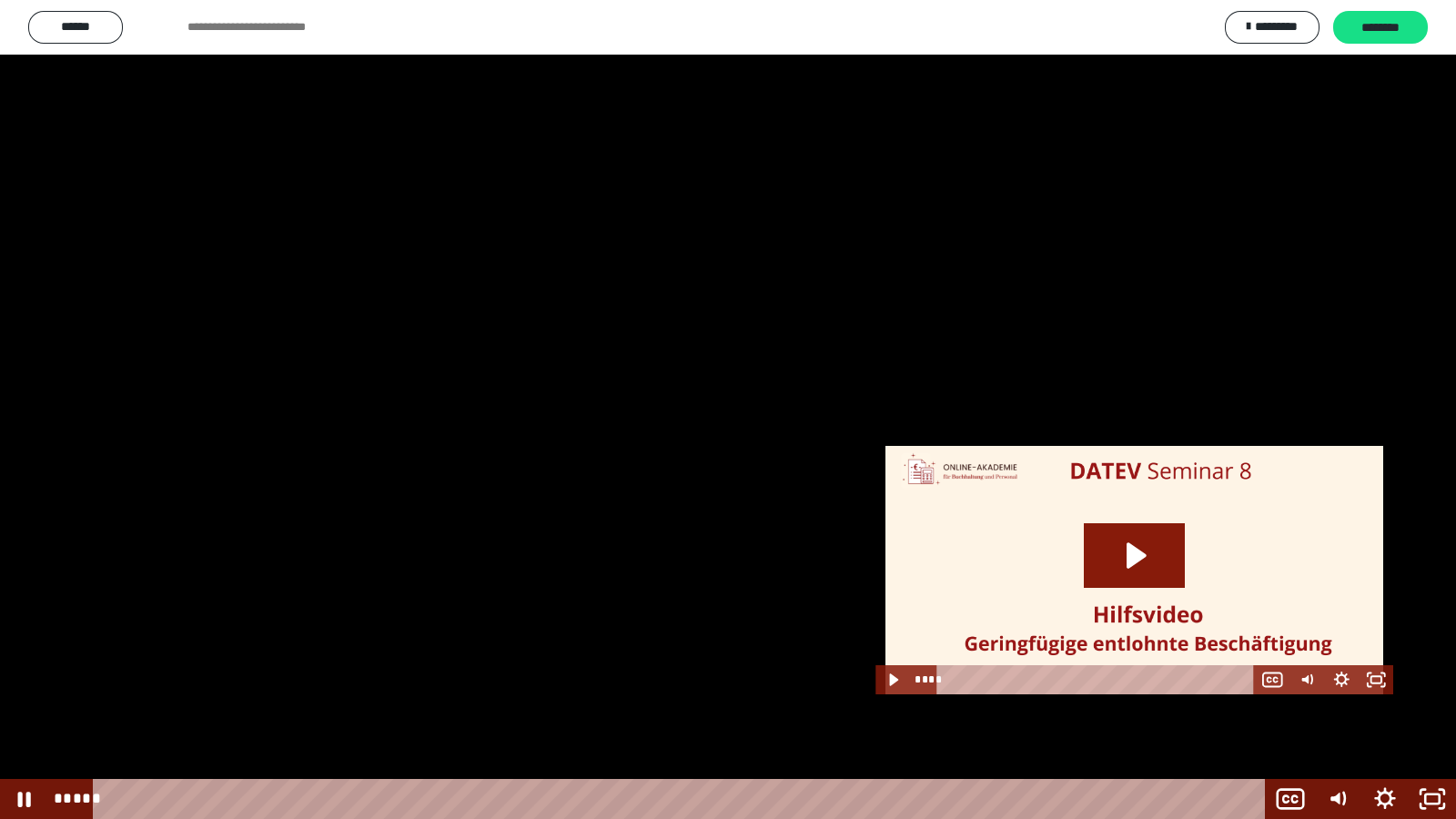 click at bounding box center (728, 410) 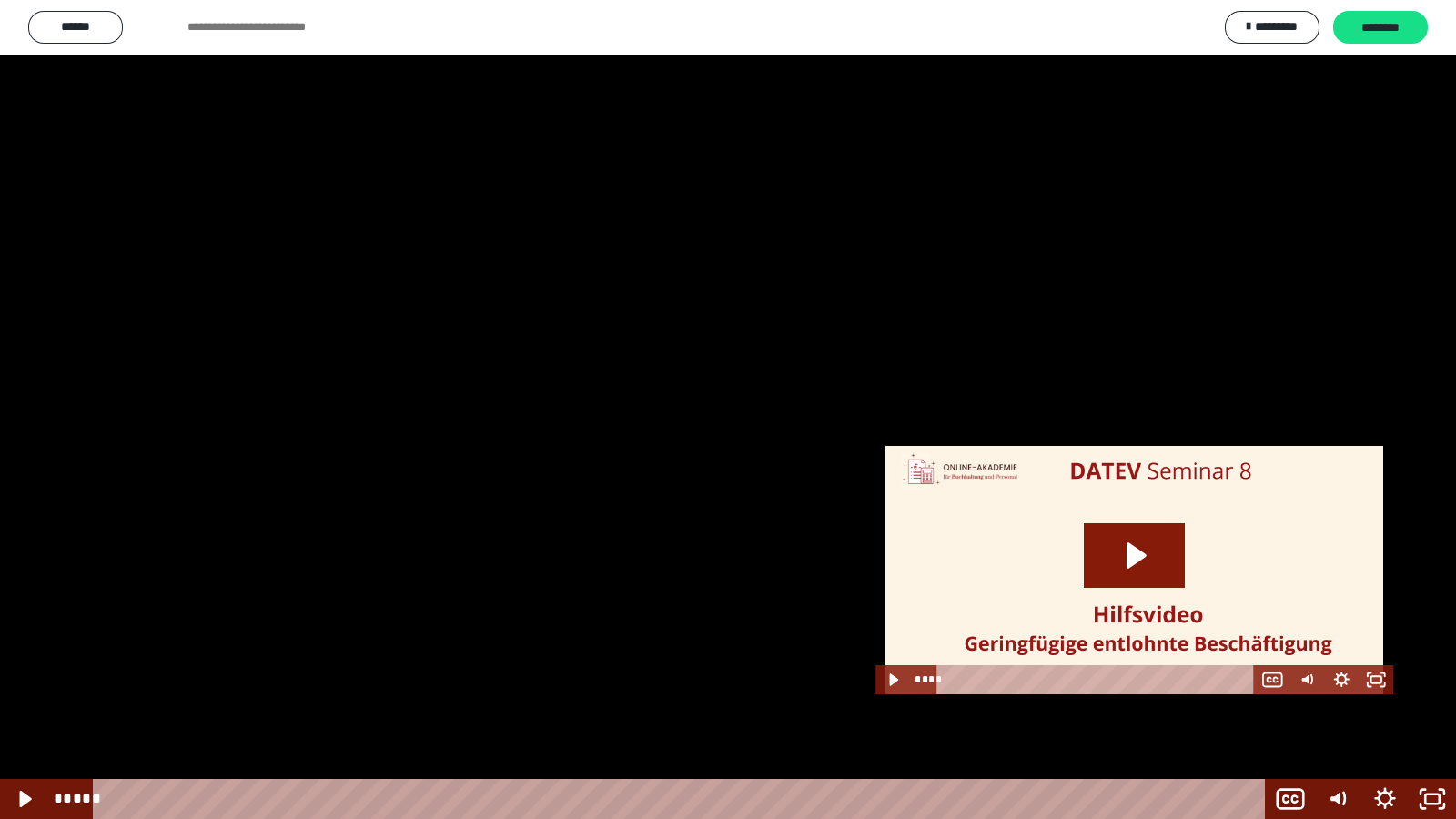 drag, startPoint x: 1412, startPoint y: 705, endPoint x: 1420, endPoint y: 738, distance: 33.955854 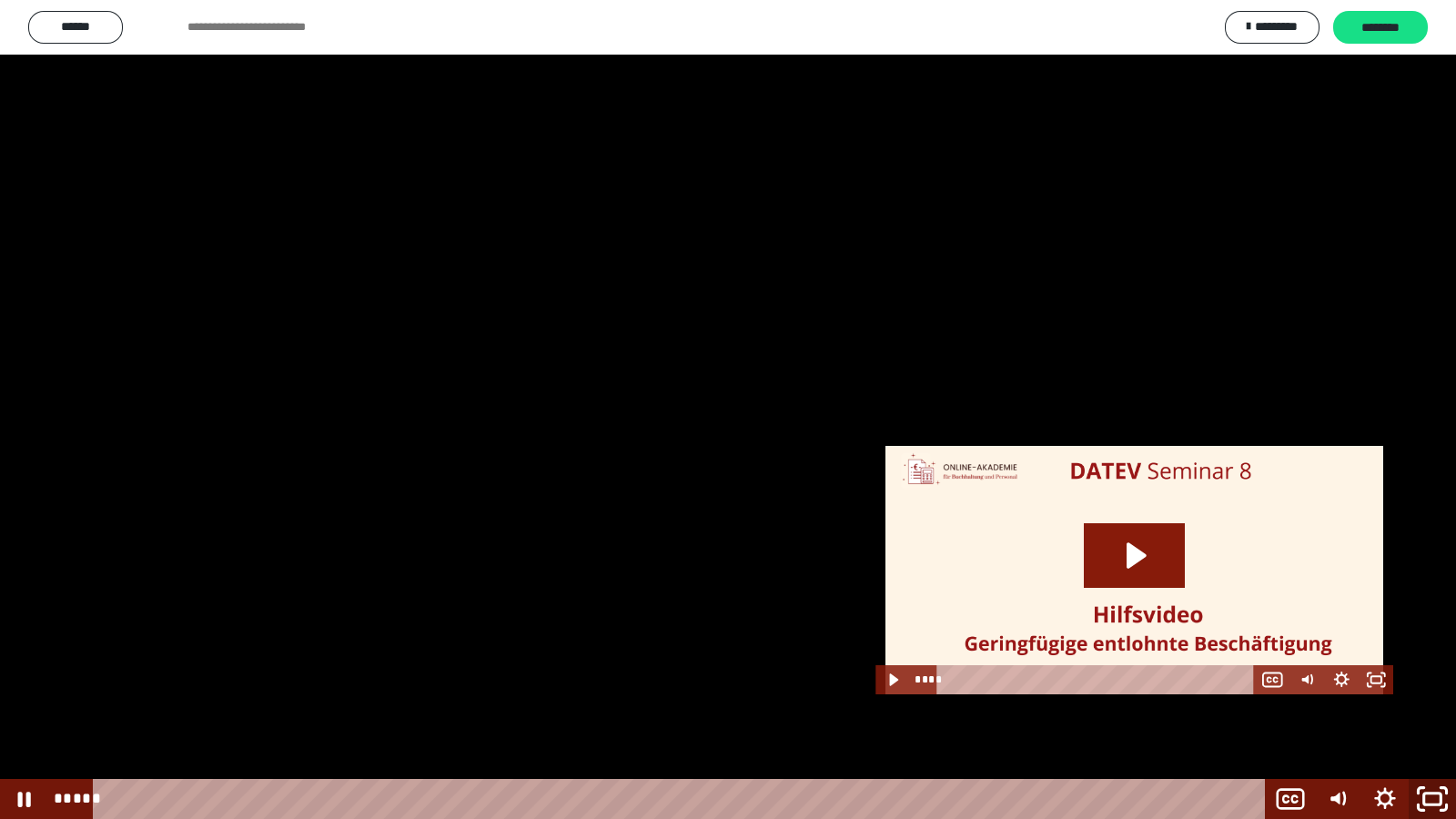 click 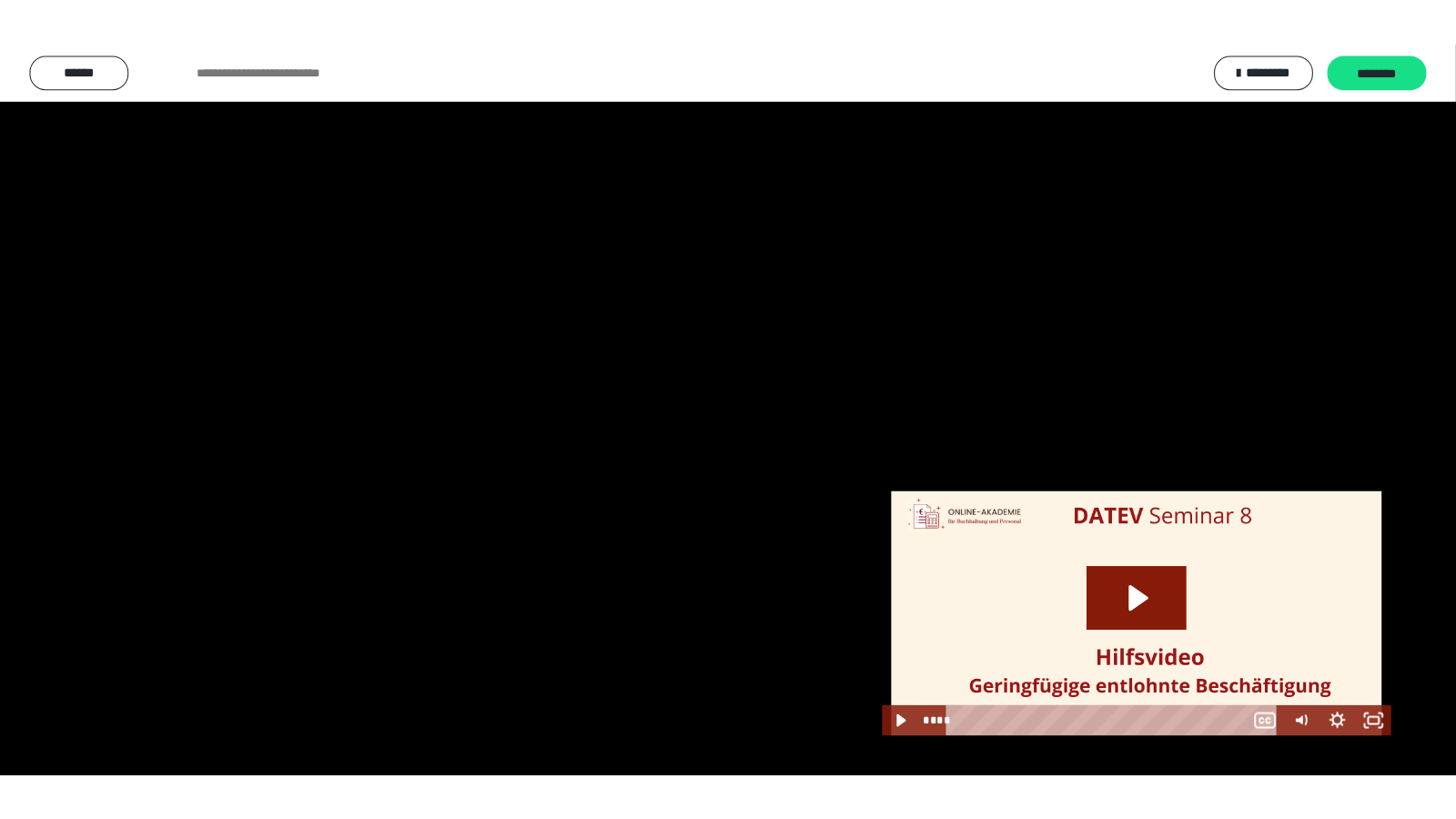 scroll, scrollTop: 2277, scrollLeft: 0, axis: vertical 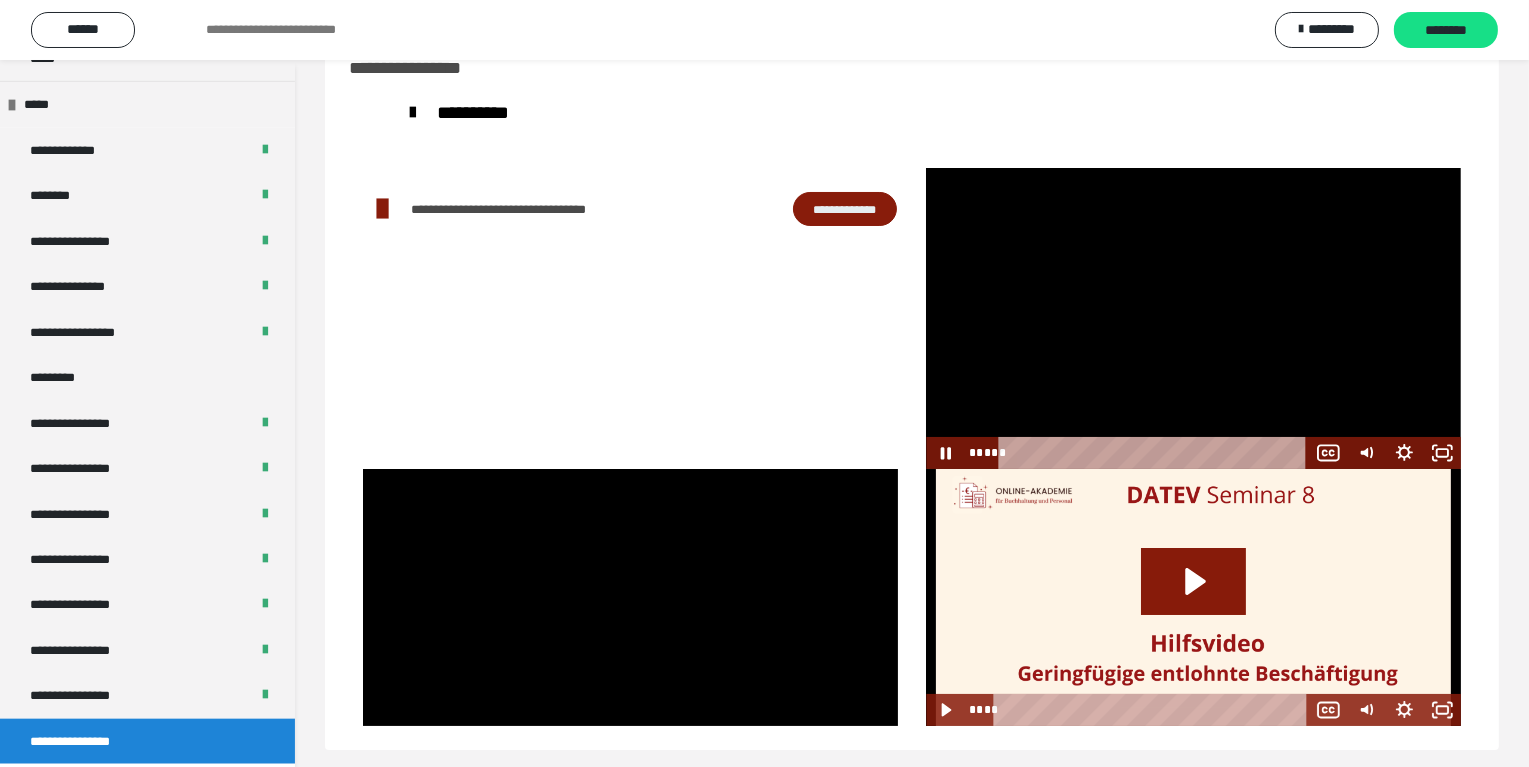 click at bounding box center (1193, 318) 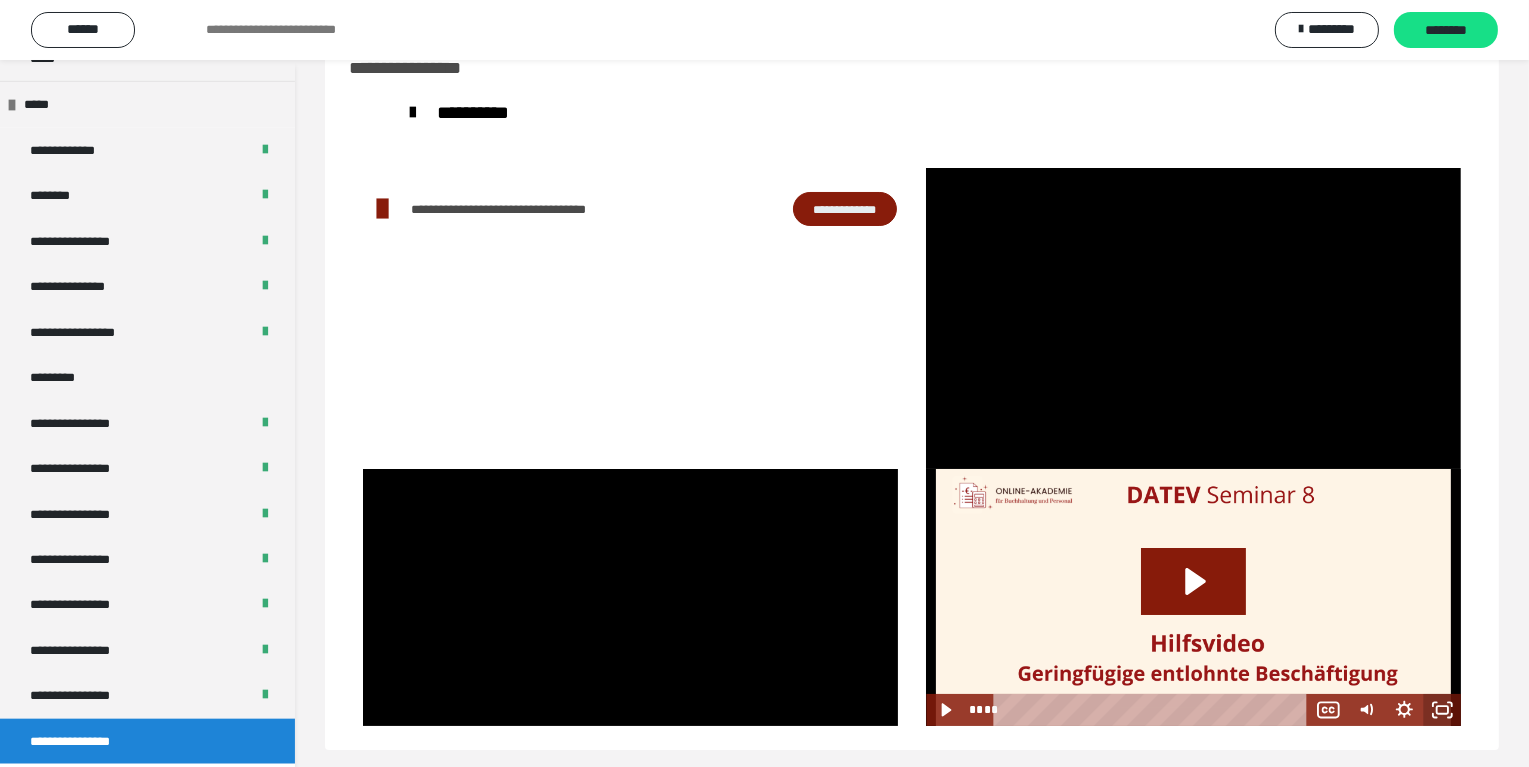 click 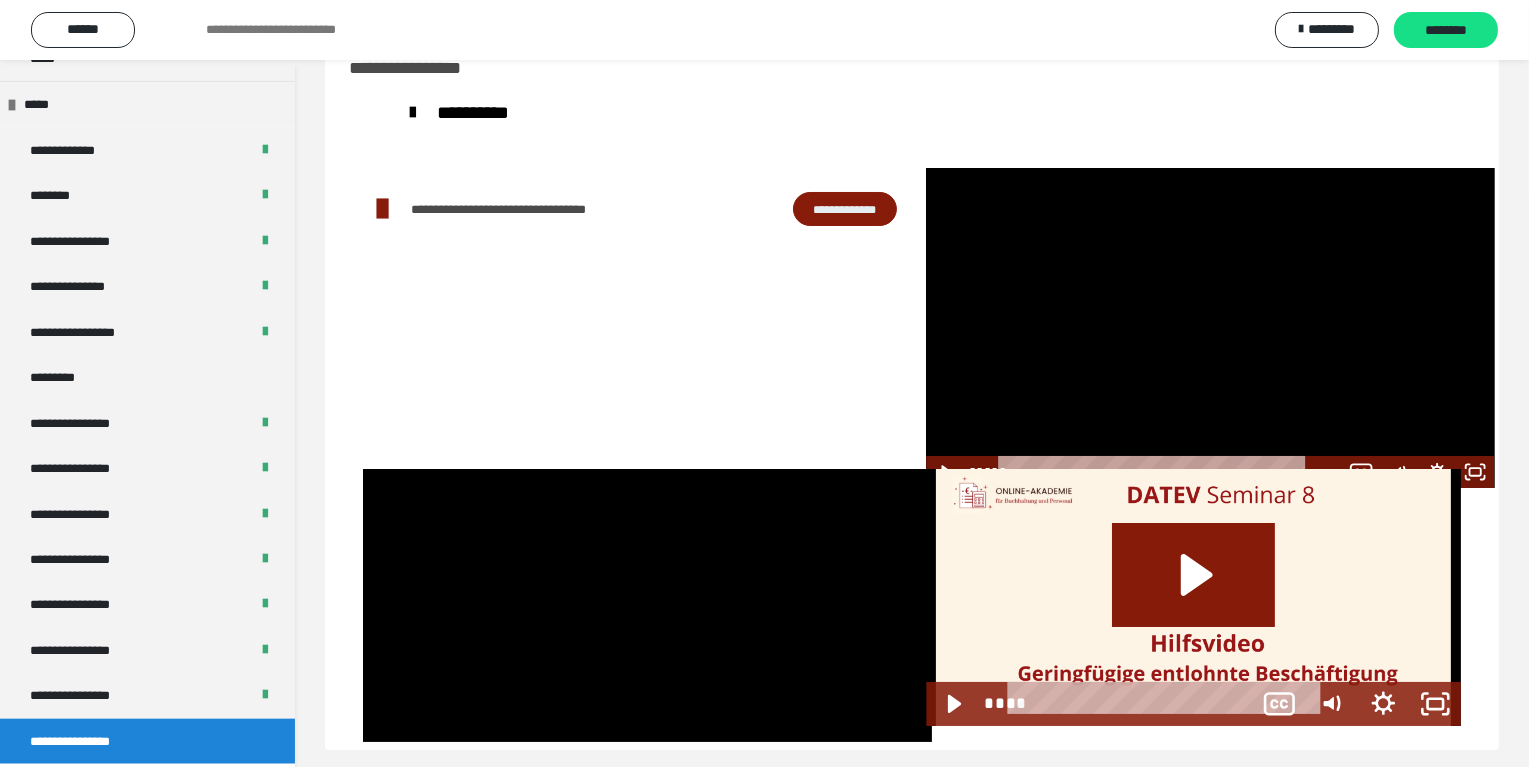 scroll, scrollTop: 2369, scrollLeft: 0, axis: vertical 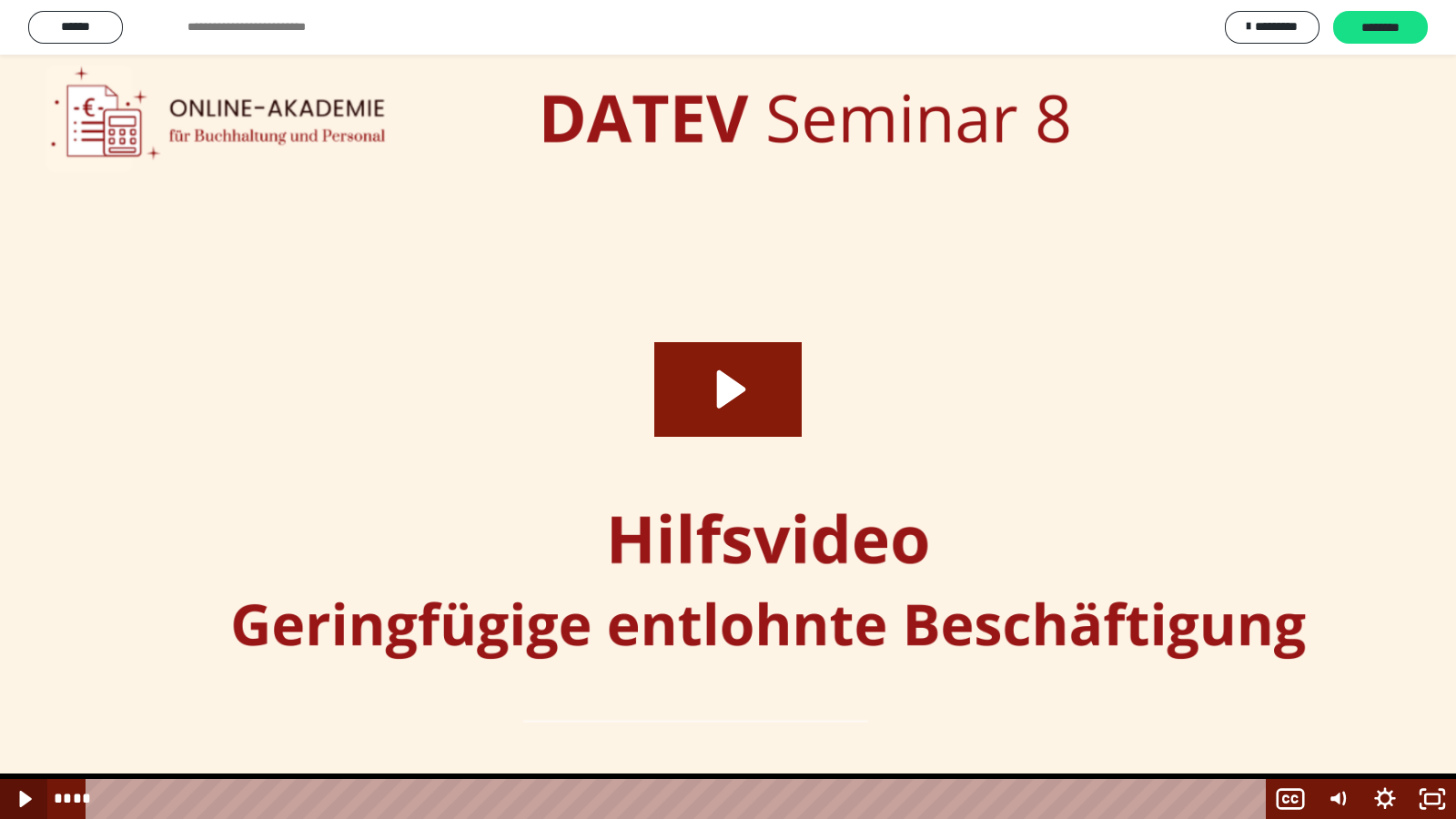 click 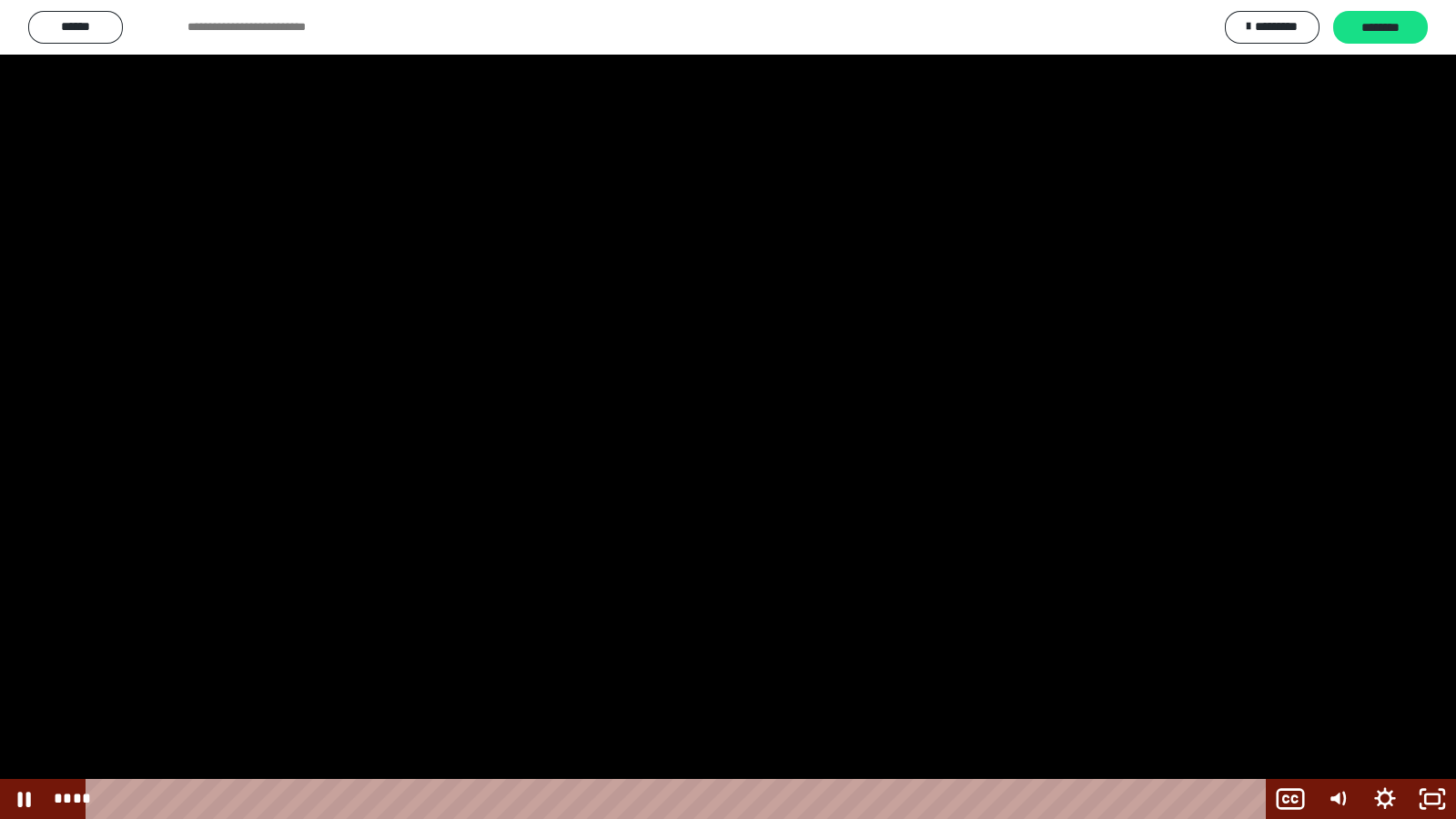 click at bounding box center [728, 410] 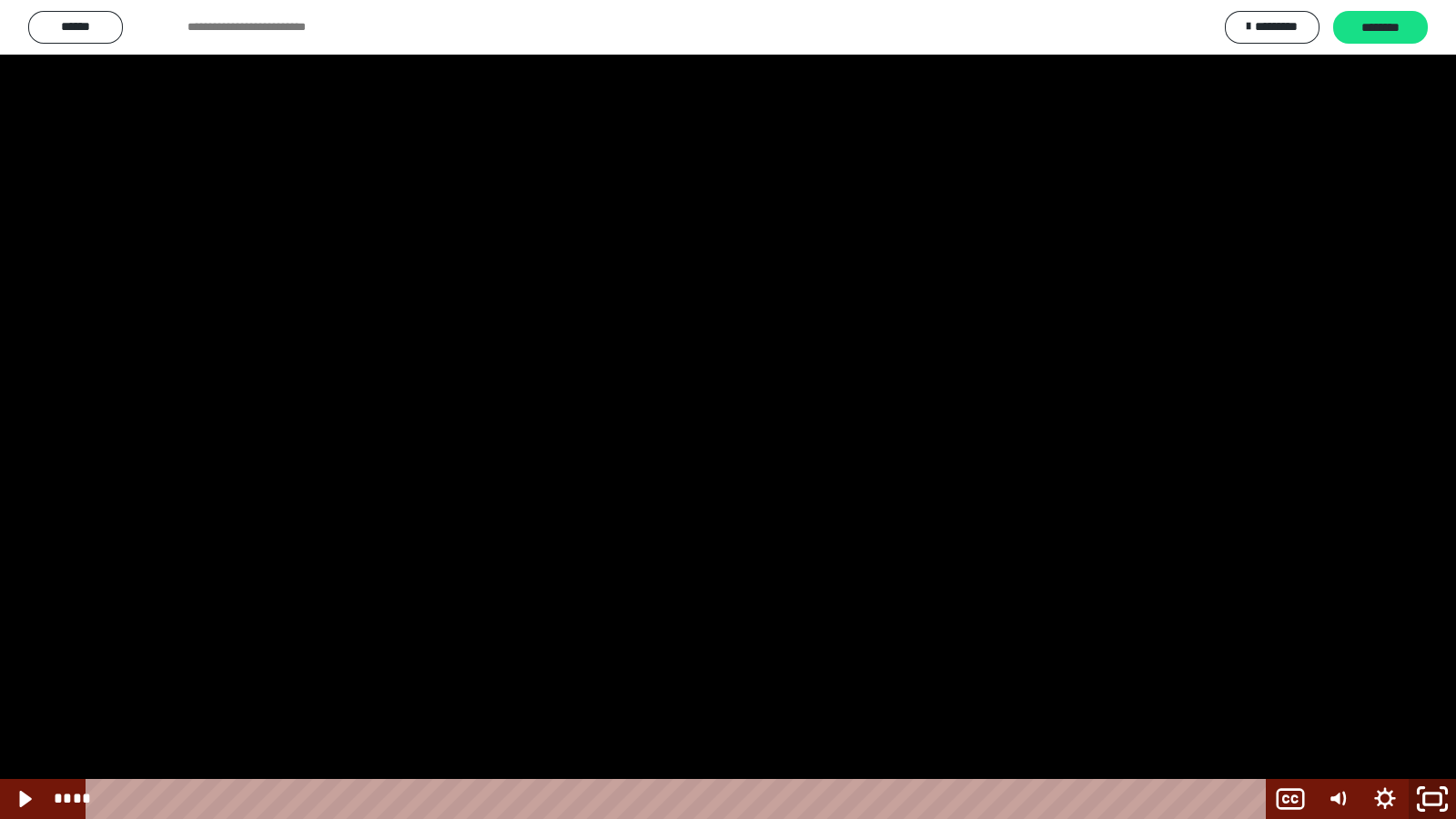 click 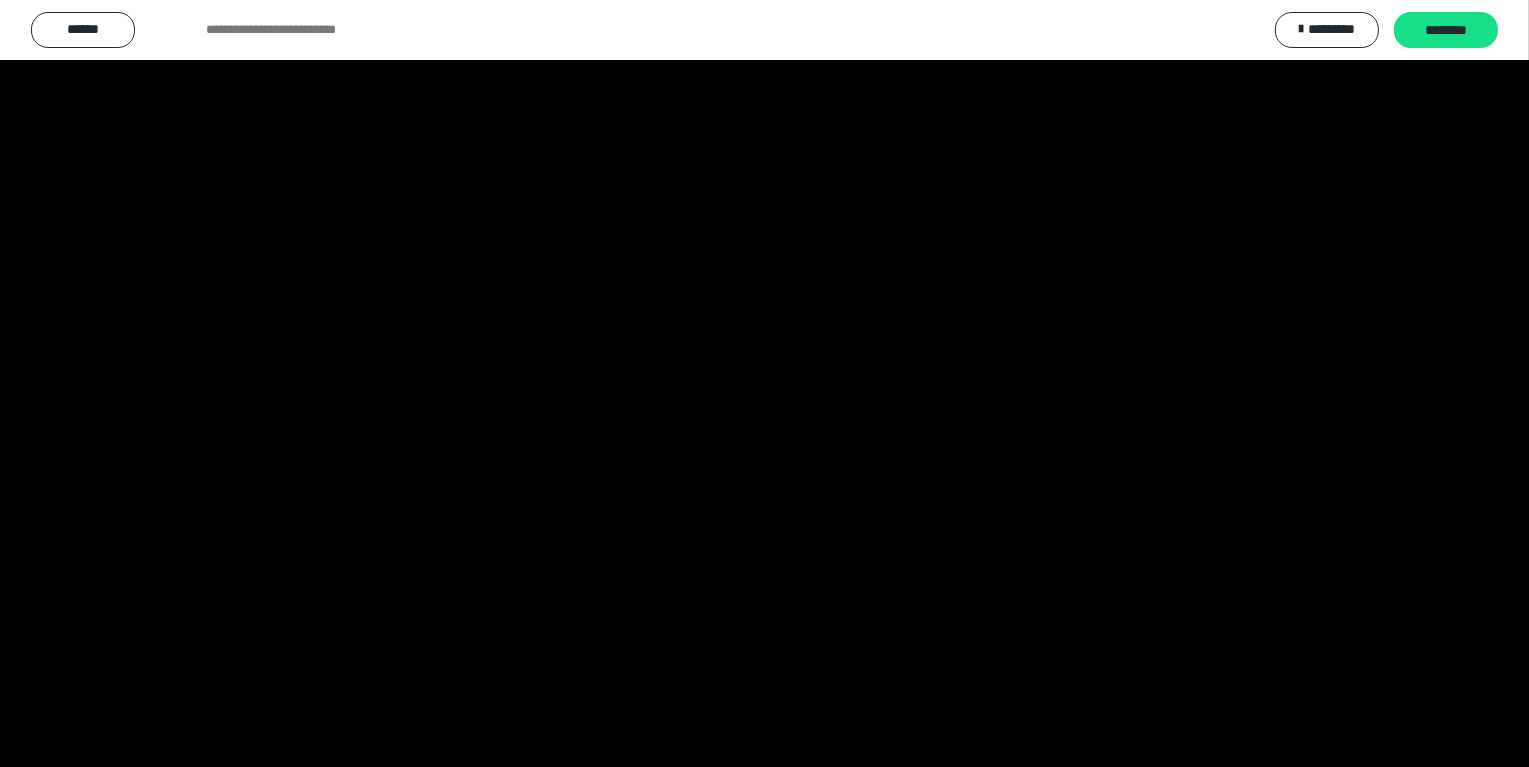 scroll, scrollTop: 2502, scrollLeft: 0, axis: vertical 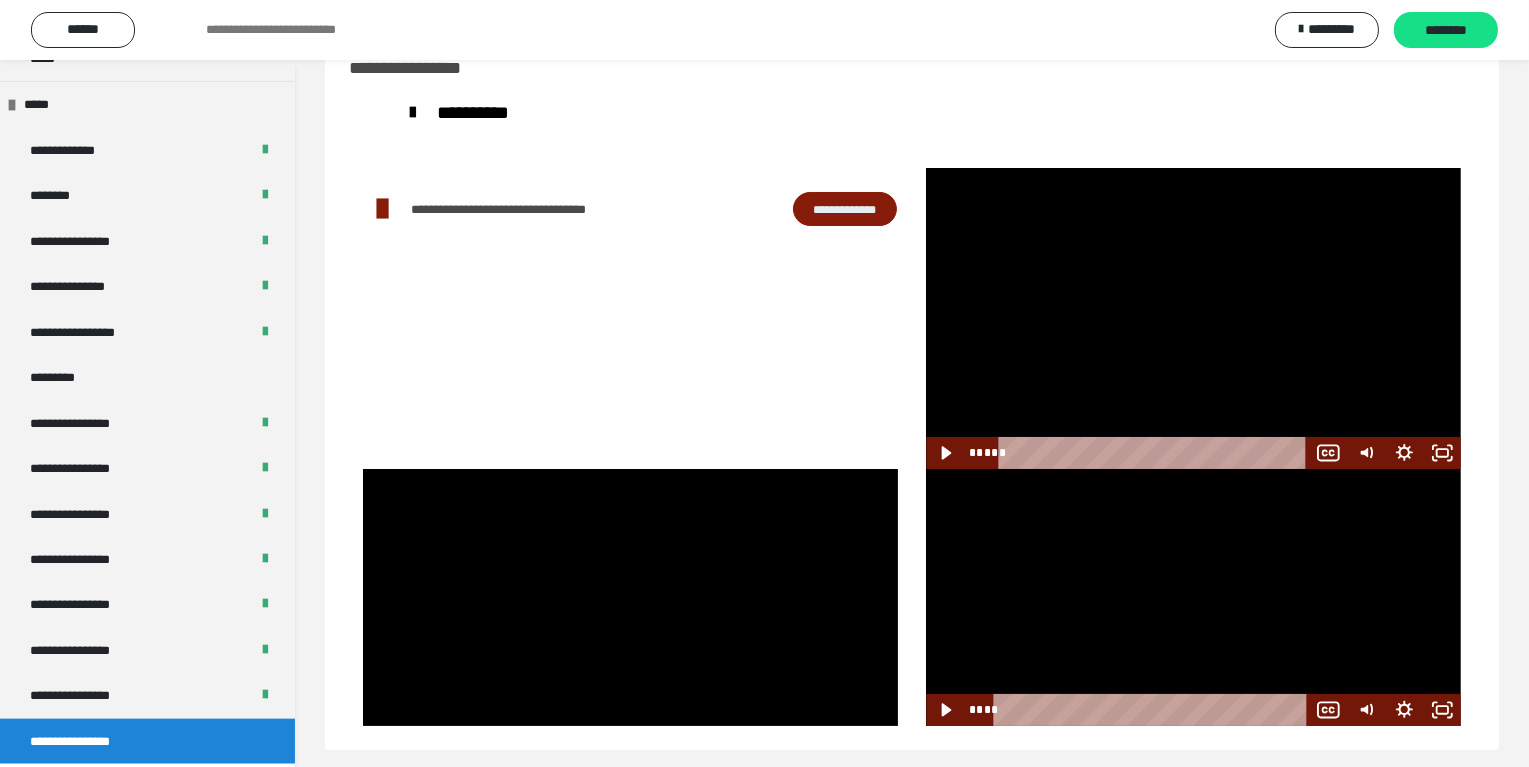 click at bounding box center [1193, 318] 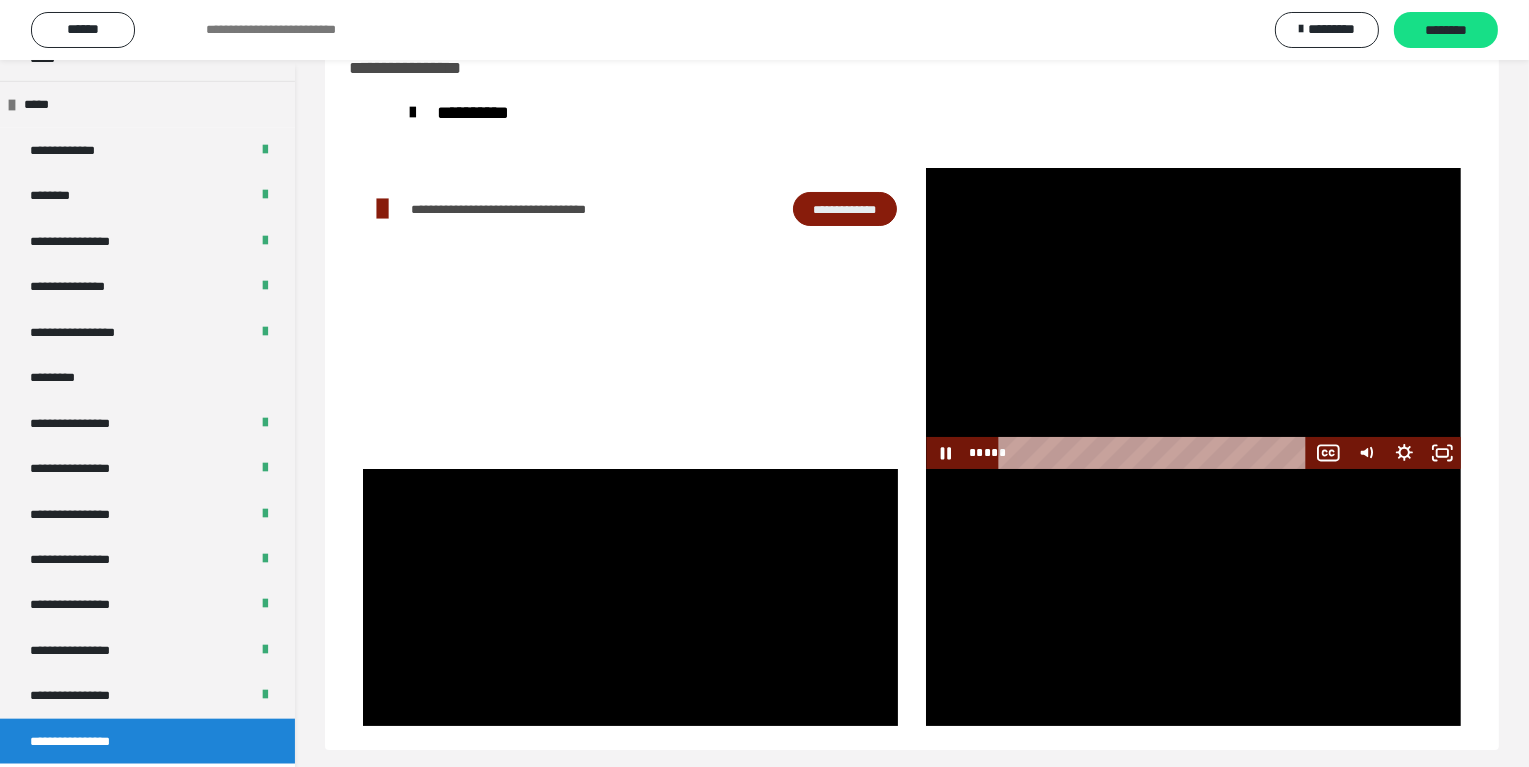 click at bounding box center (1193, 318) 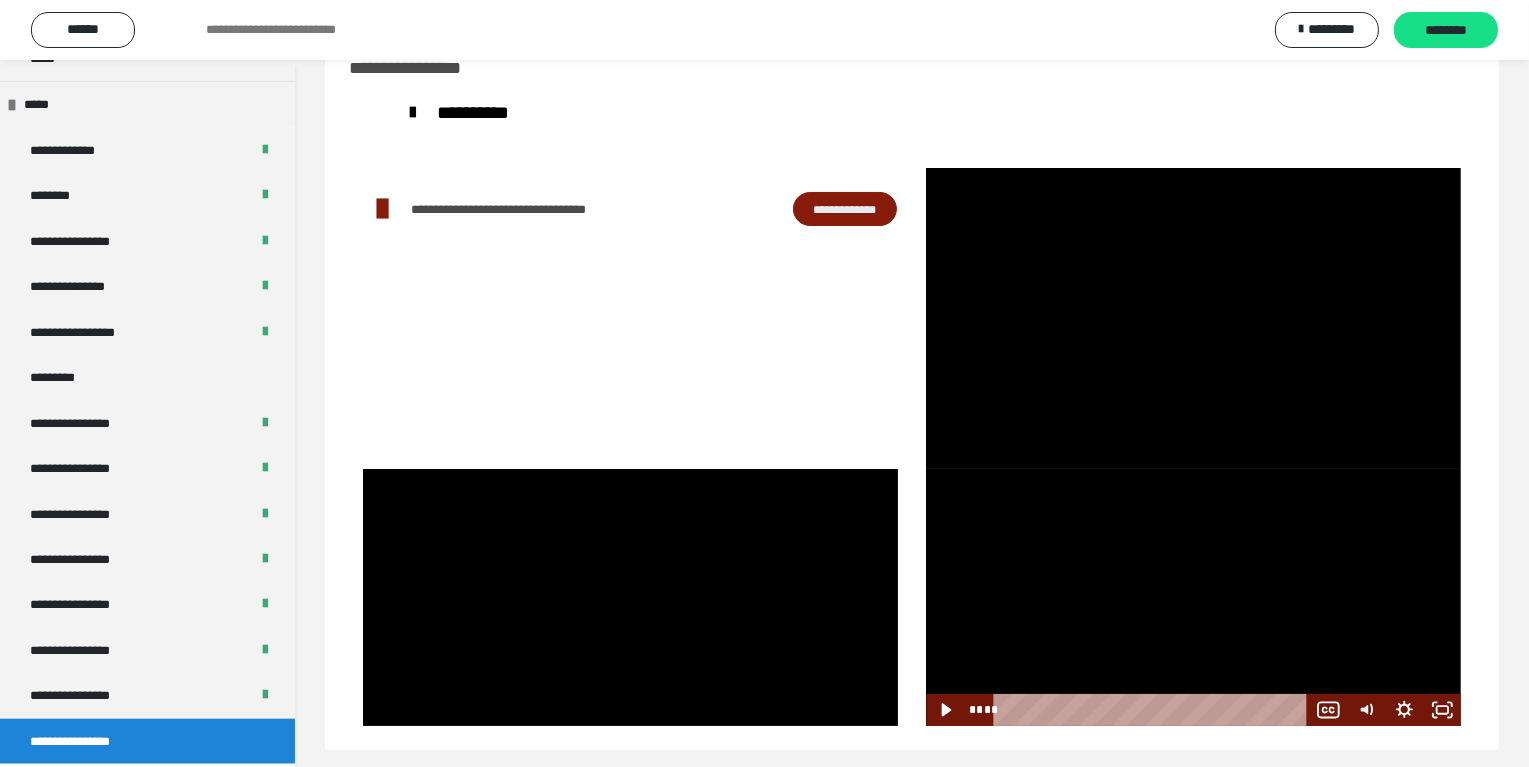 scroll, scrollTop: 72, scrollLeft: 0, axis: vertical 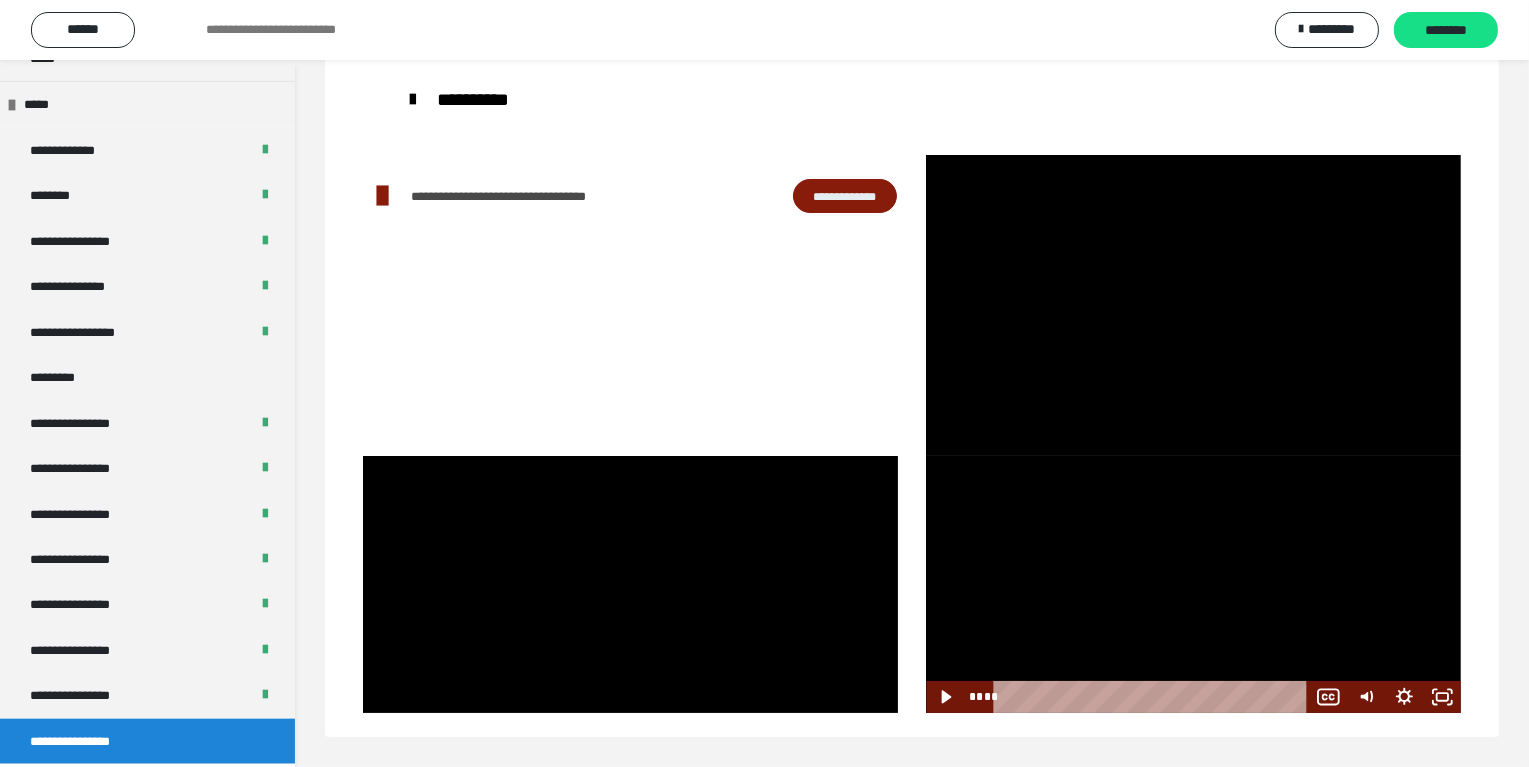 click at bounding box center (1193, 584) 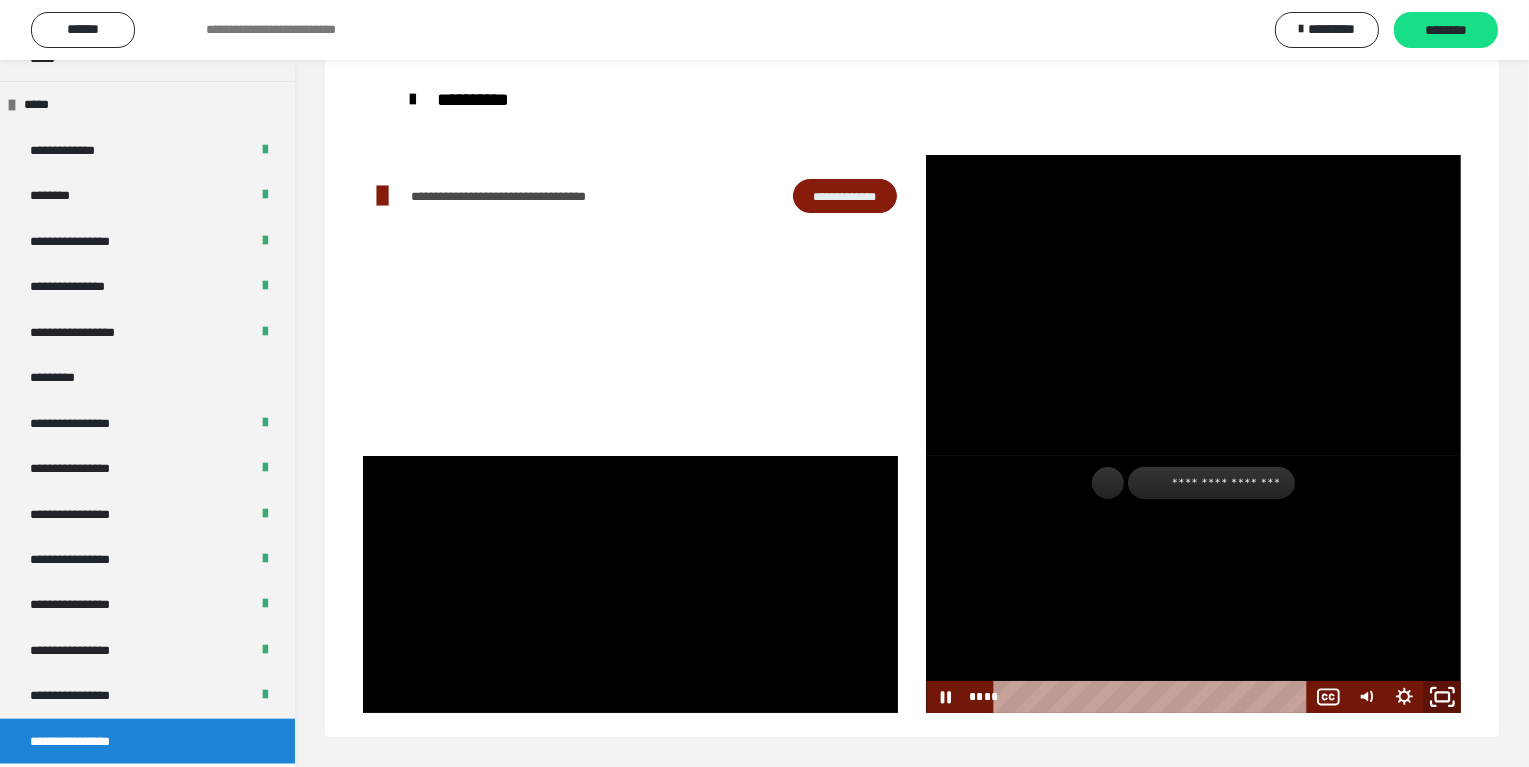 click 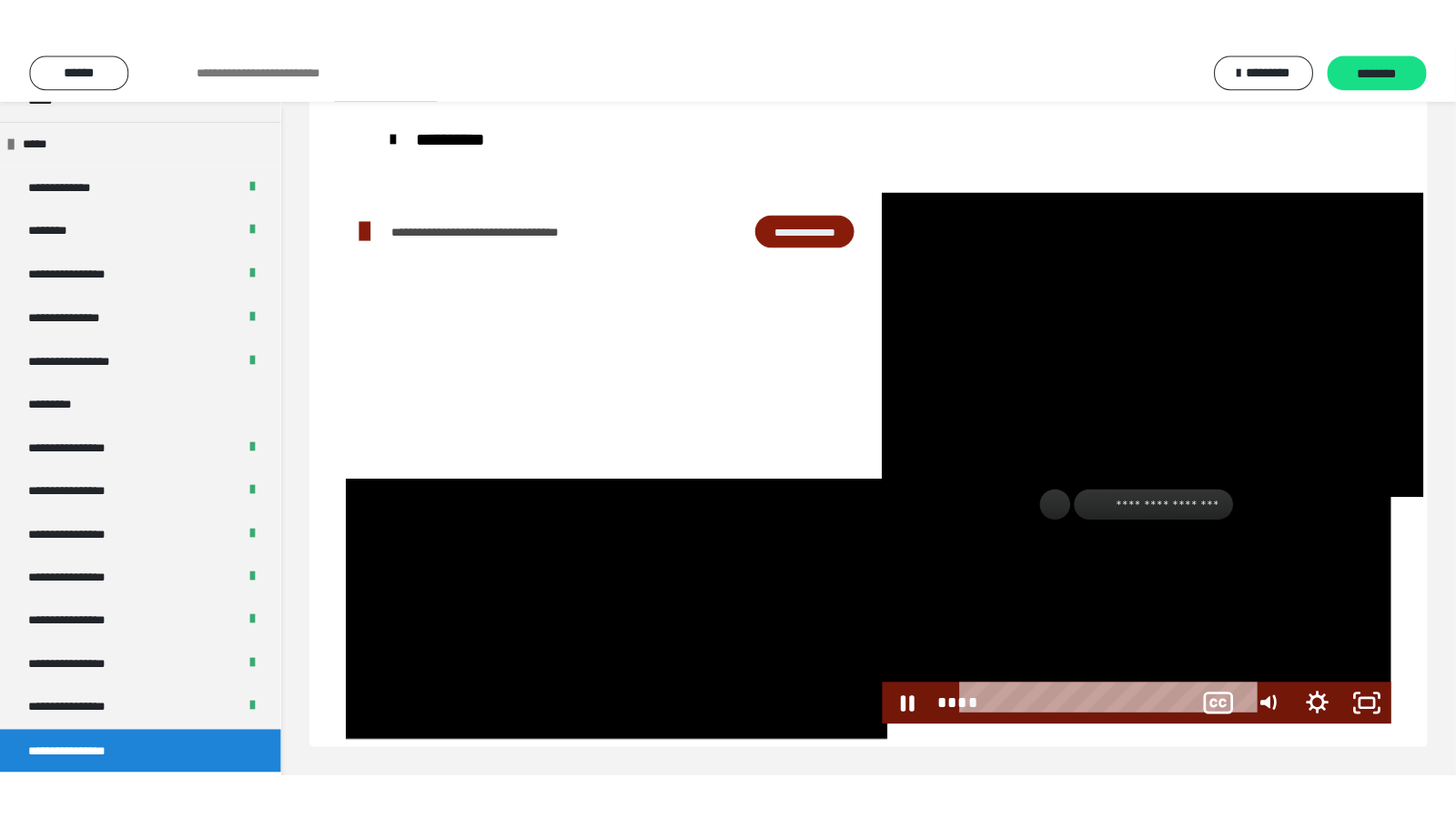 scroll, scrollTop: 54, scrollLeft: 0, axis: vertical 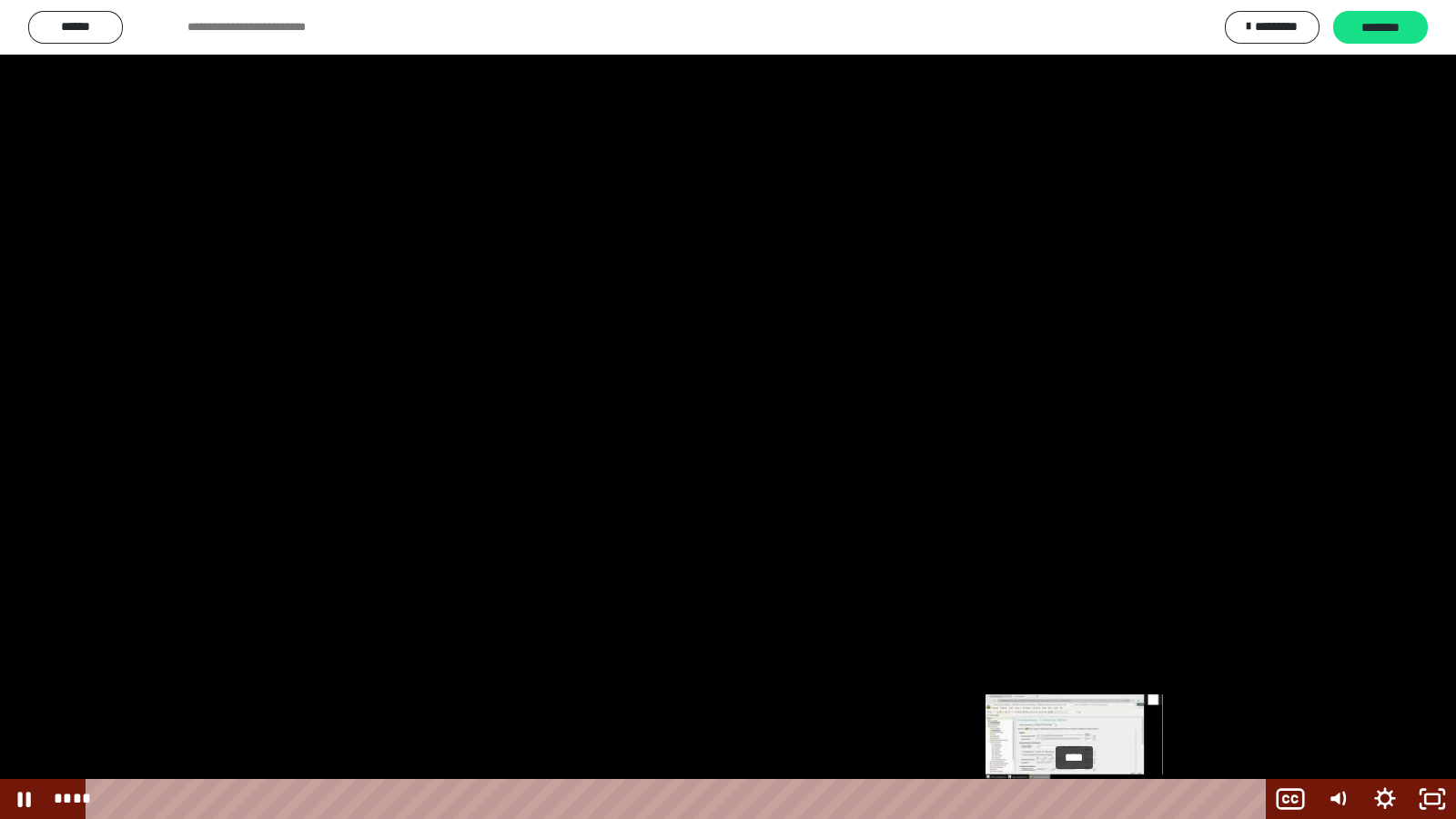 click on "****" at bounding box center [679, 799] 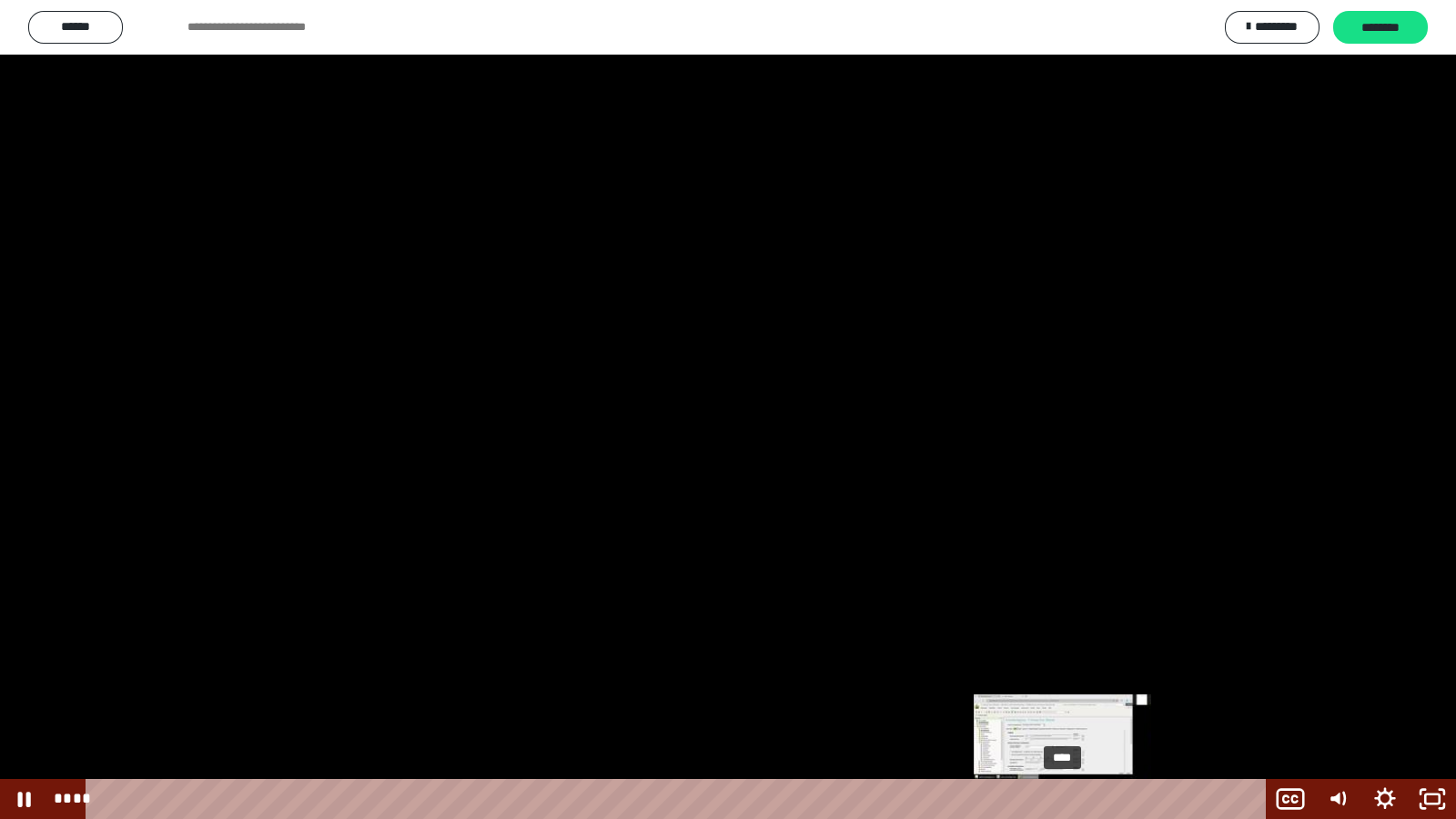 click on "****" at bounding box center (679, 799) 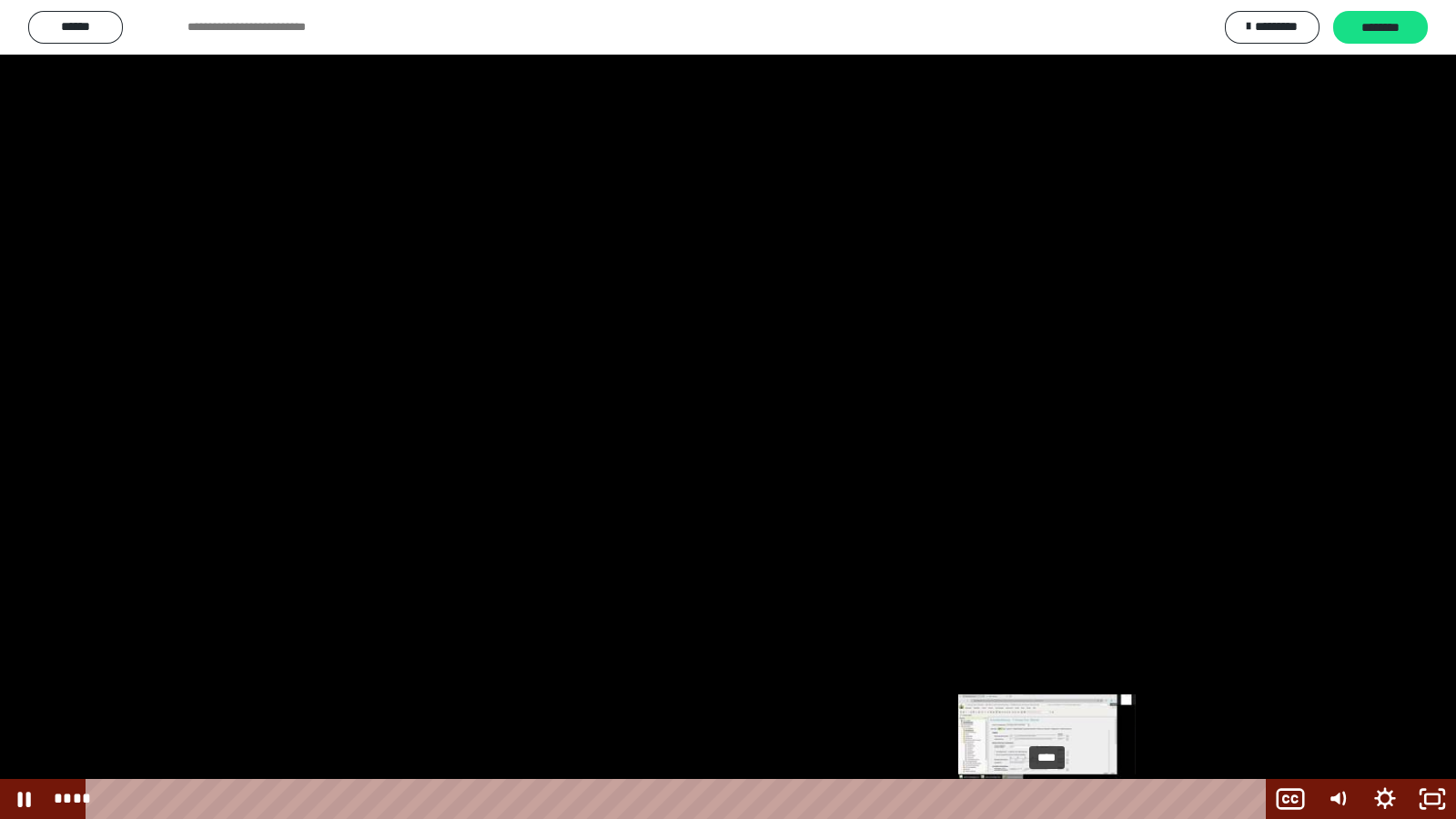click on "****" at bounding box center [679, 799] 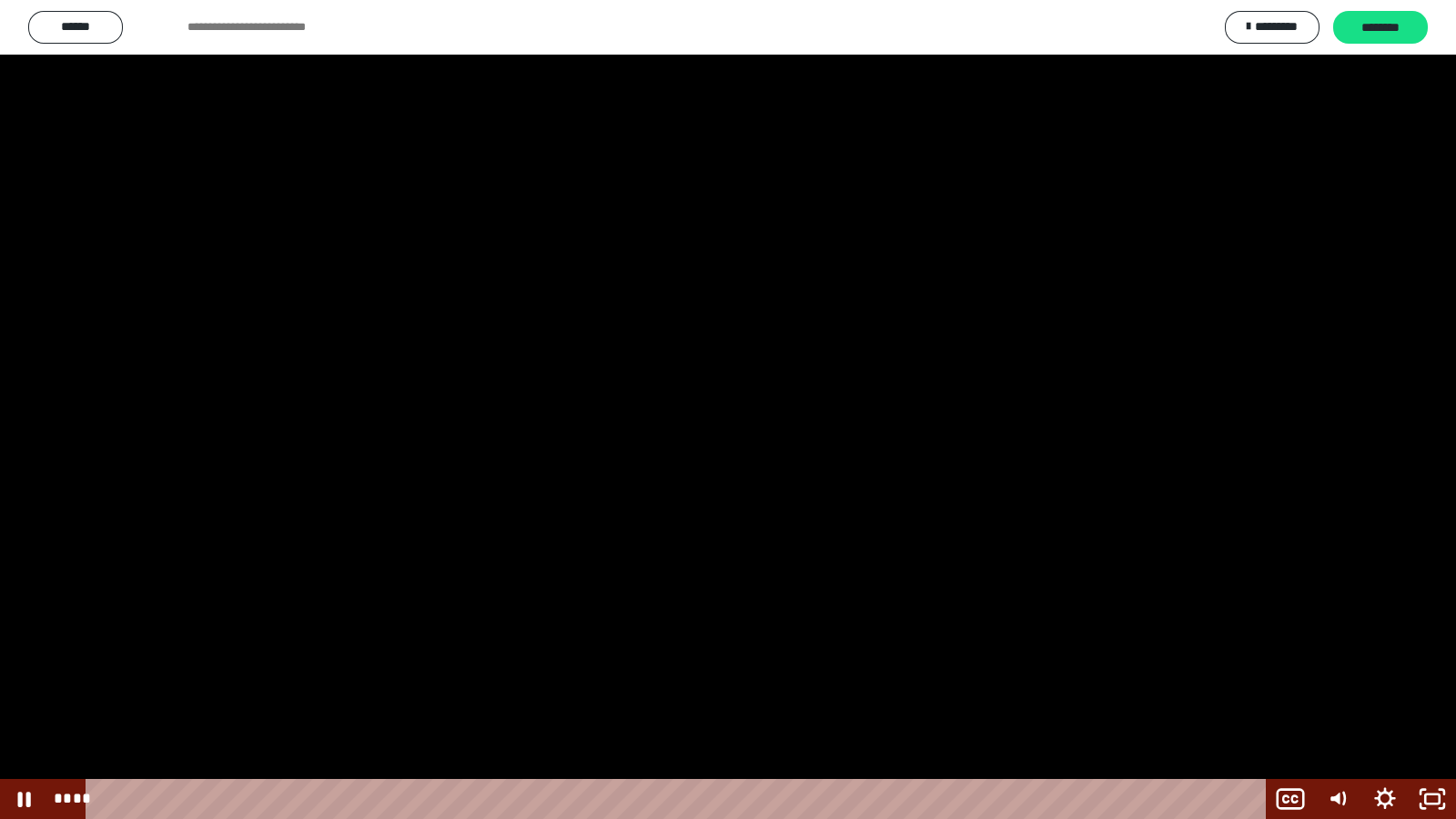 click at bounding box center [728, 410] 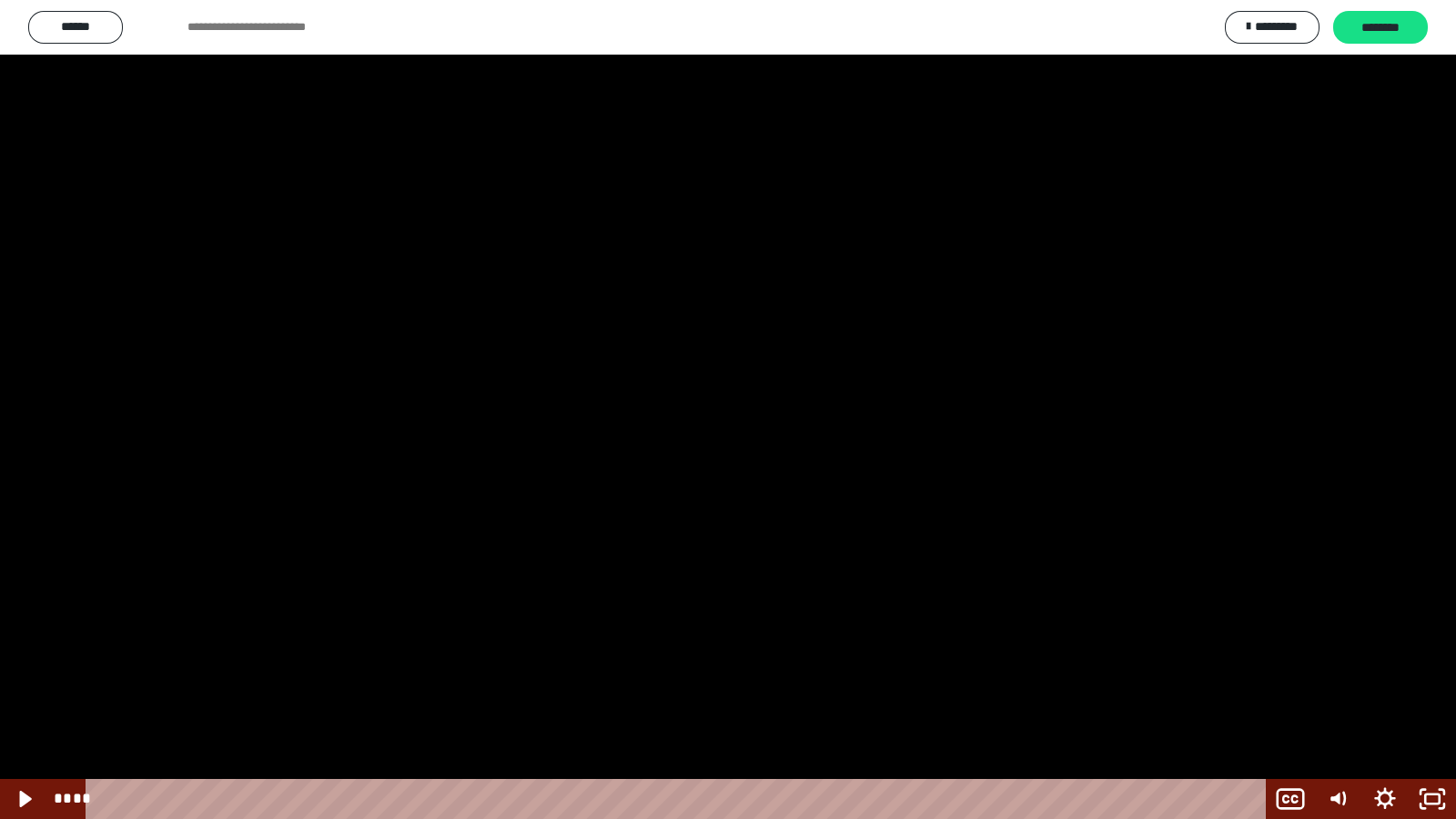 click at bounding box center [728, 410] 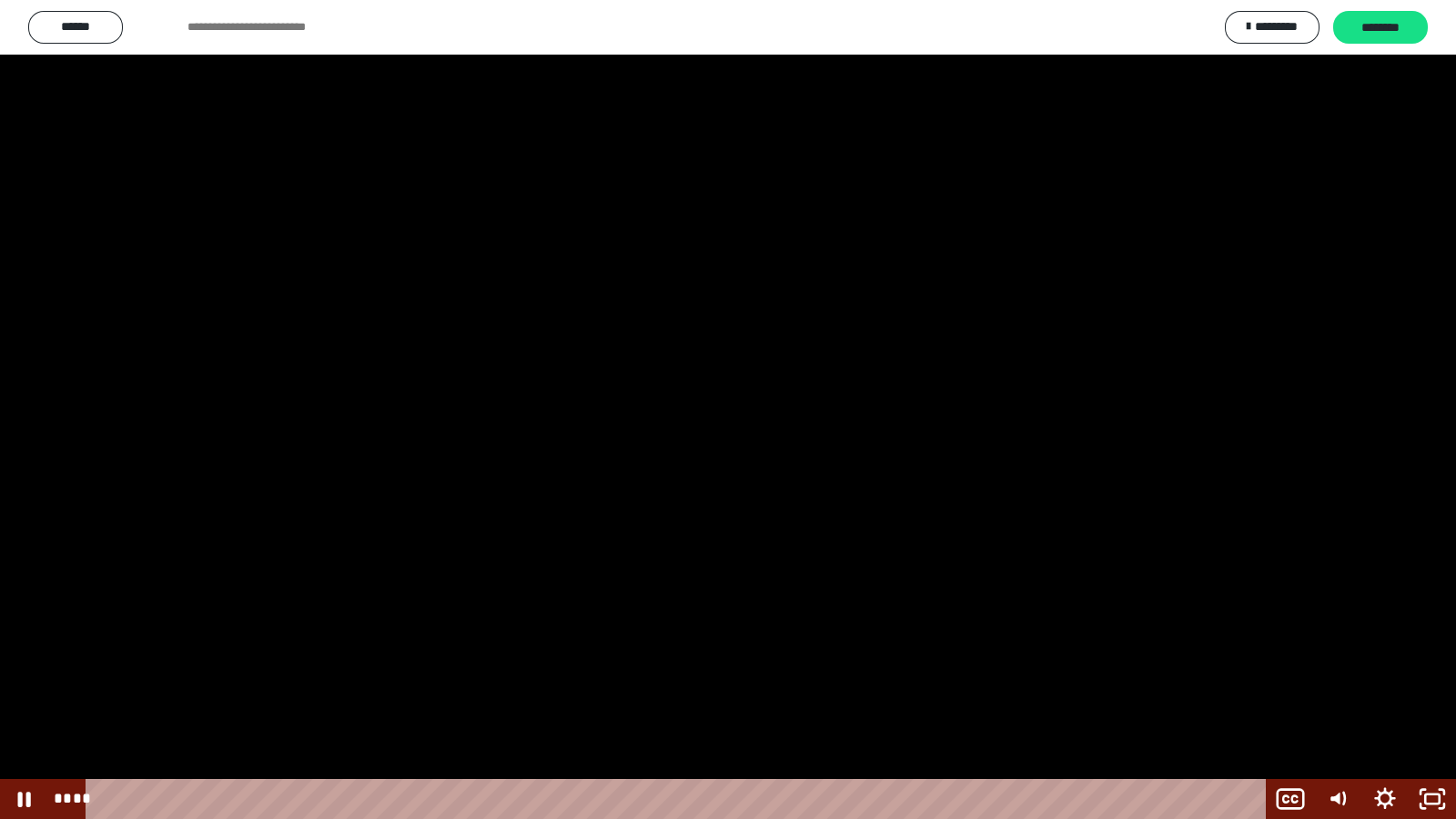 click at bounding box center (728, 410) 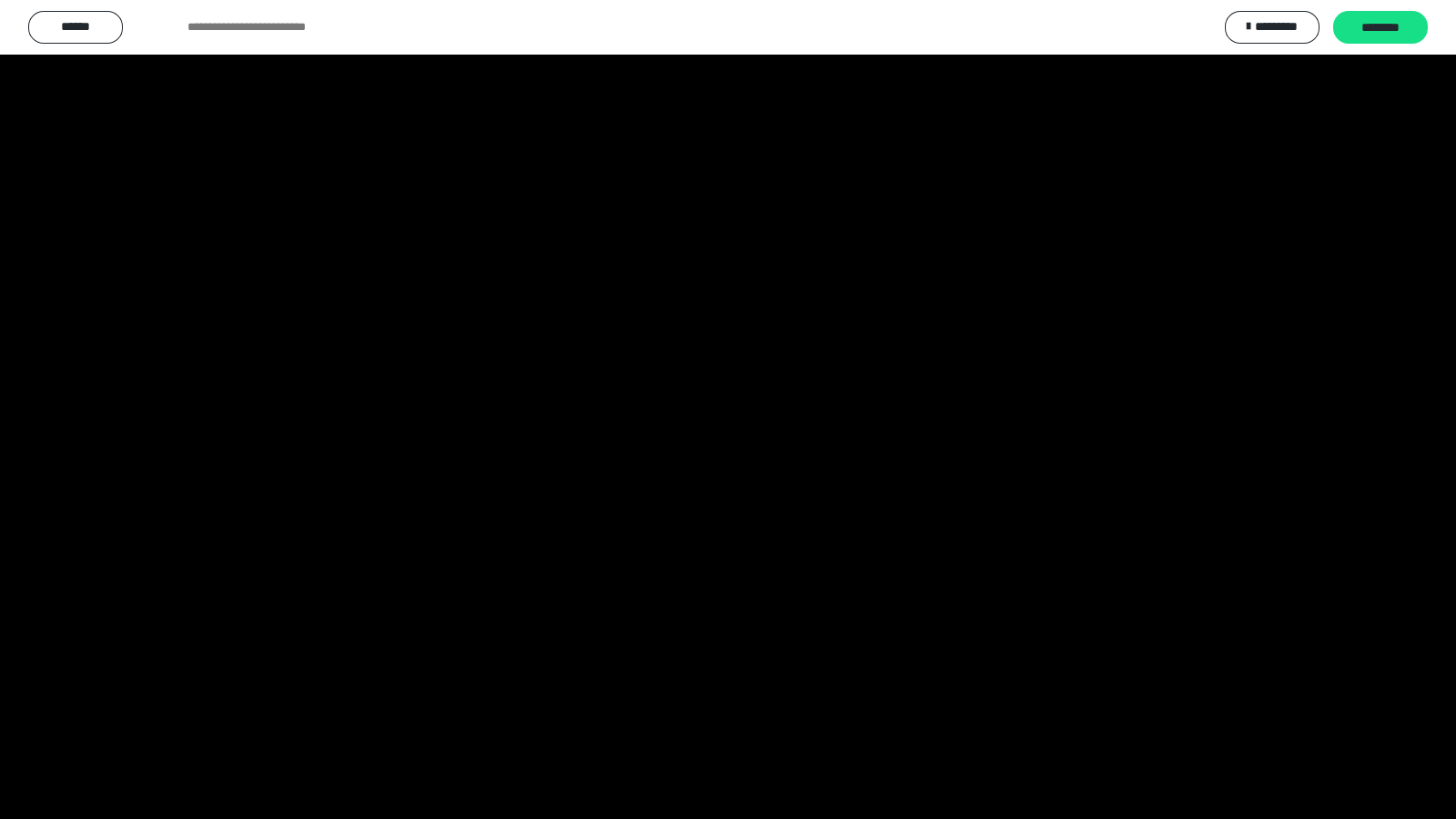 type 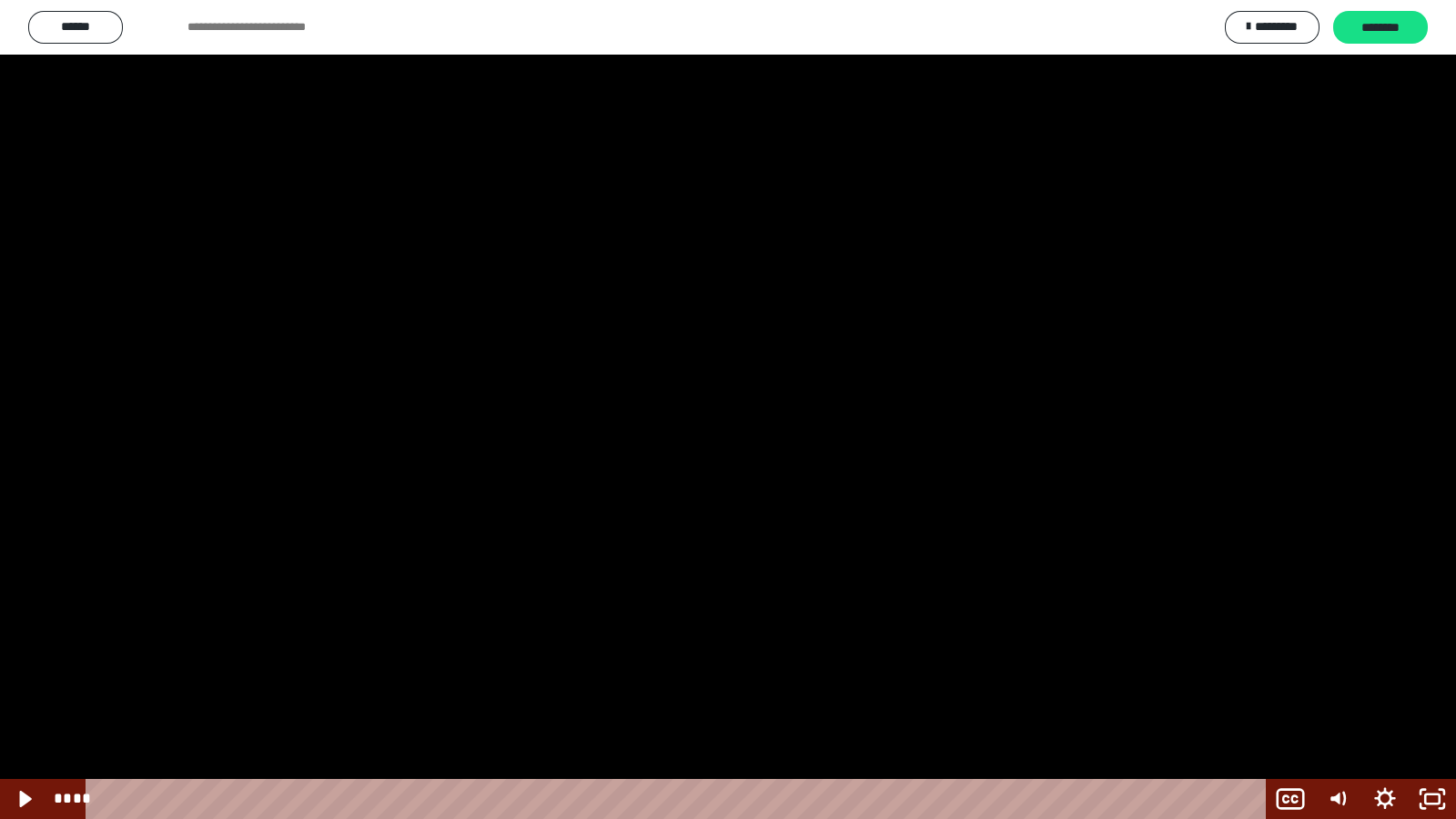 click at bounding box center (728, 410) 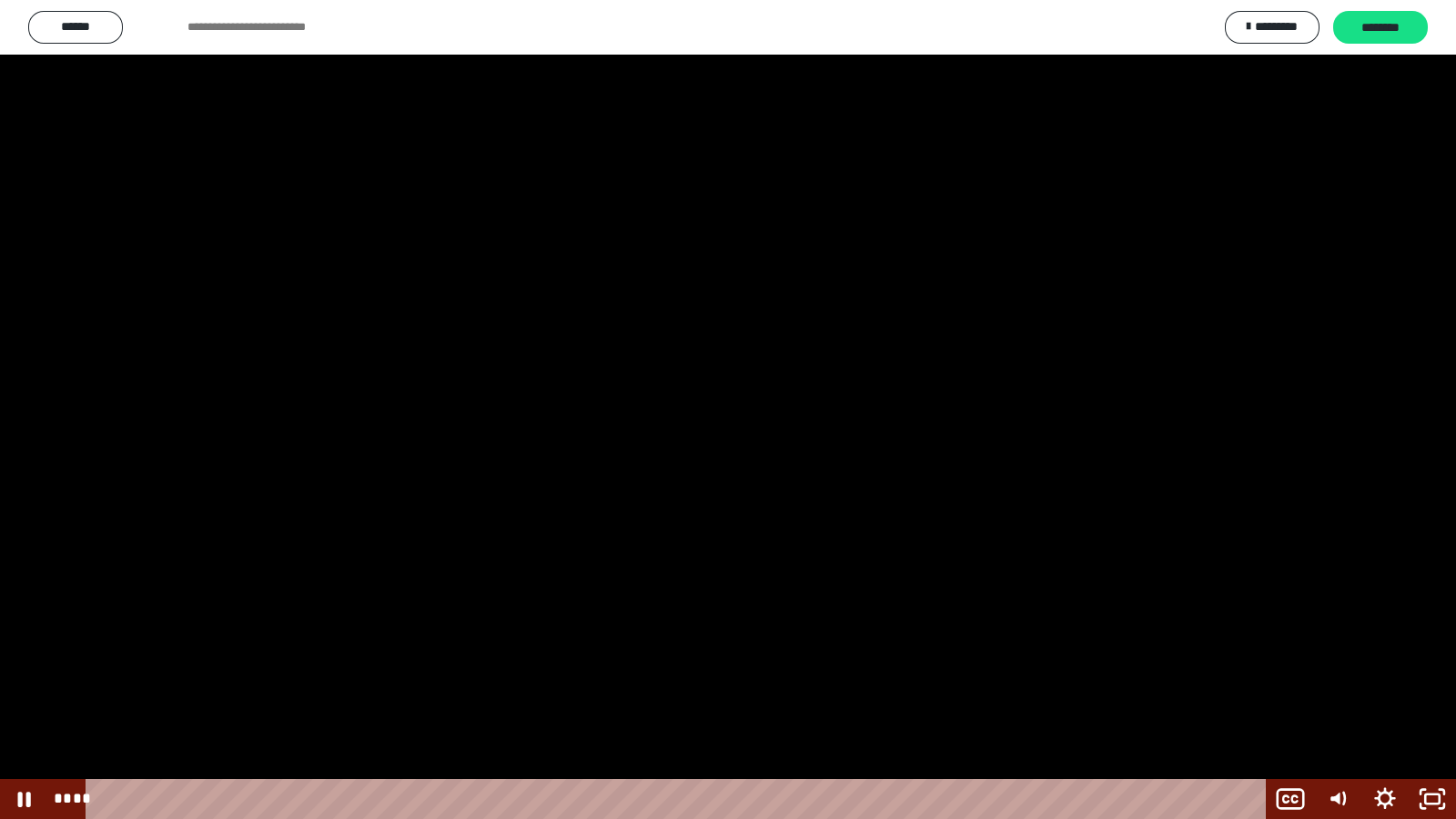 click at bounding box center [728, 410] 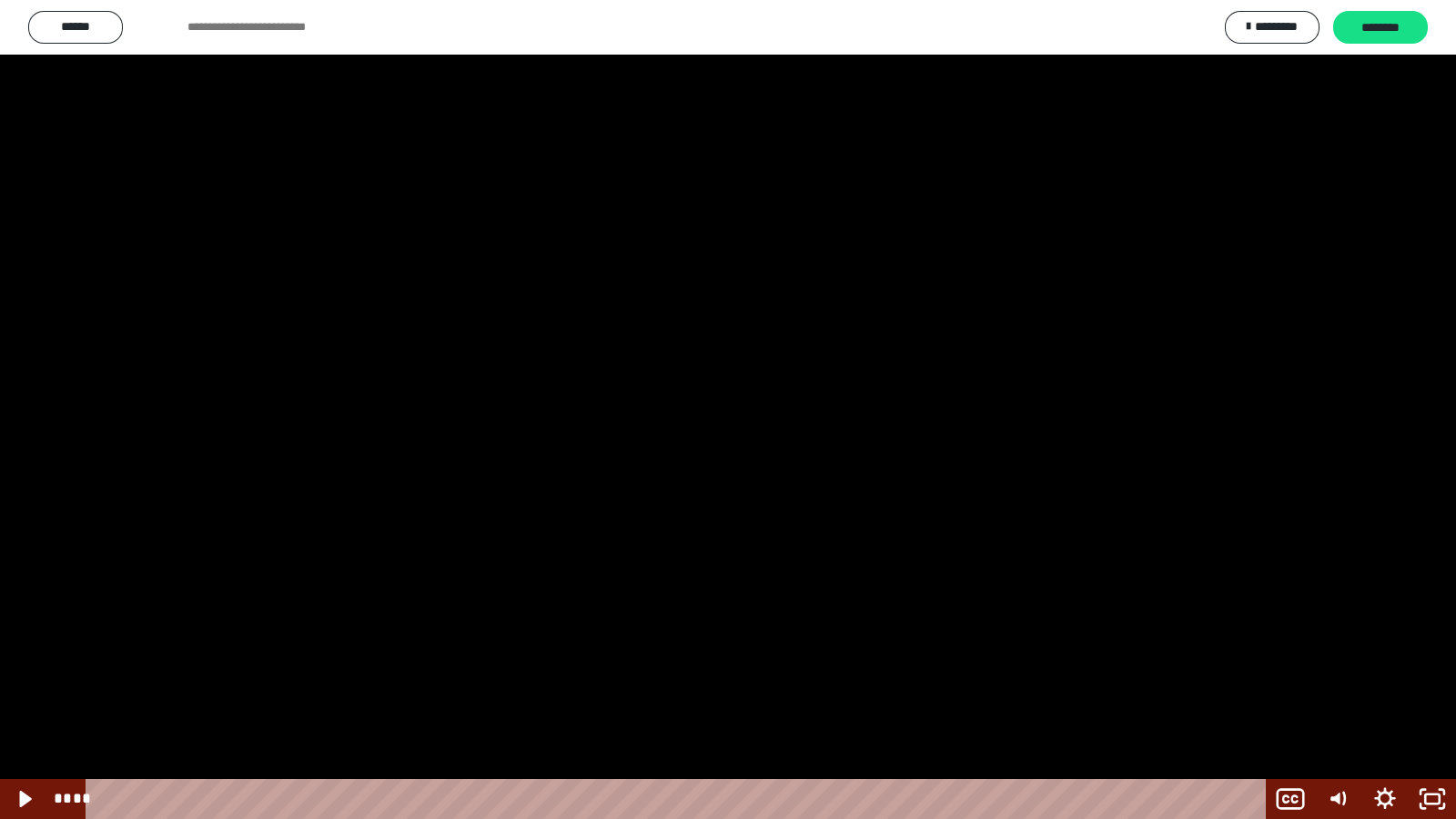 click at bounding box center (728, 410) 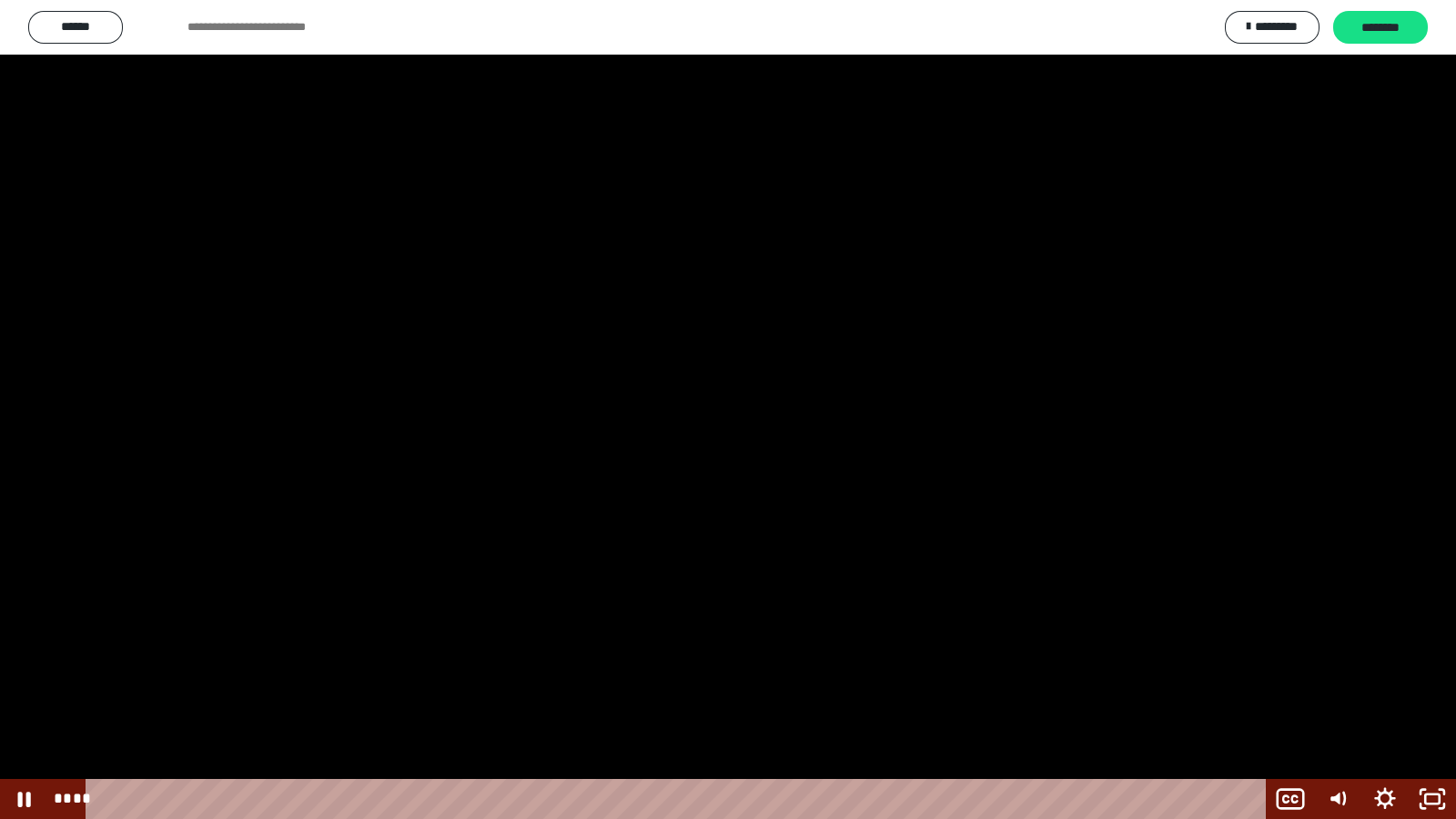 click at bounding box center (728, 410) 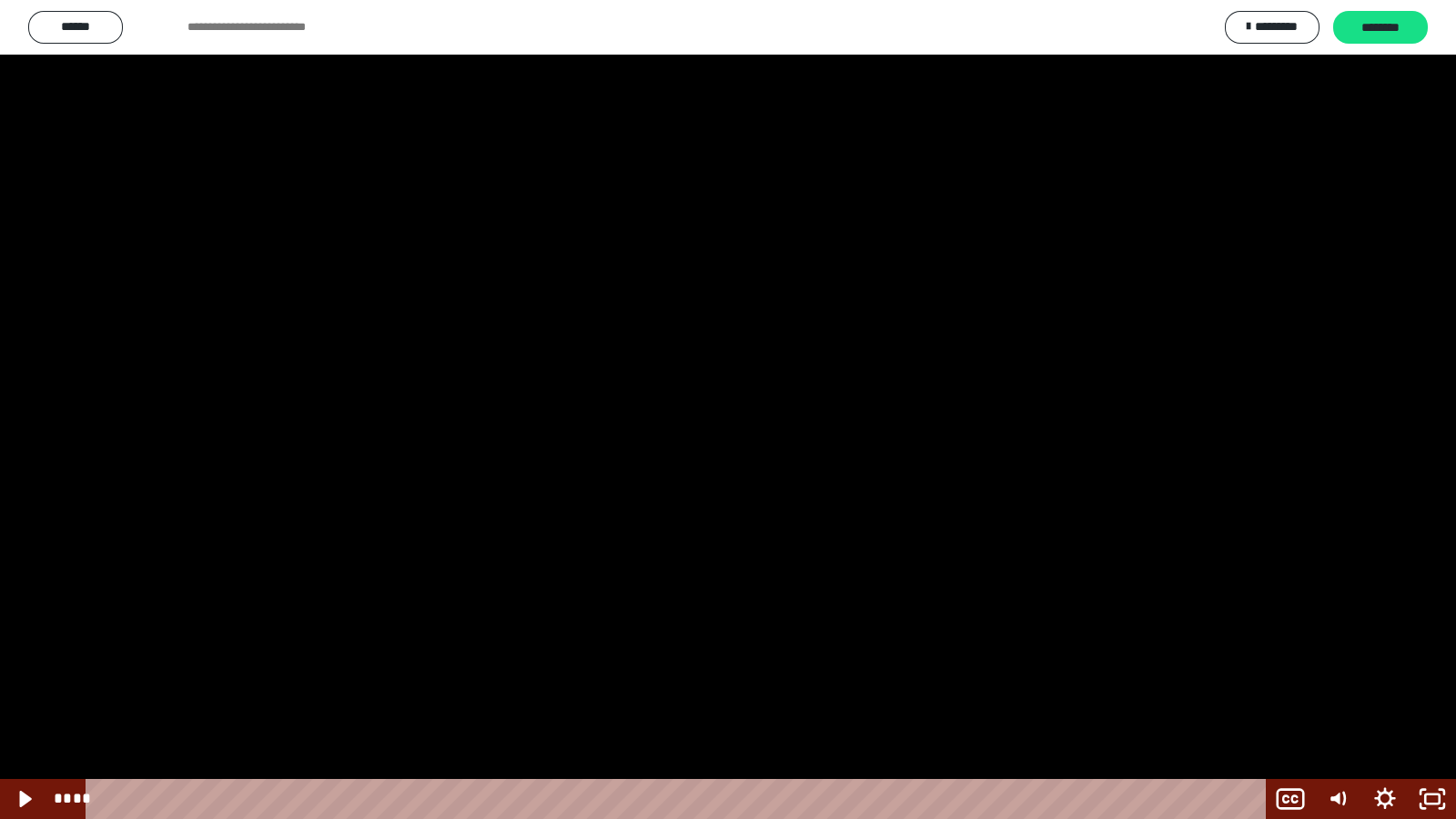 click at bounding box center (728, 410) 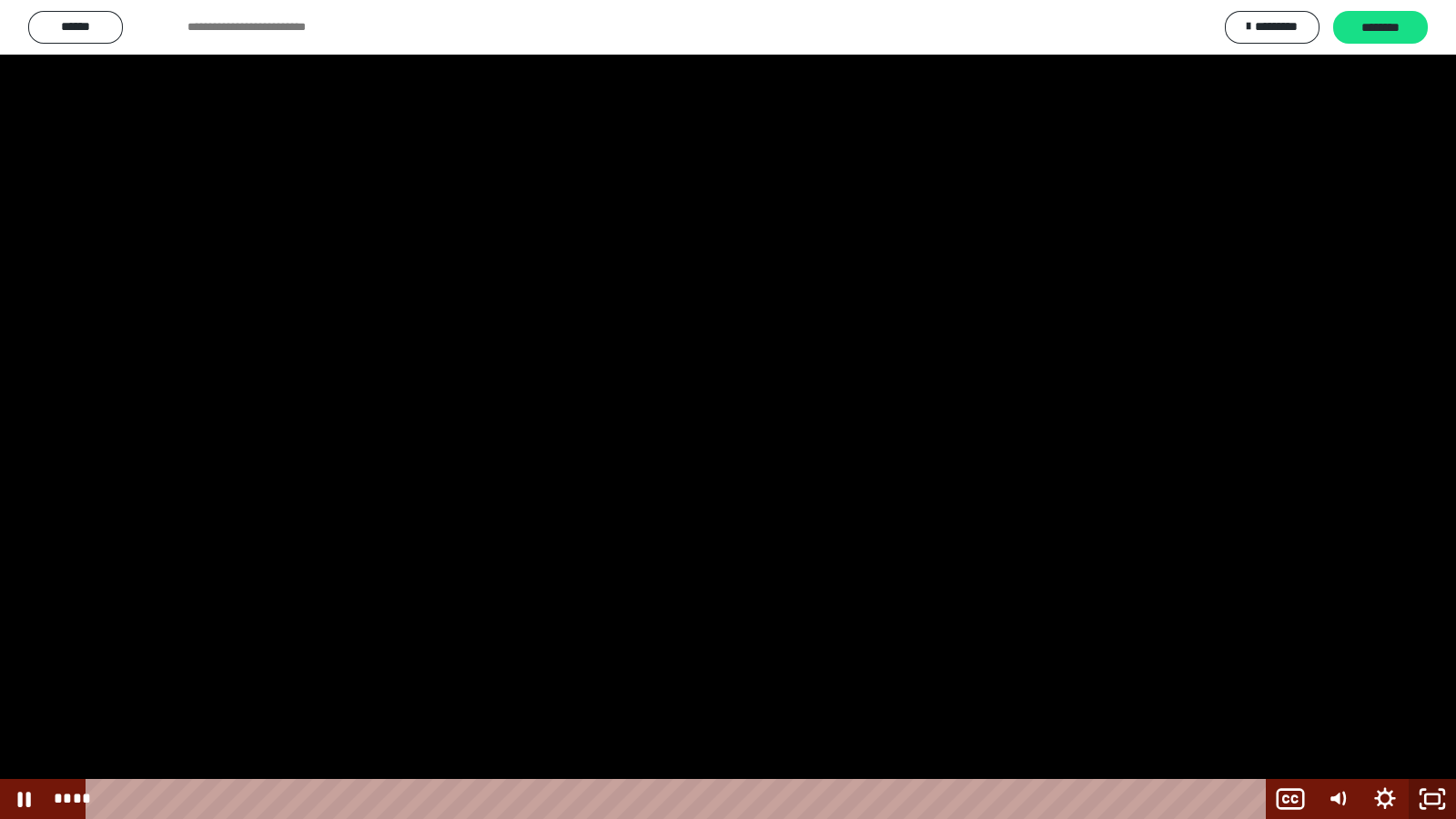 click 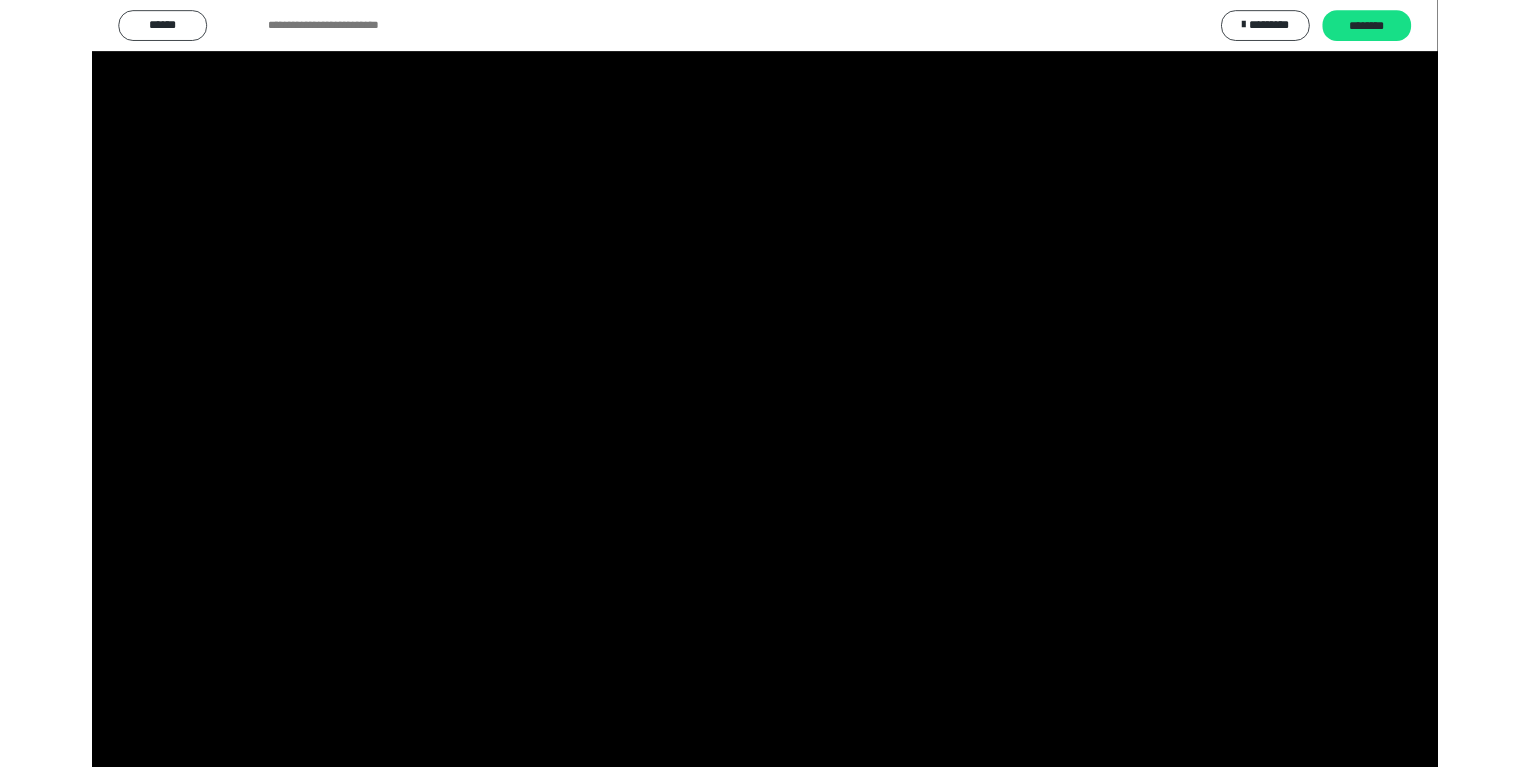 scroll, scrollTop: 61, scrollLeft: 0, axis: vertical 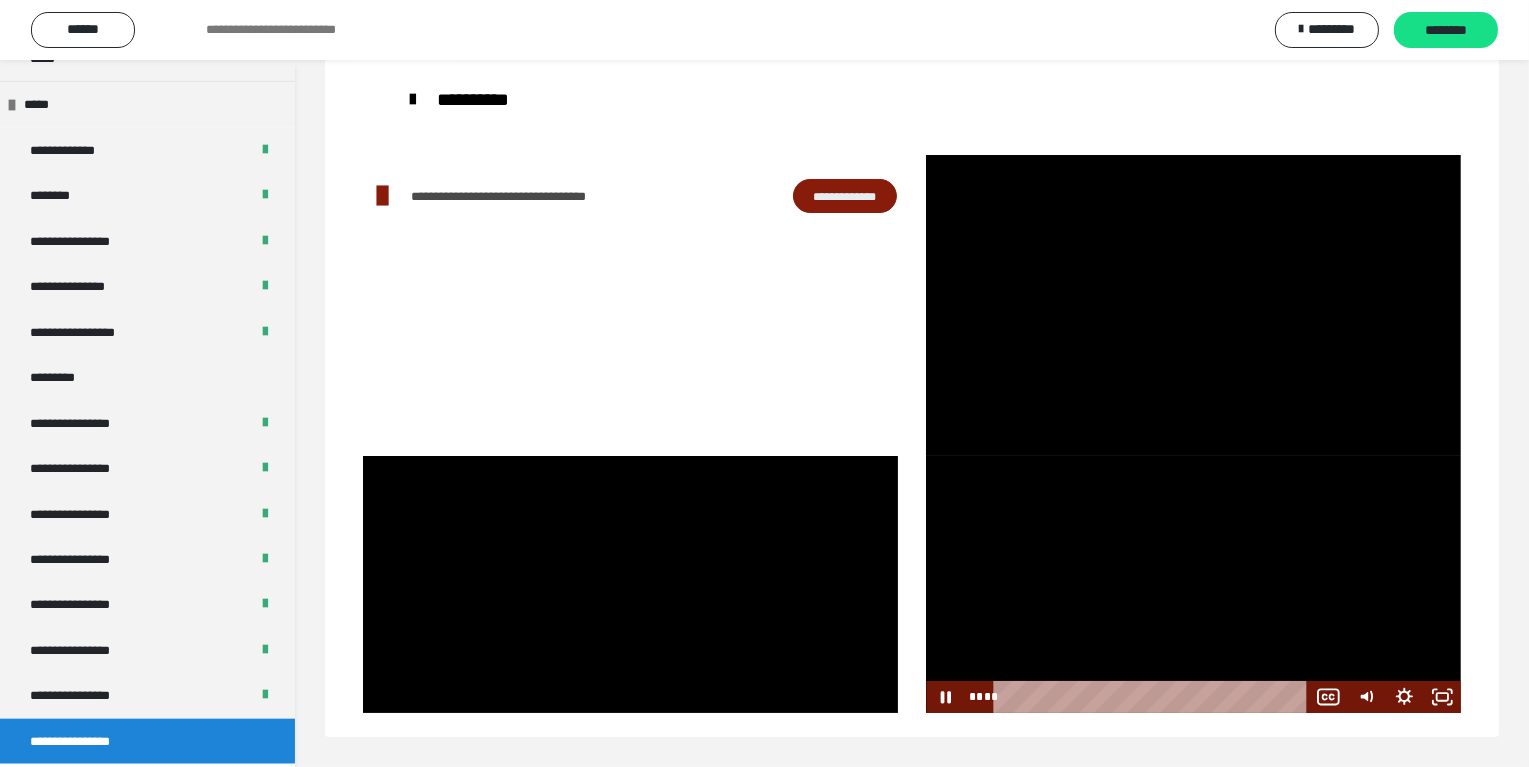 click at bounding box center [1193, 584] 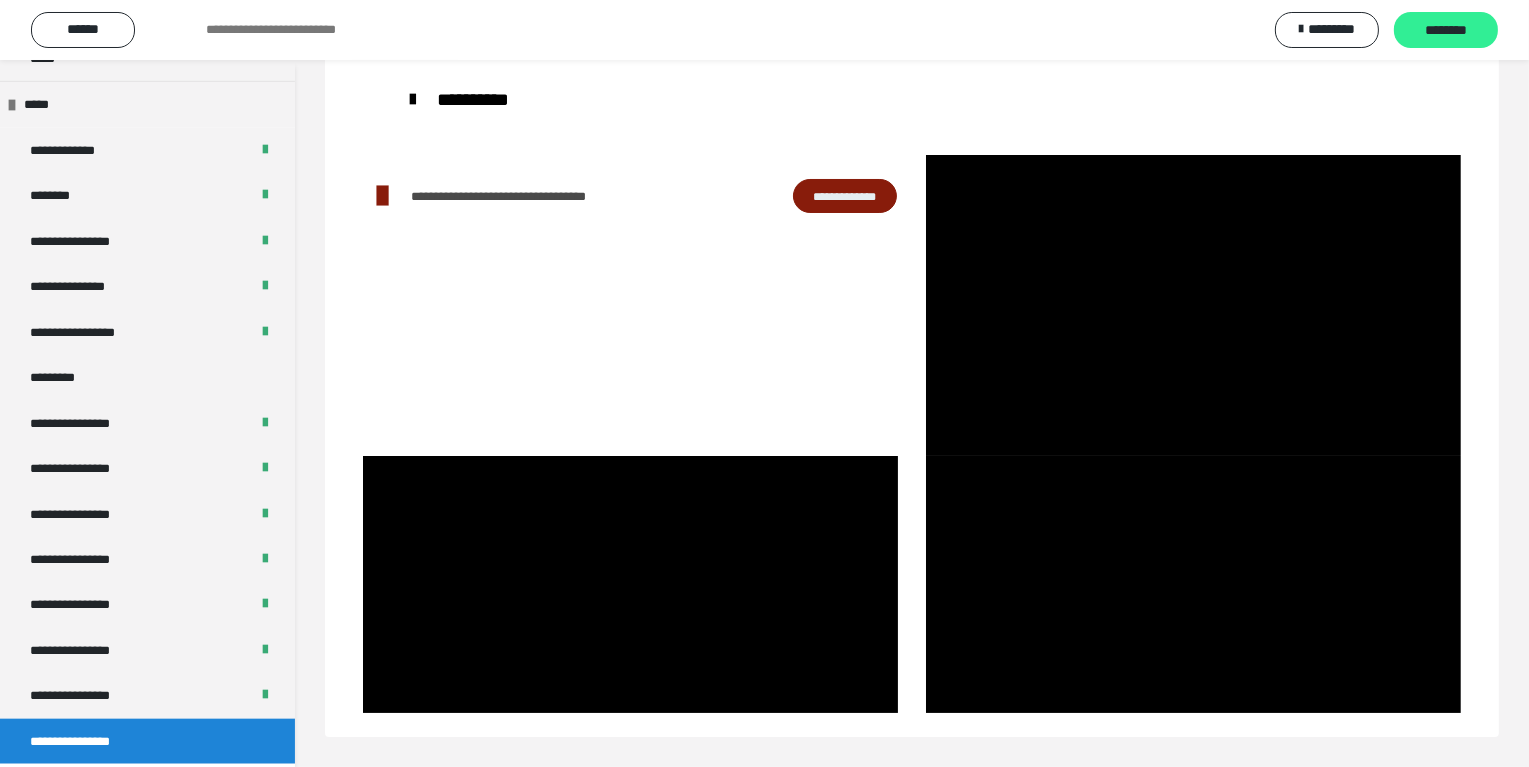 click on "********" at bounding box center [1446, 31] 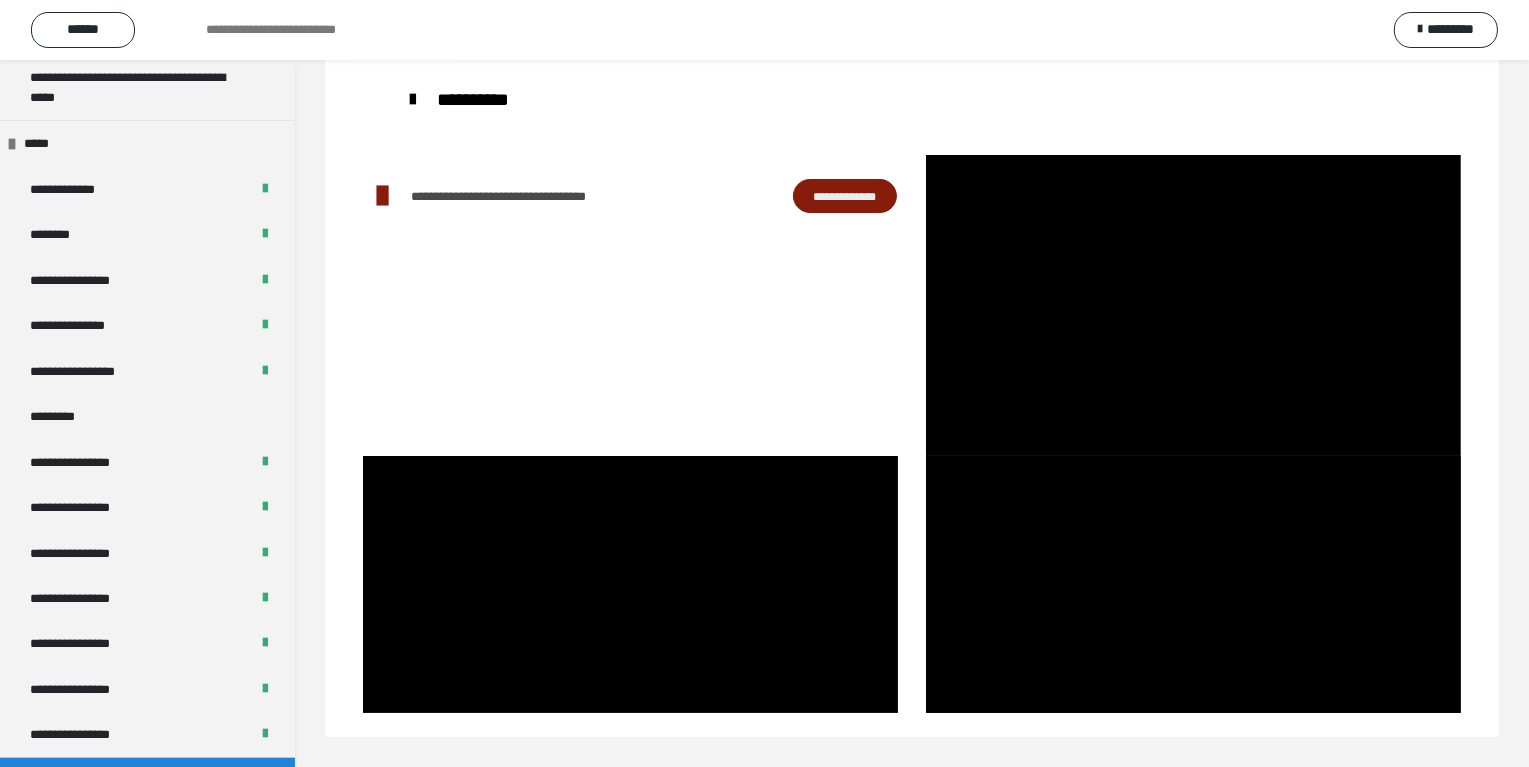 scroll, scrollTop: 2502, scrollLeft: 0, axis: vertical 